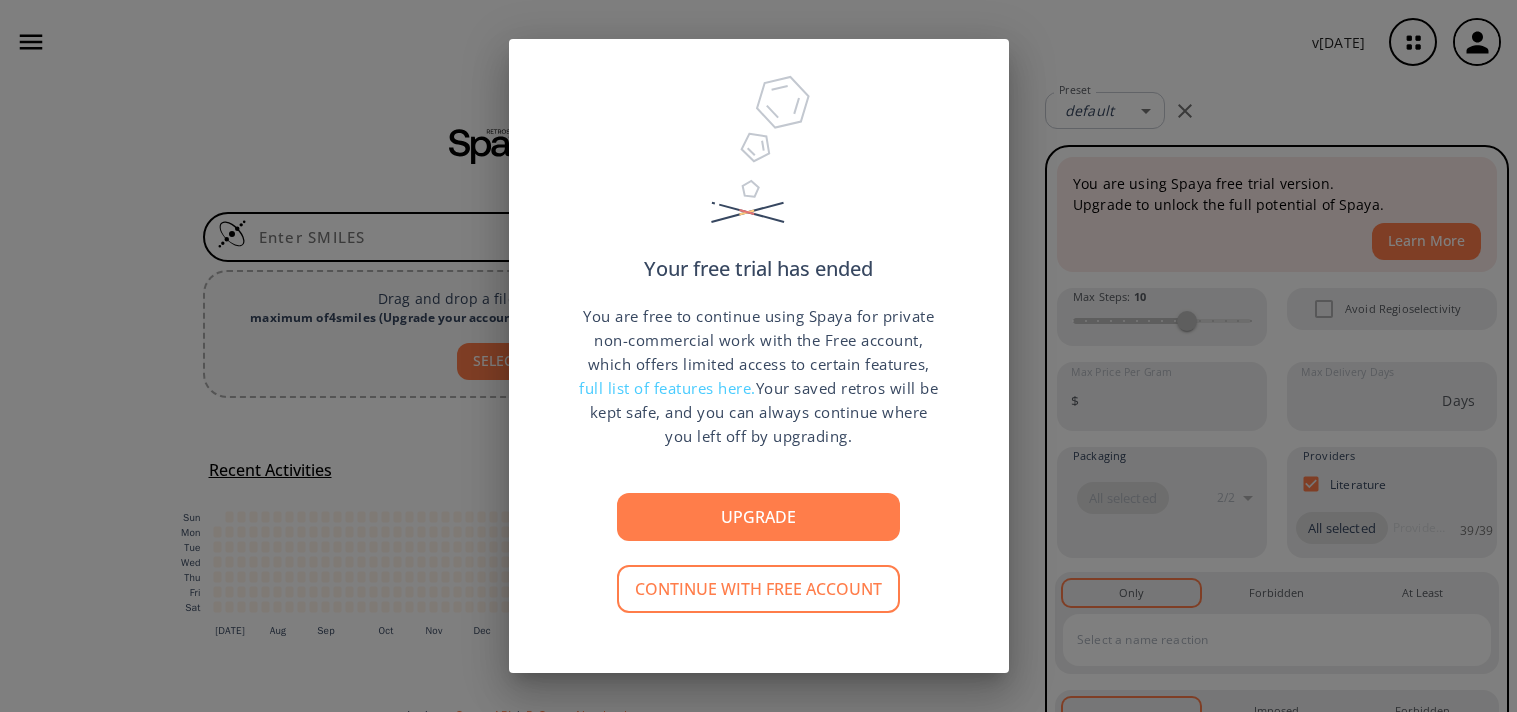 scroll, scrollTop: 0, scrollLeft: 0, axis: both 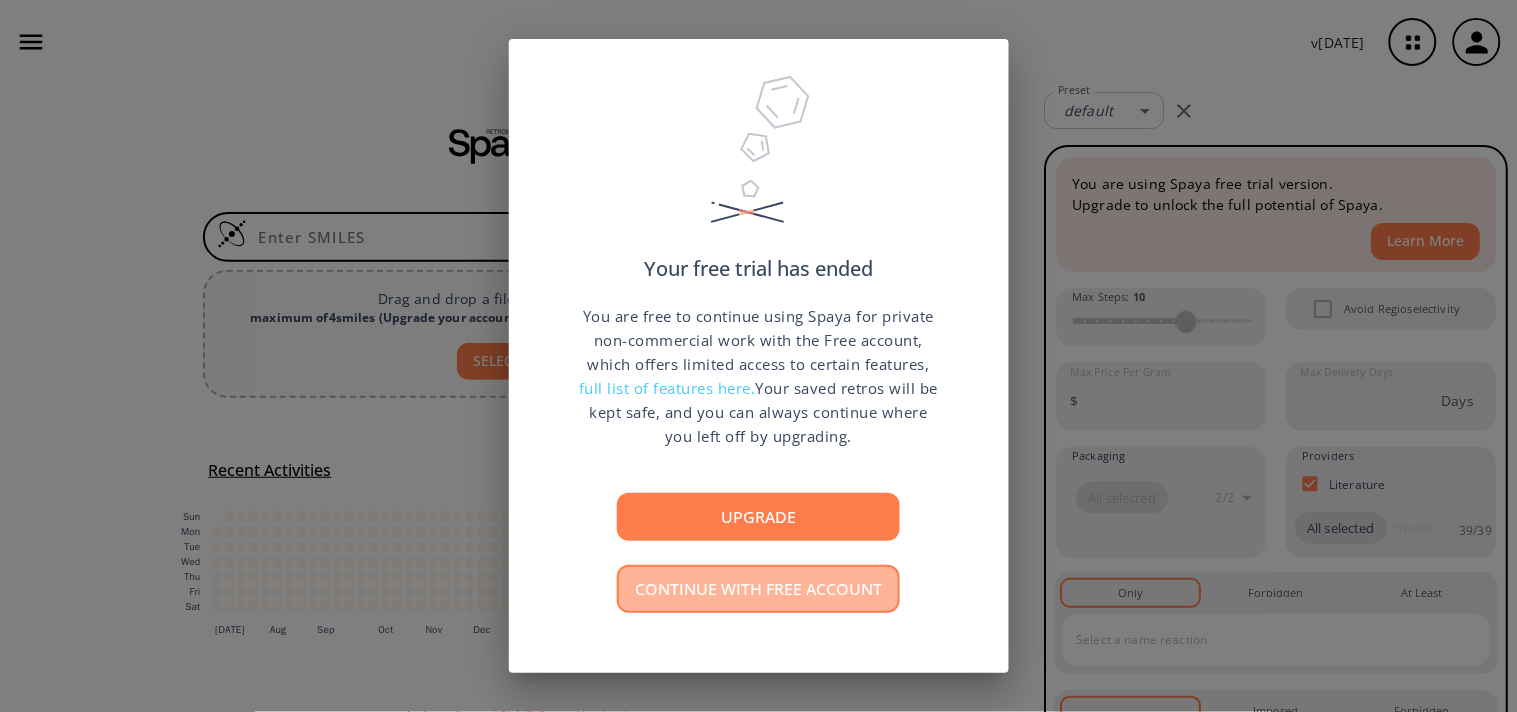 click on "Continue with free account" at bounding box center [758, 589] 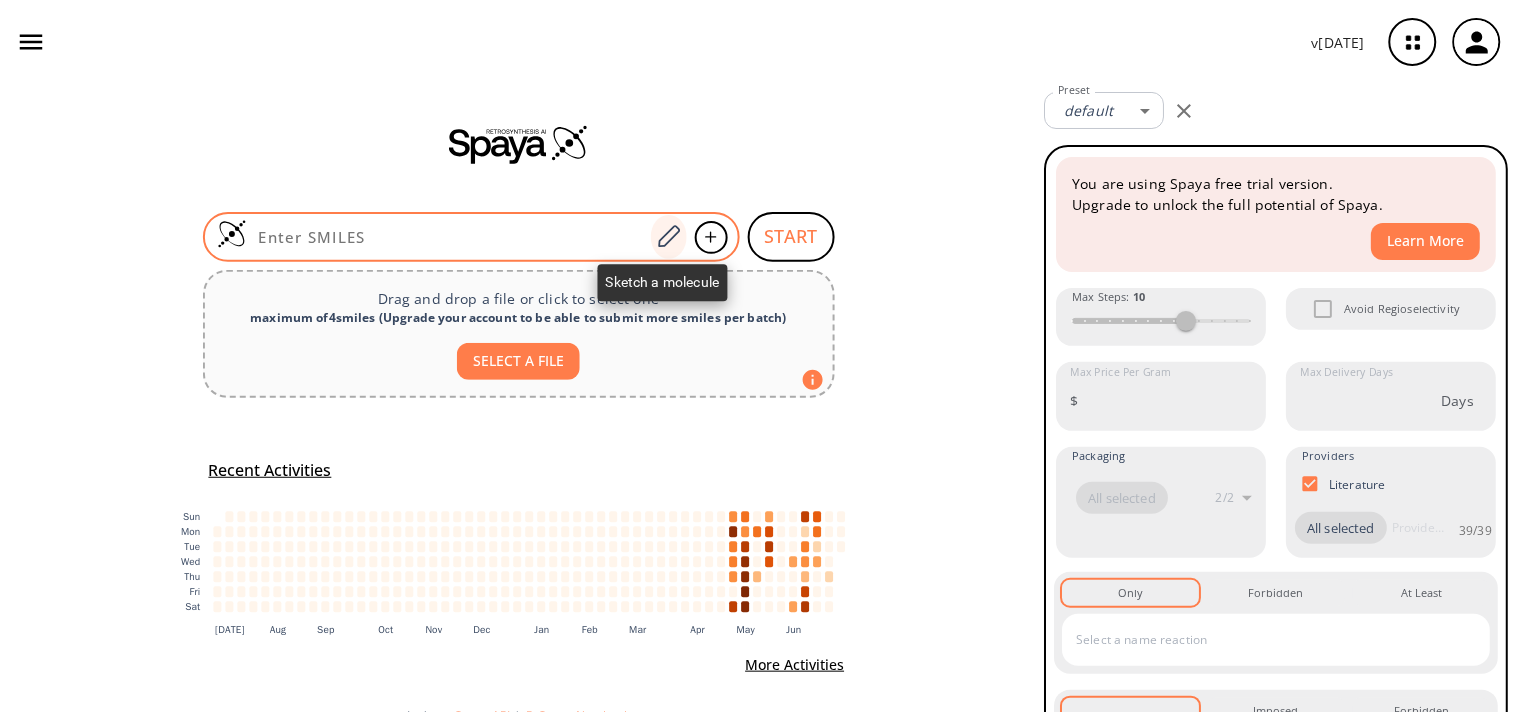 click 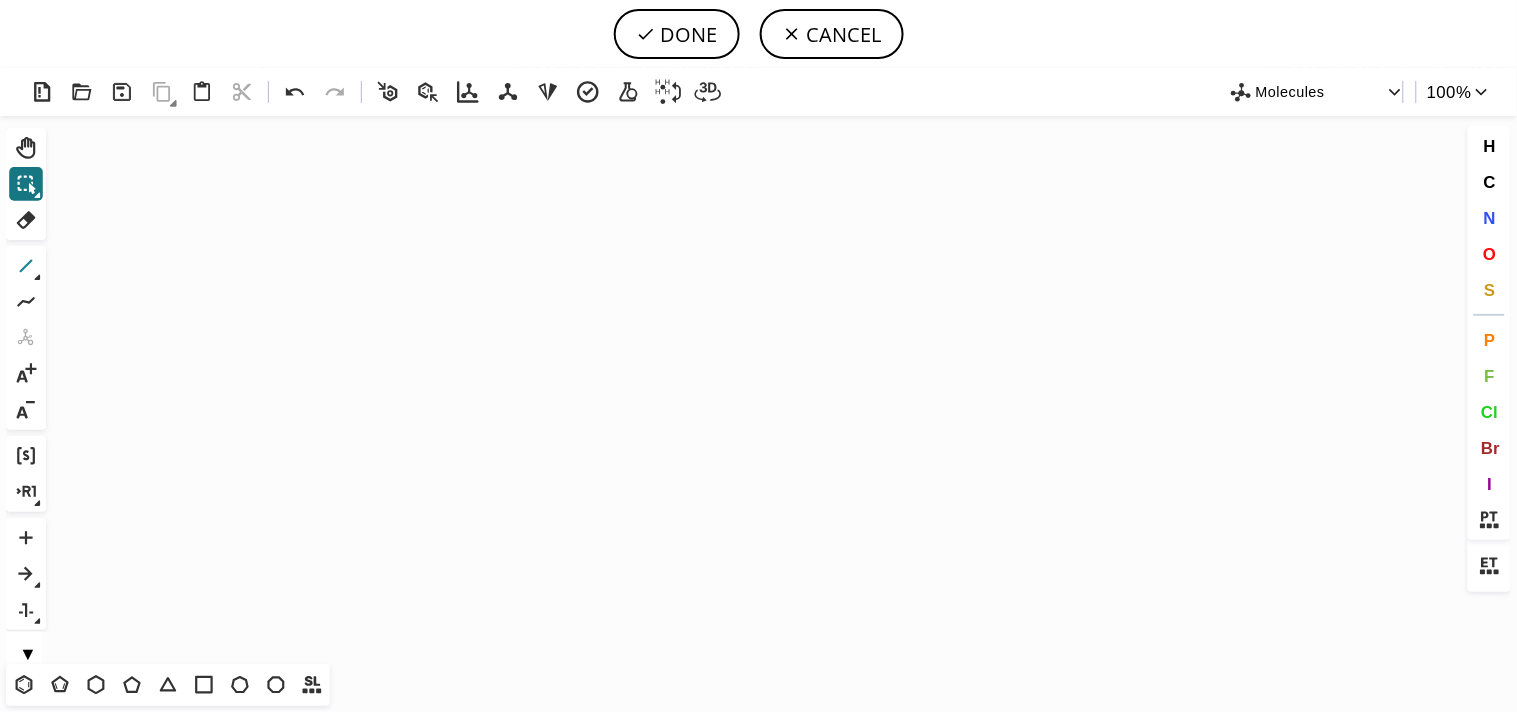 click 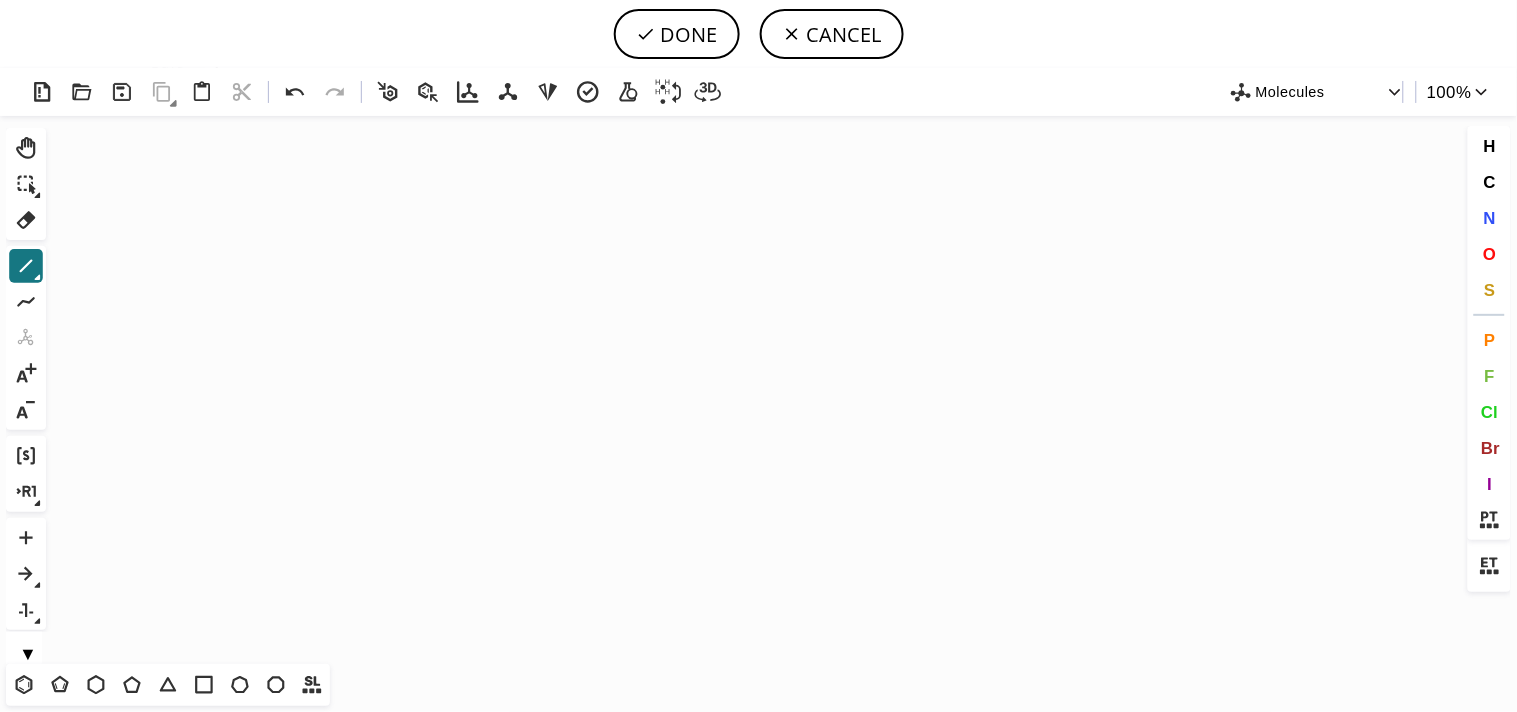 click on "Created with [PERSON_NAME] 2.3.0" 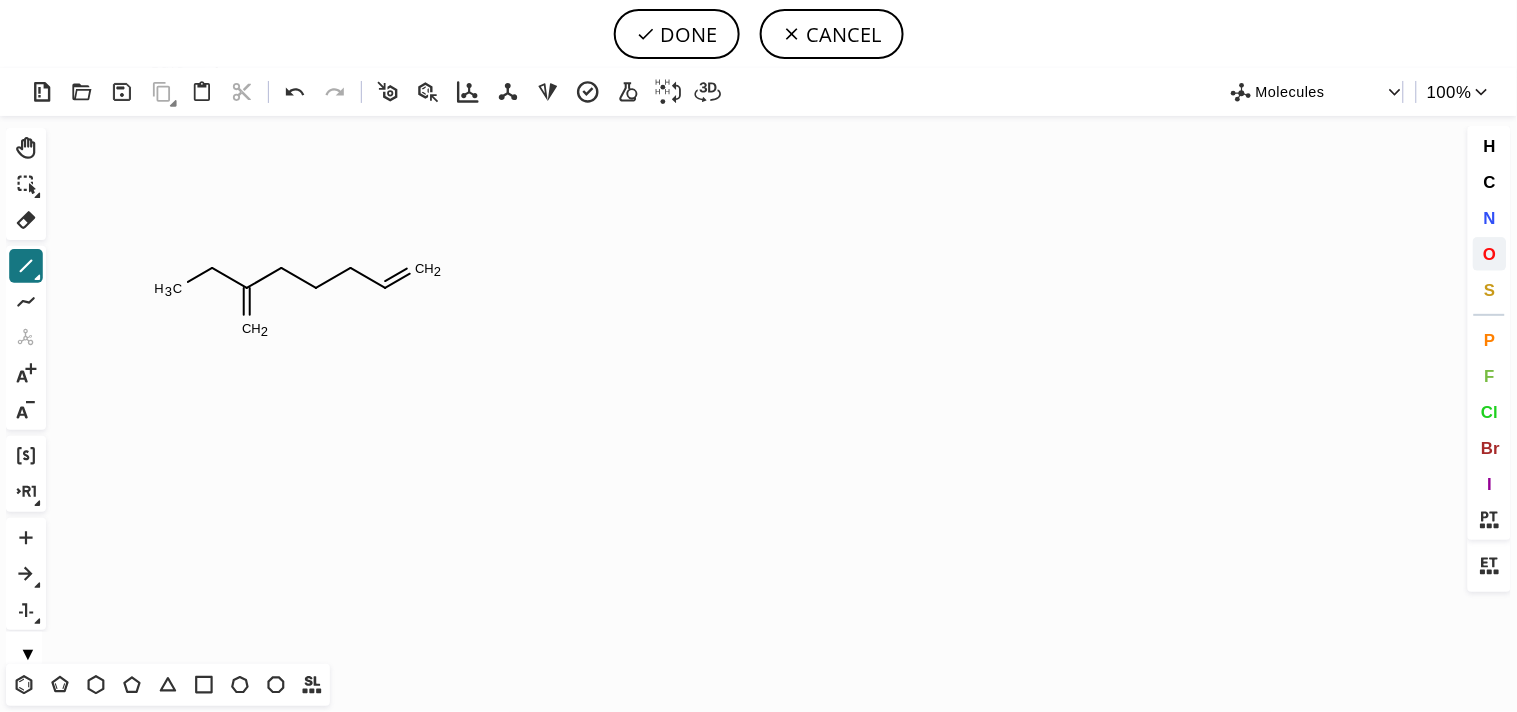 click on "O" at bounding box center (1490, 254) 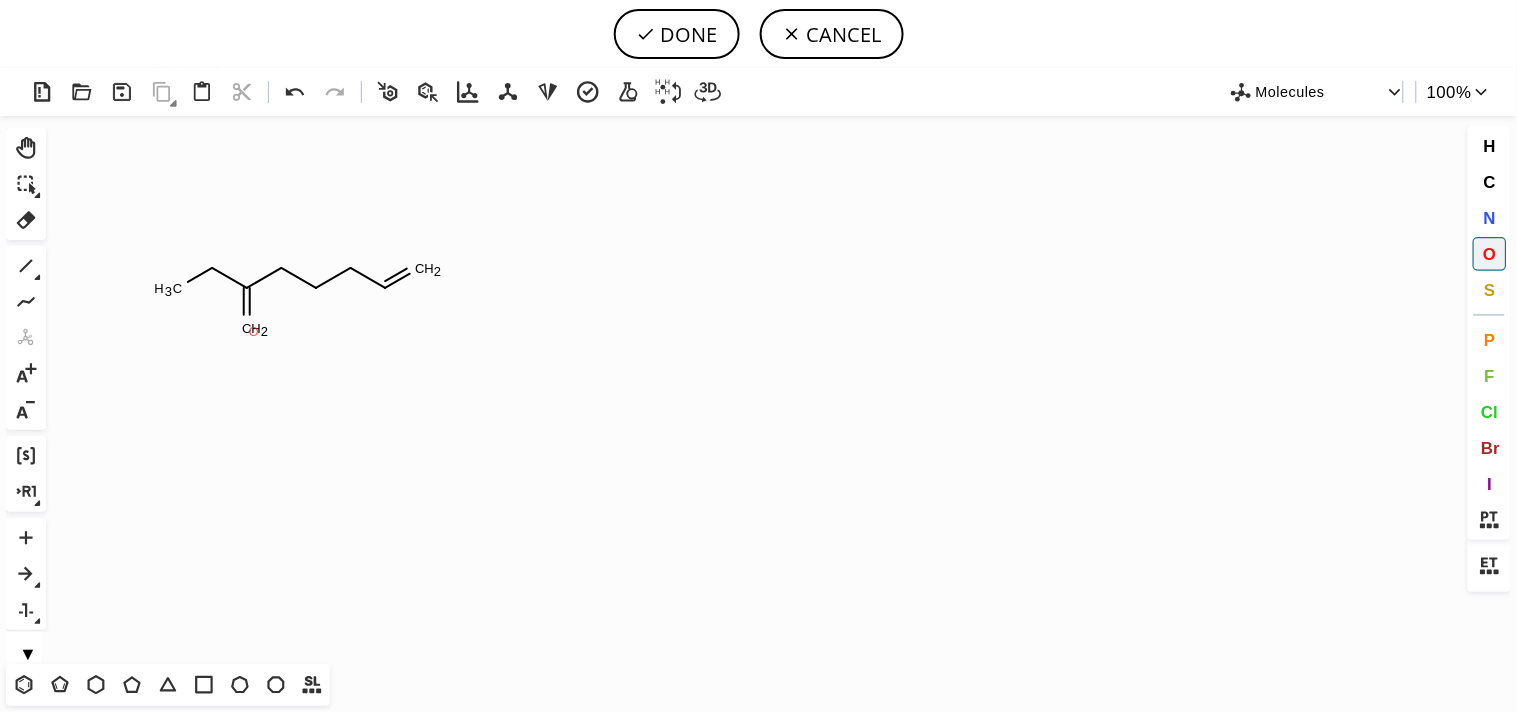 click on "O" 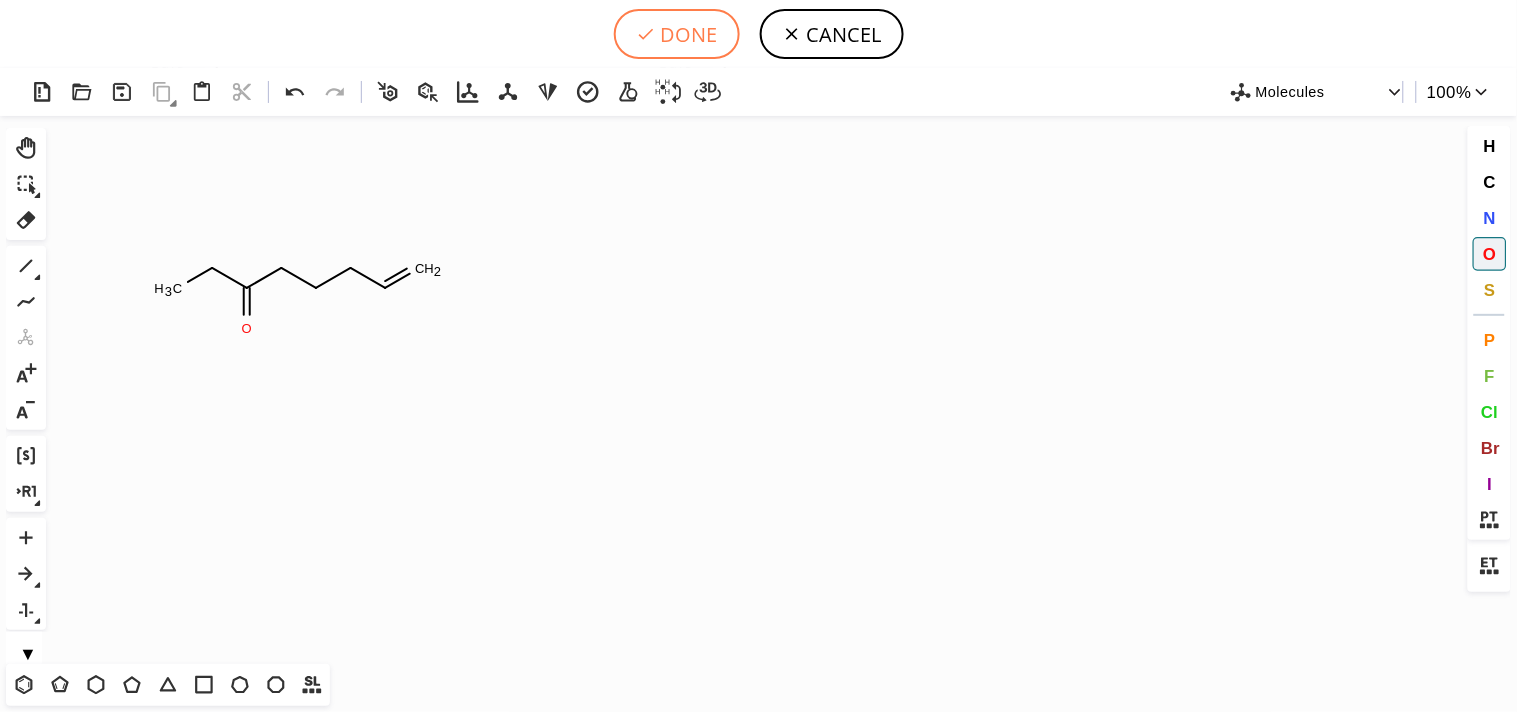 click on "DONE" at bounding box center [677, 34] 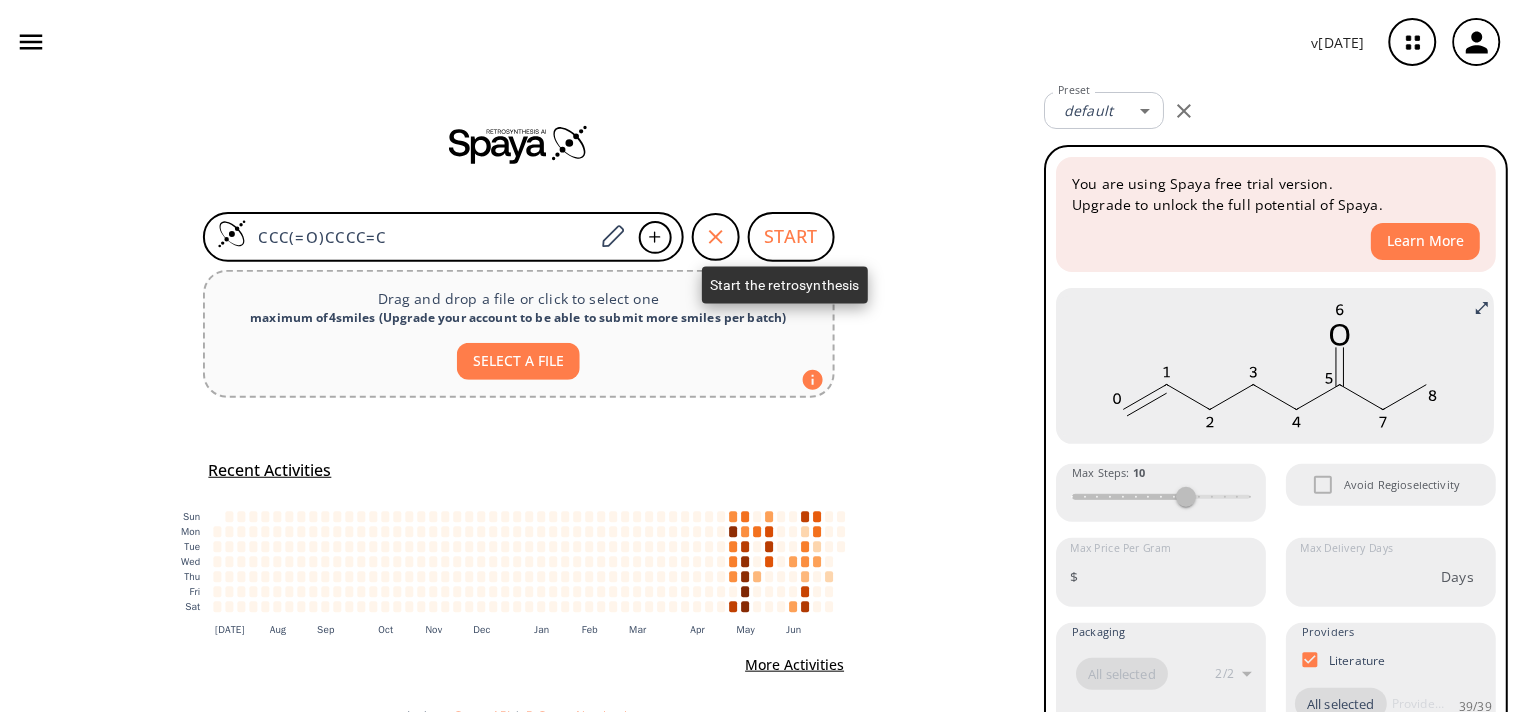 click on "START" at bounding box center (791, 237) 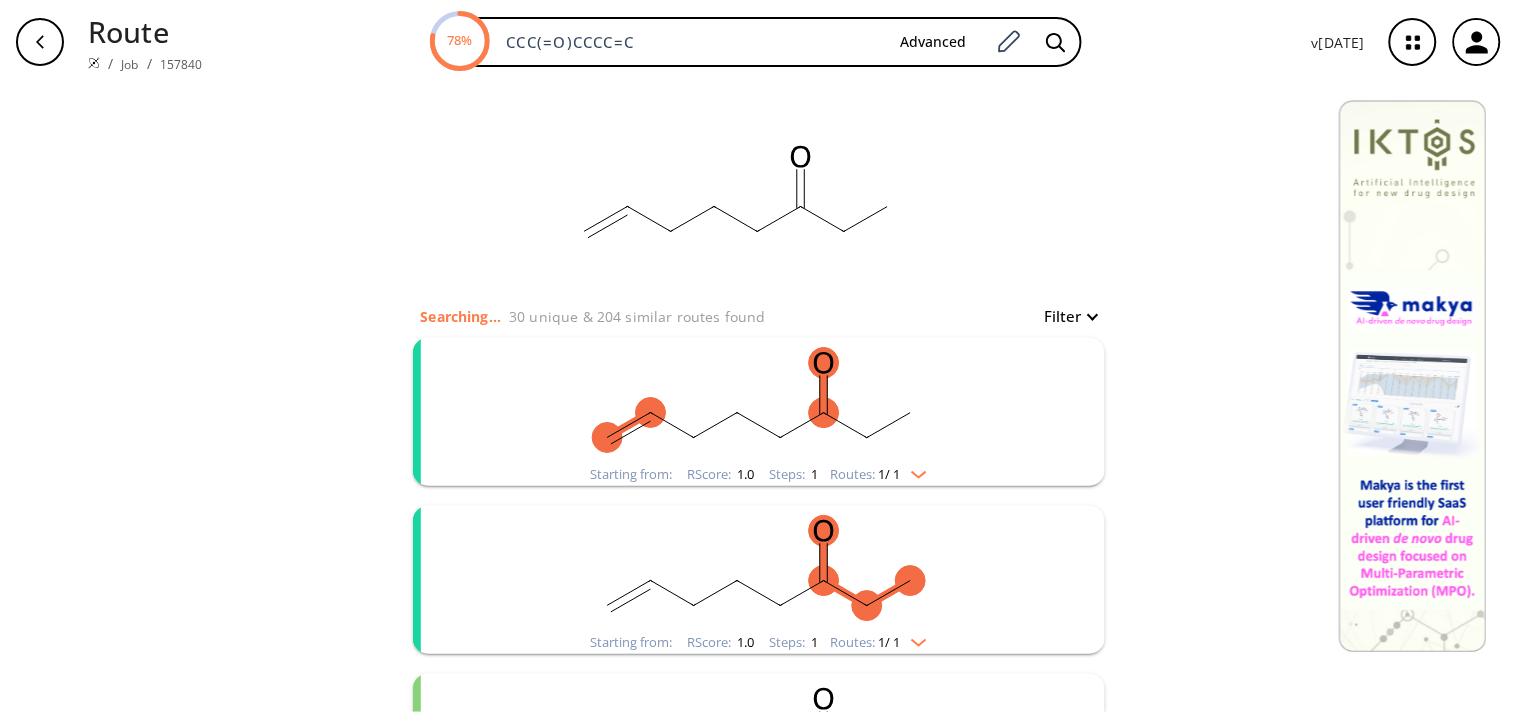 click 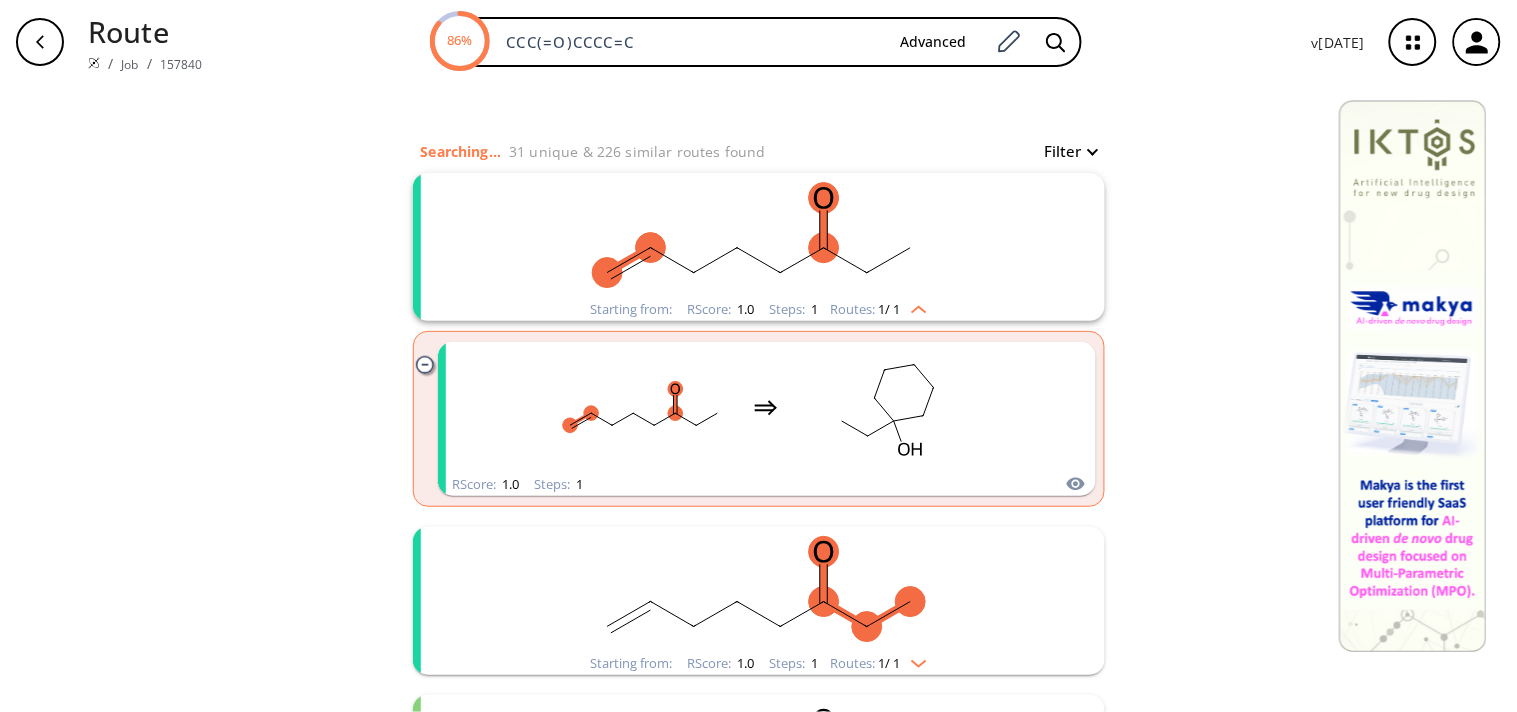 scroll, scrollTop: 253, scrollLeft: 0, axis: vertical 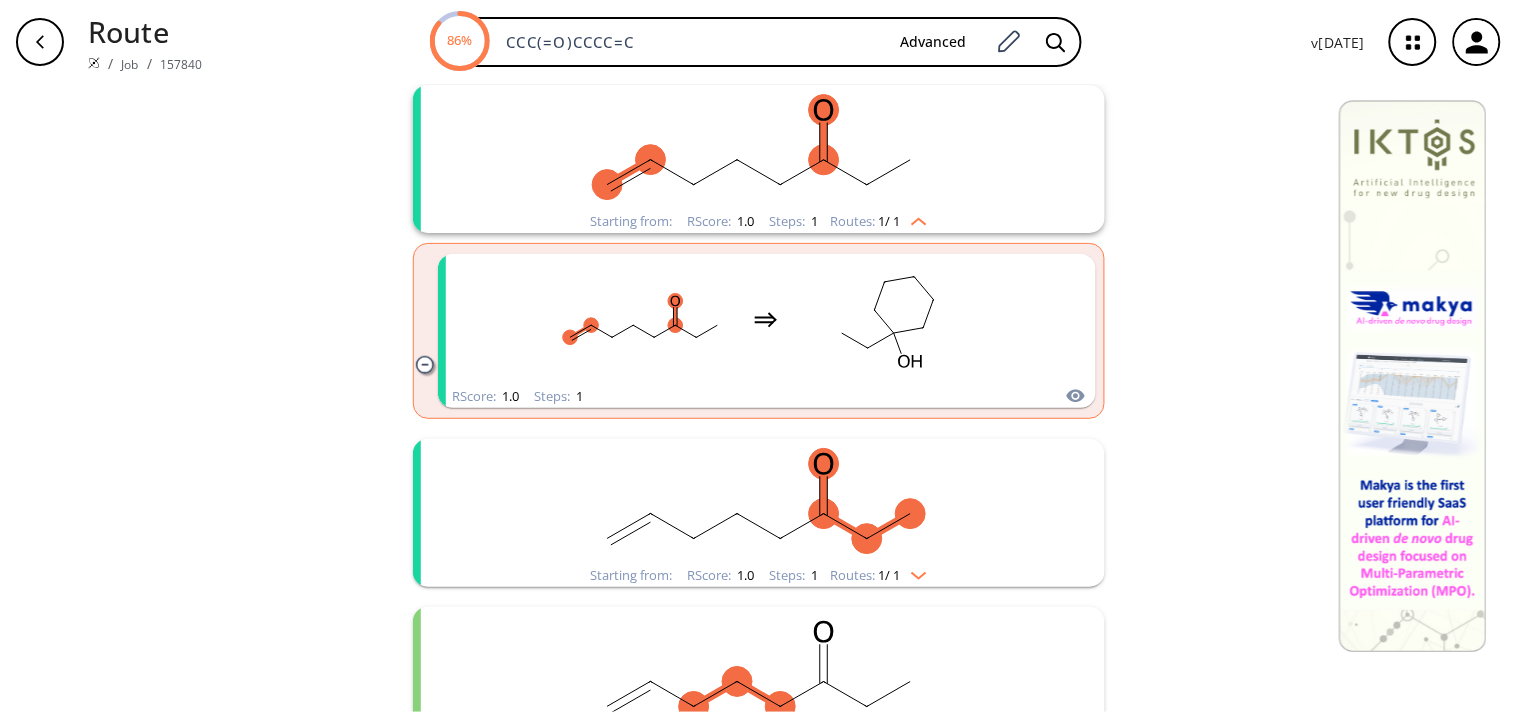 click 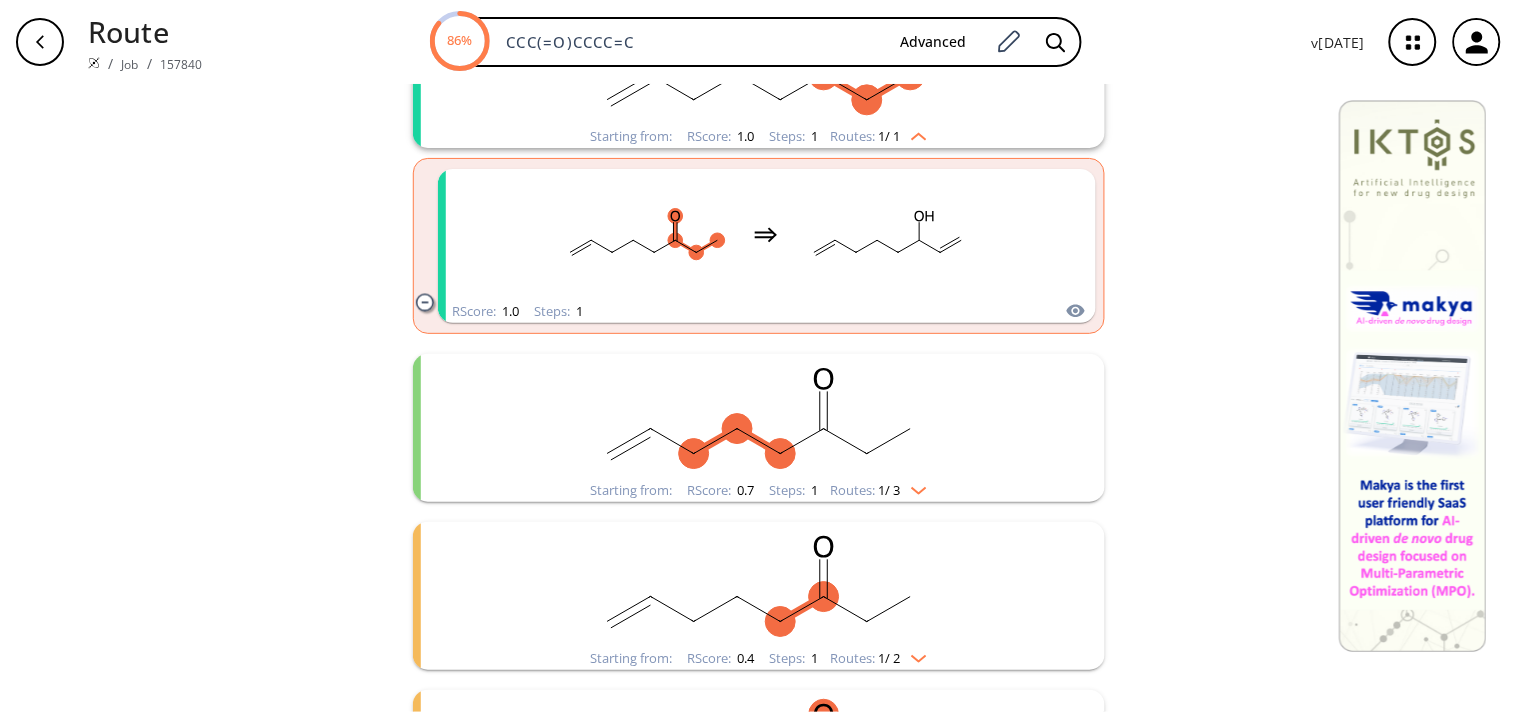 scroll, scrollTop: 695, scrollLeft: 0, axis: vertical 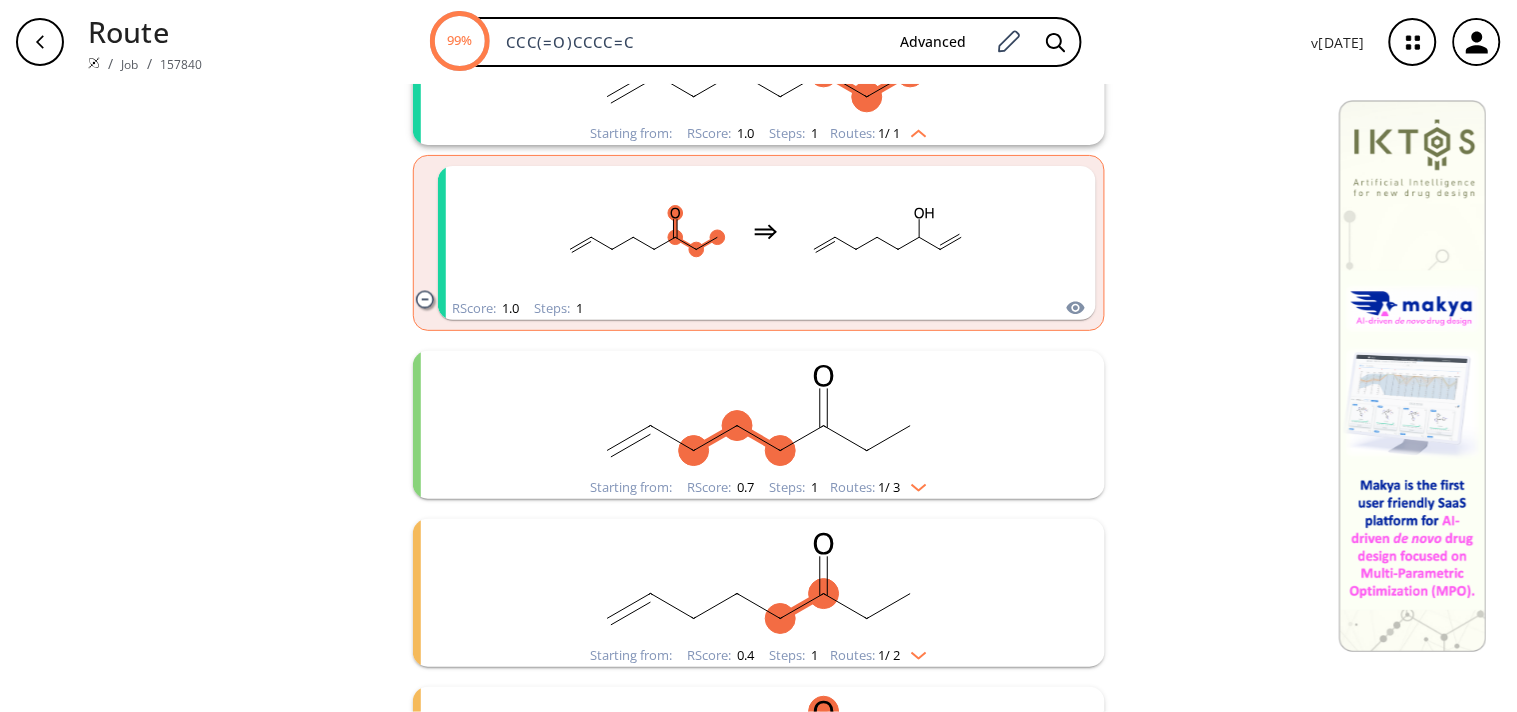 click on "Starting from: RScore :   0.7   Steps :   1   Routes:   1  / 3" at bounding box center [759, 425] 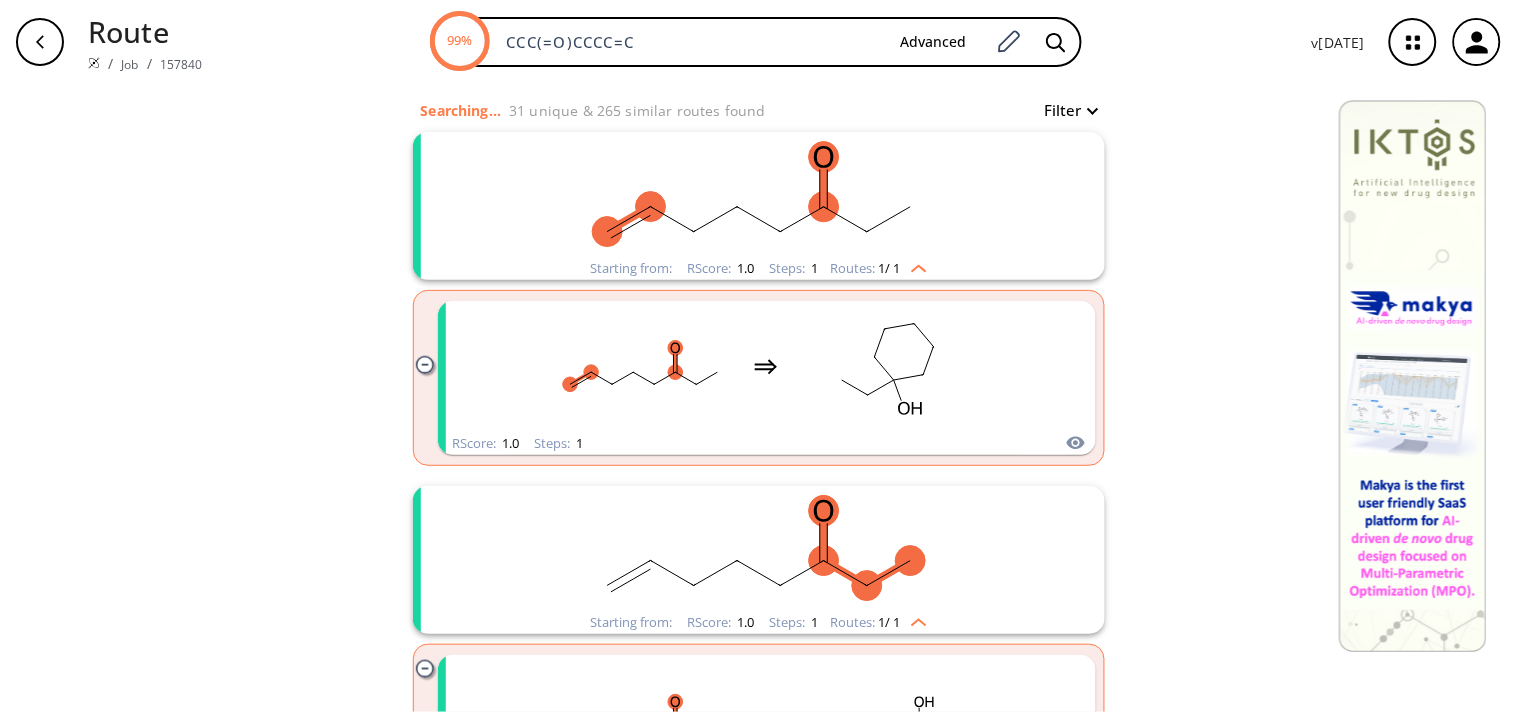 scroll, scrollTop: 50, scrollLeft: 0, axis: vertical 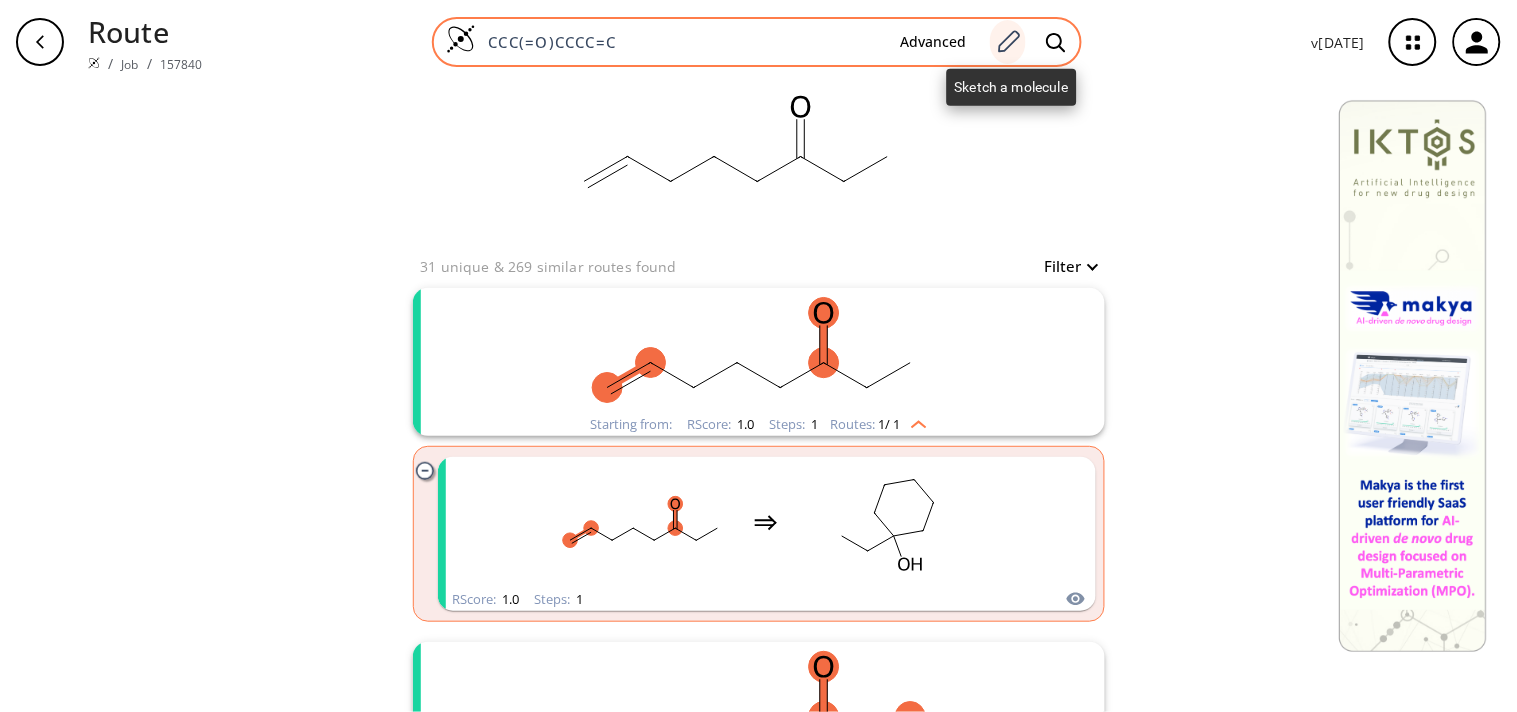 click 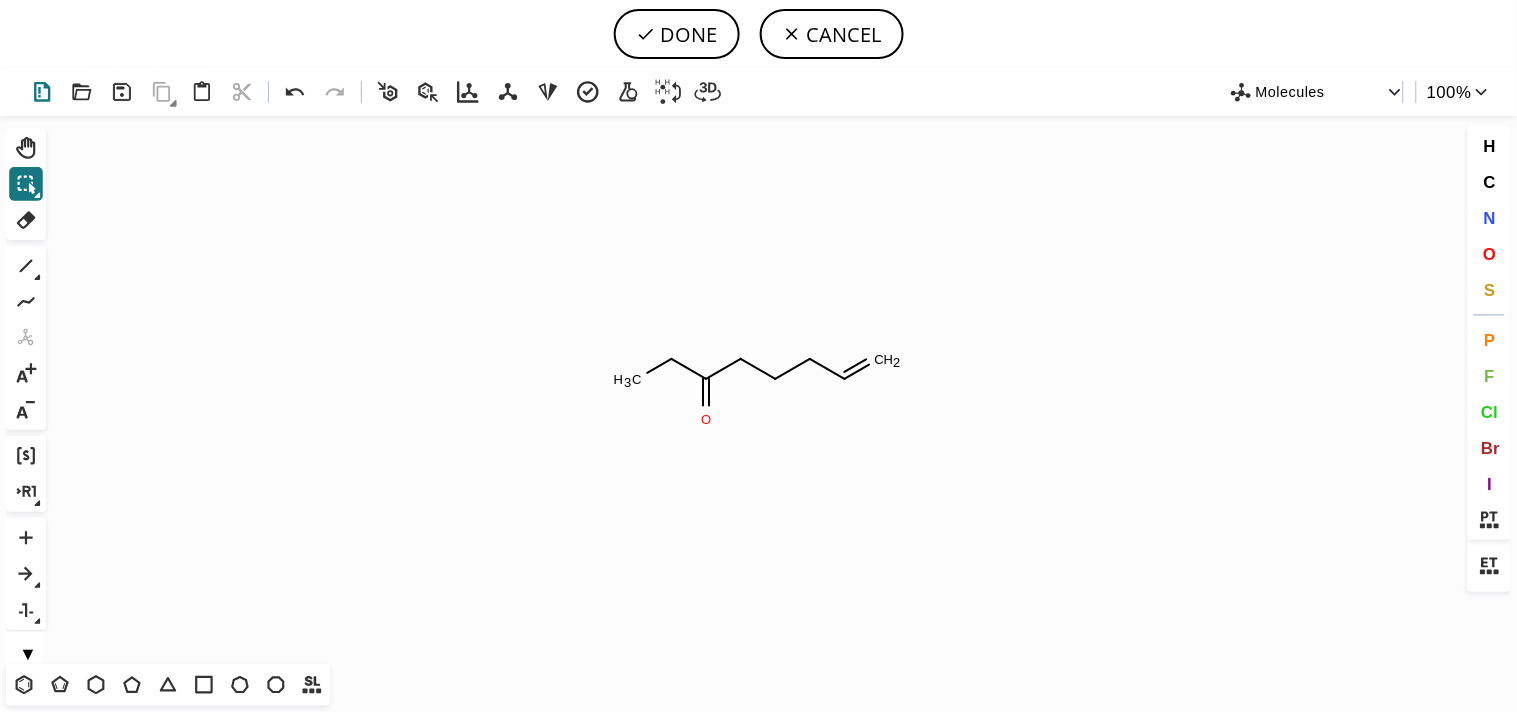 click 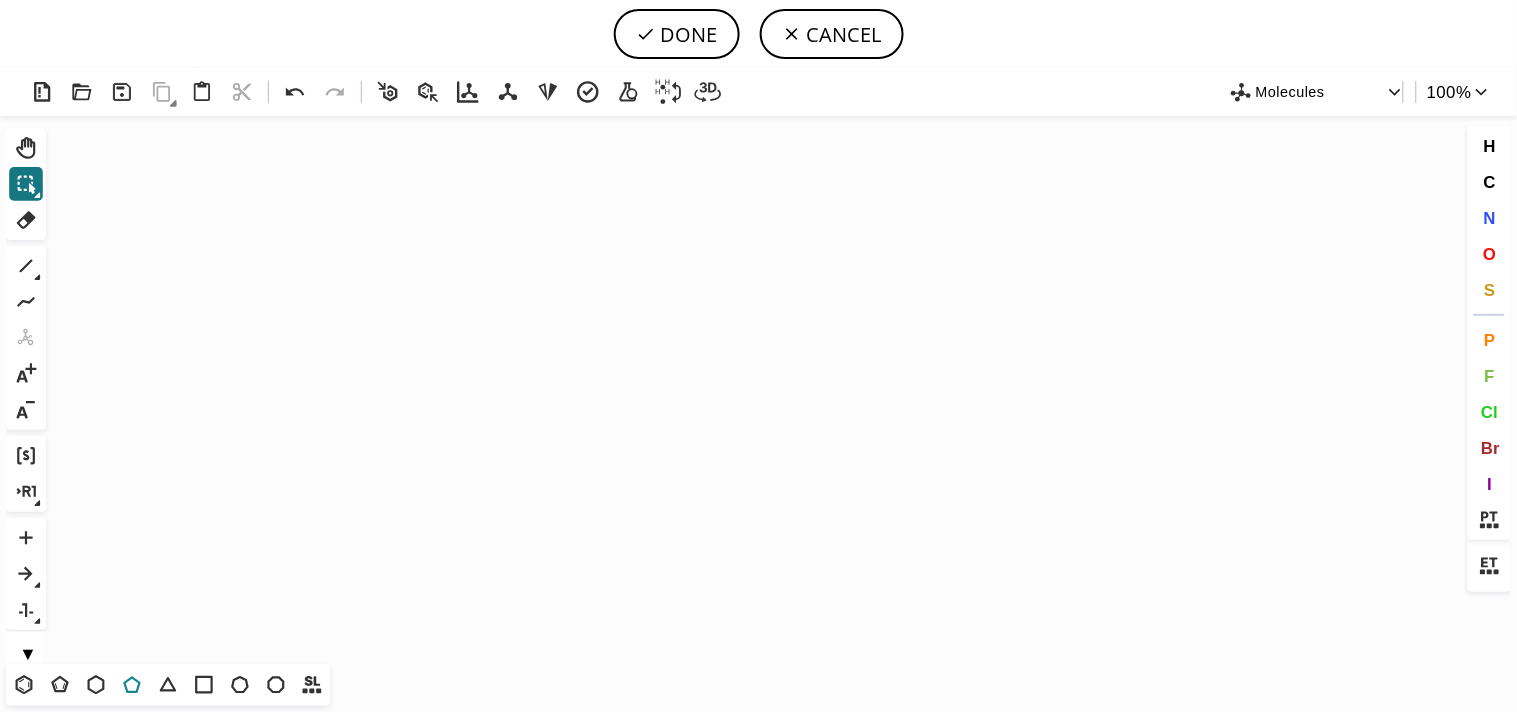 click 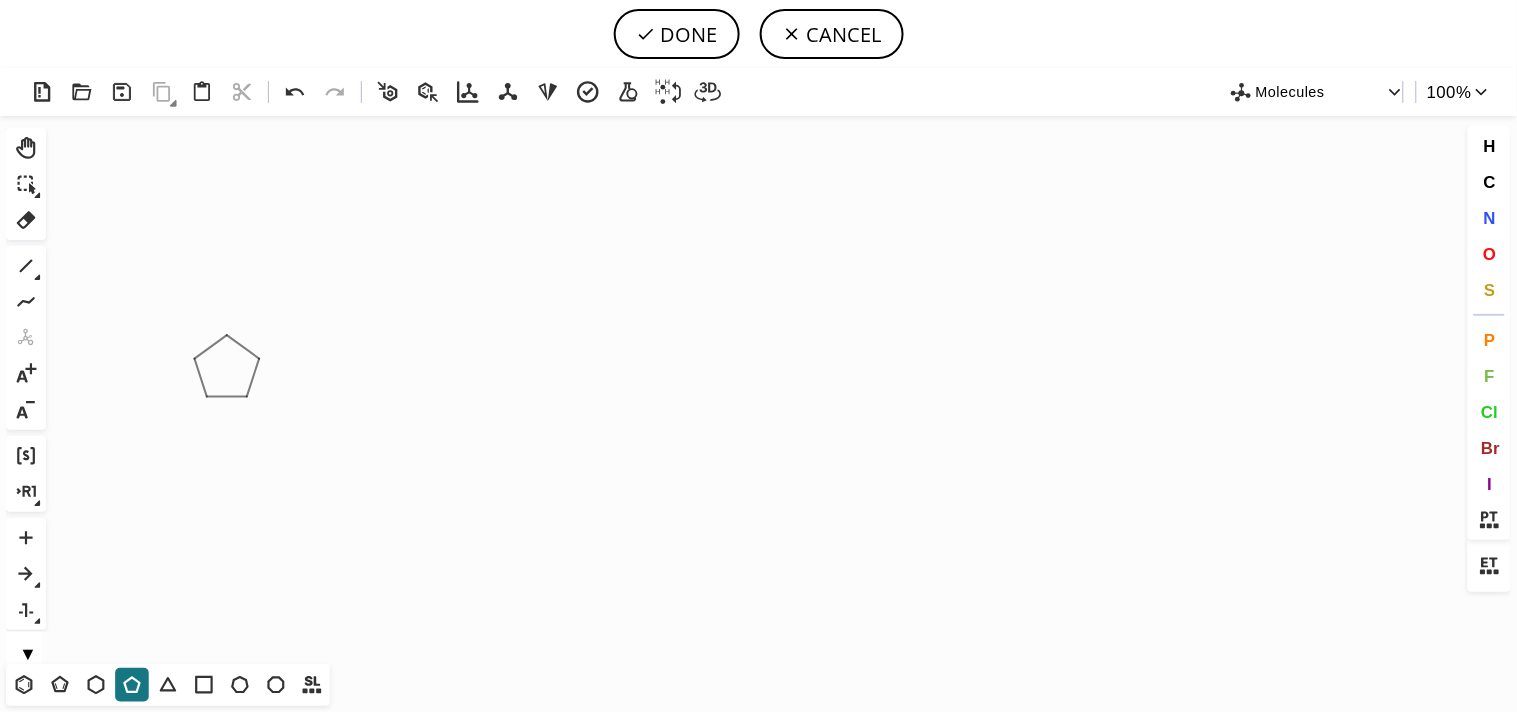 click on "Created with [PERSON_NAME] 2.3.0" 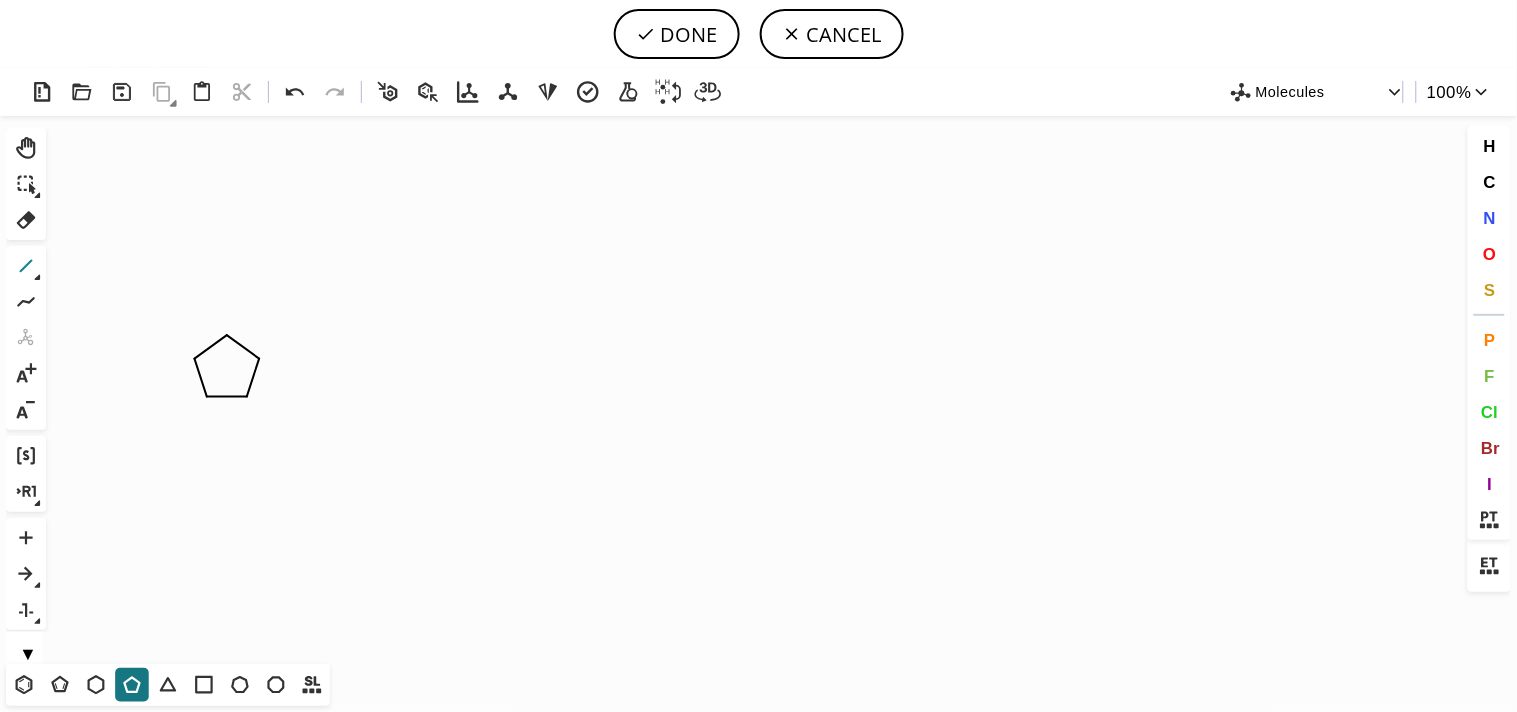 click 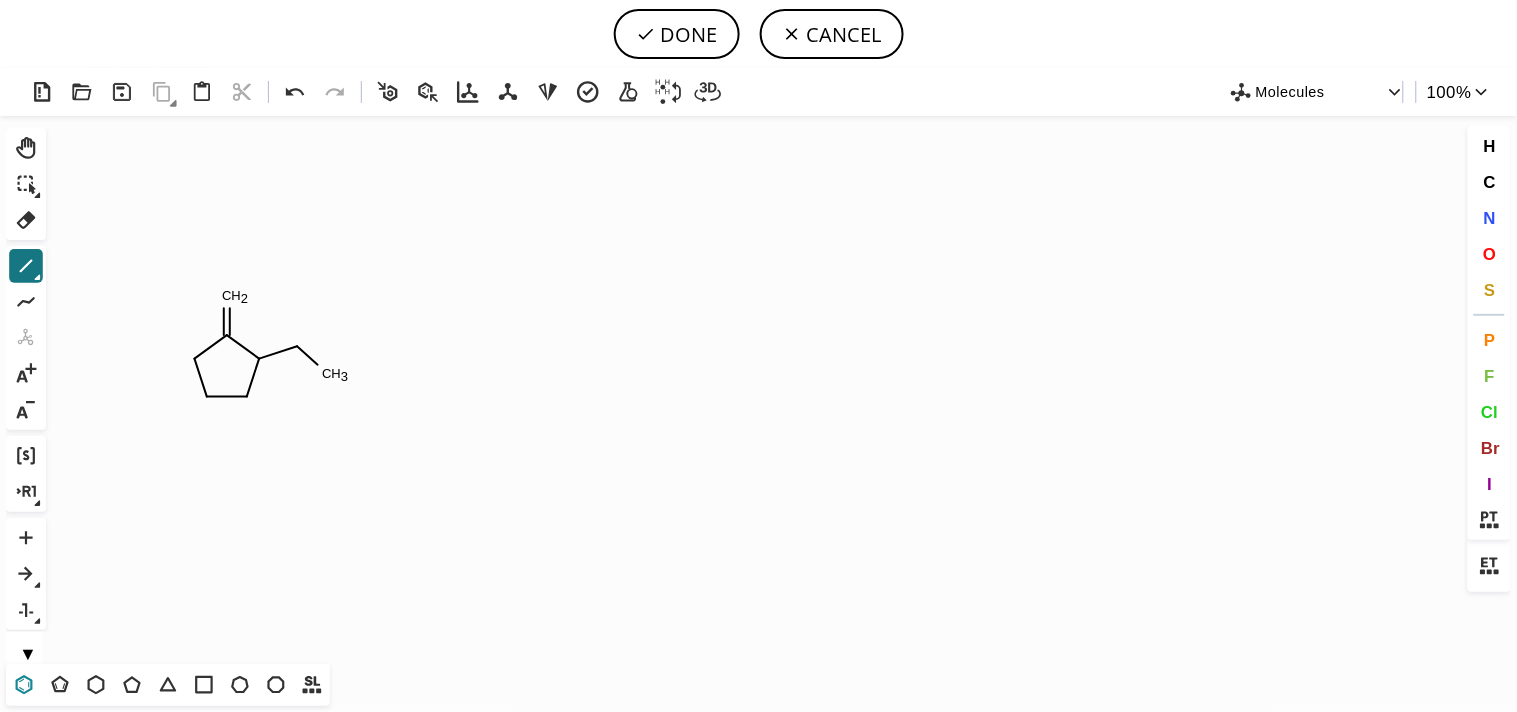 click 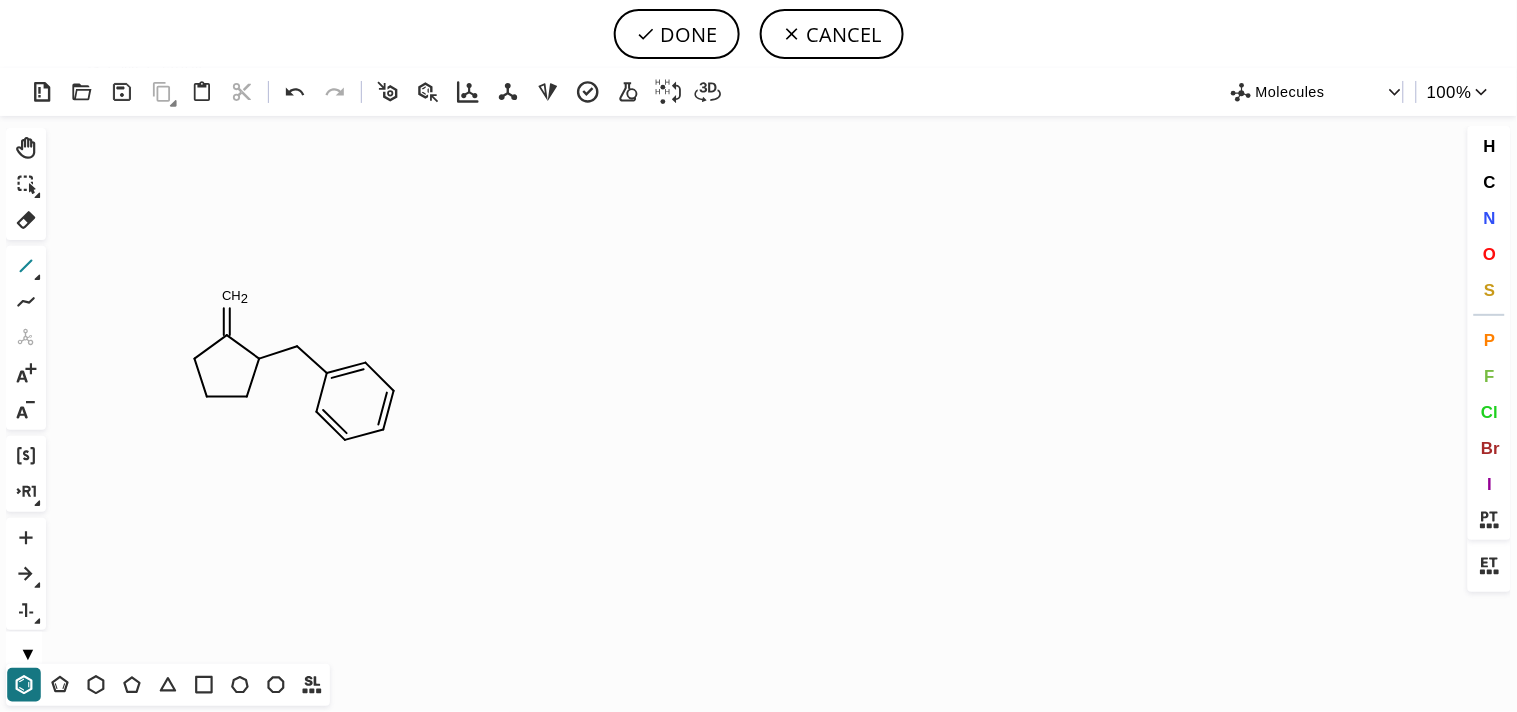 click 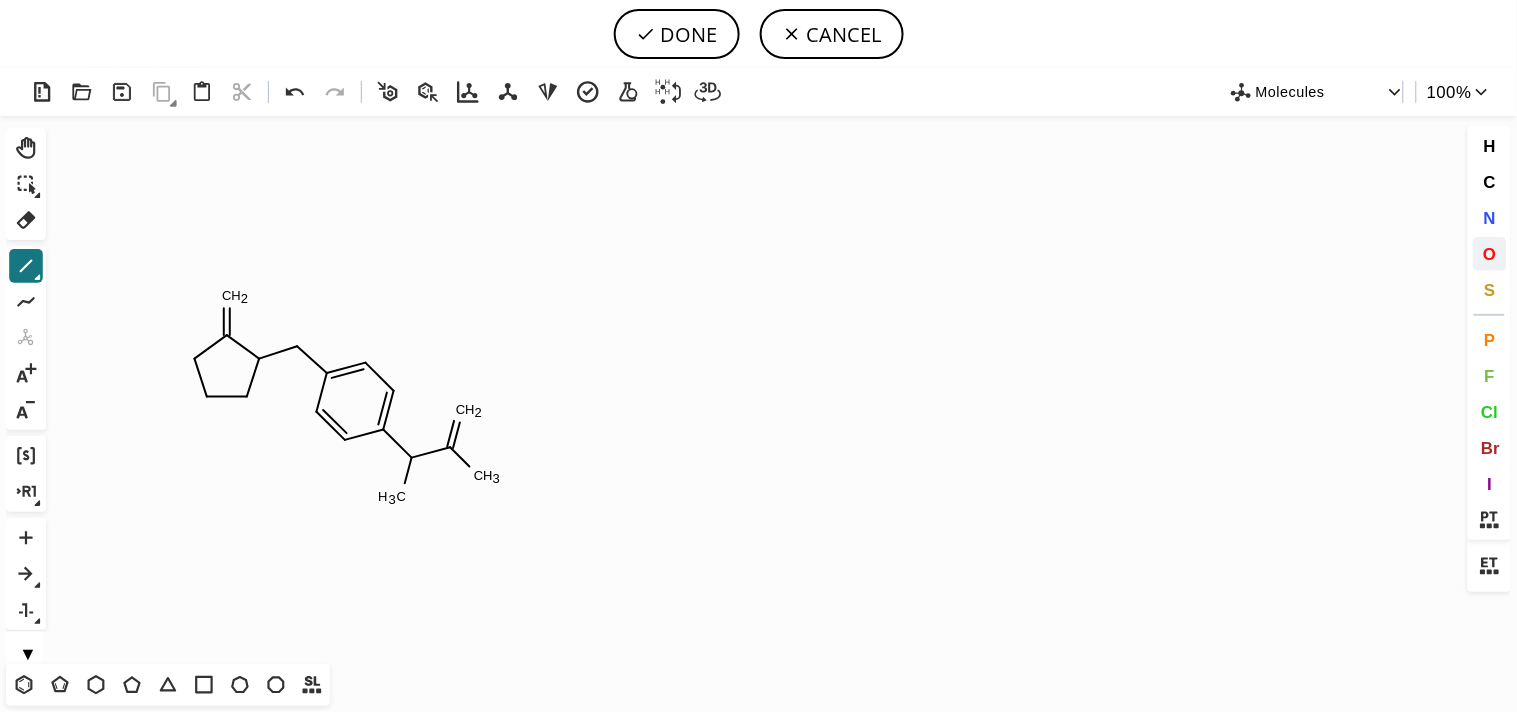 click on "O" at bounding box center [1490, 254] 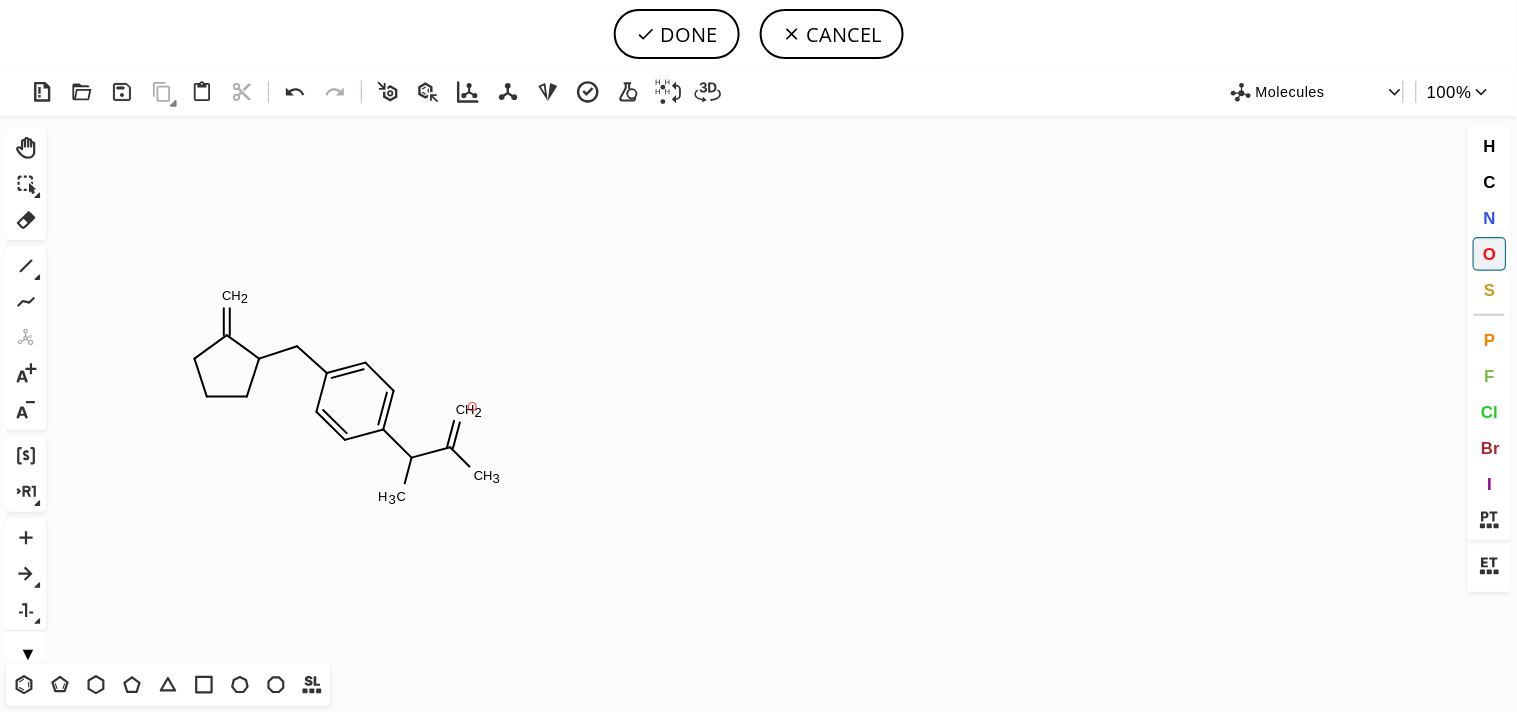 click on "O" 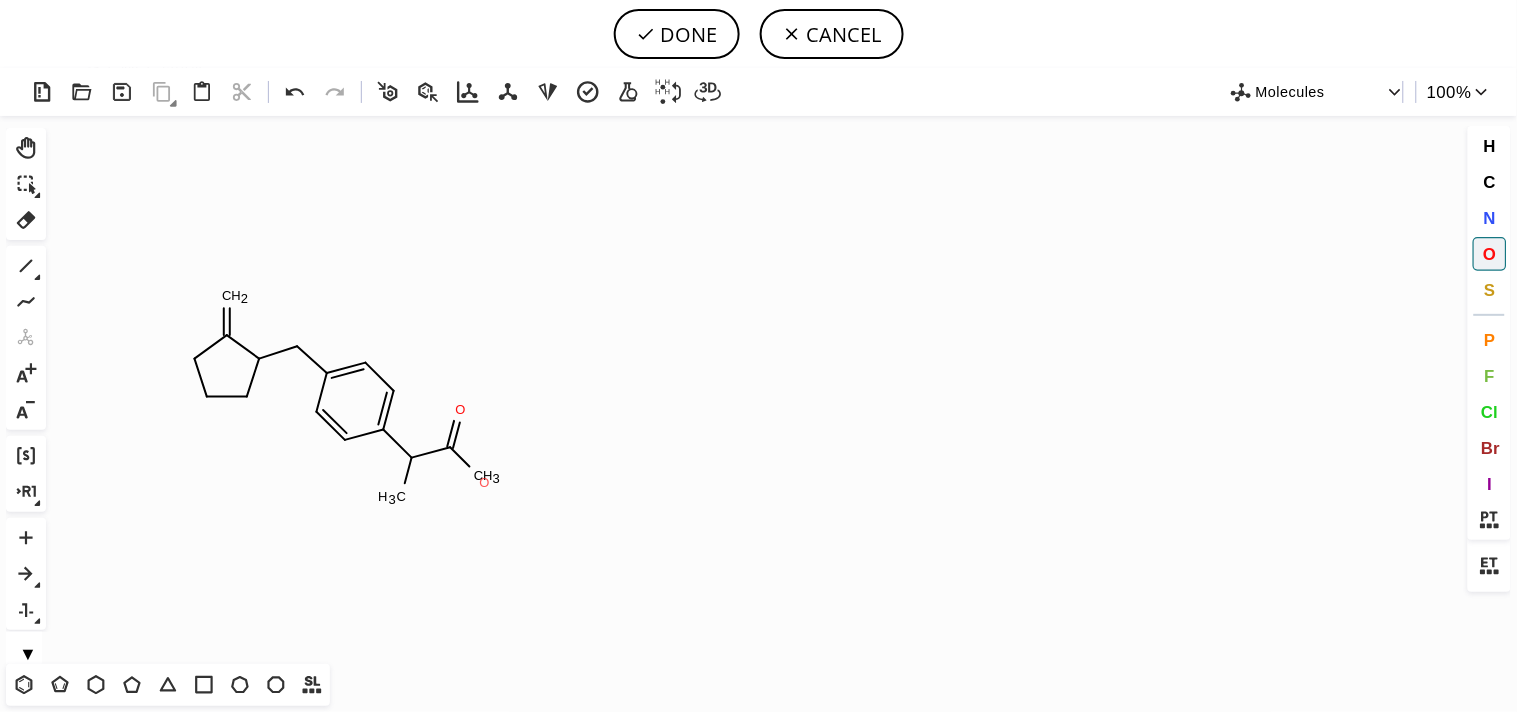 click on "O" 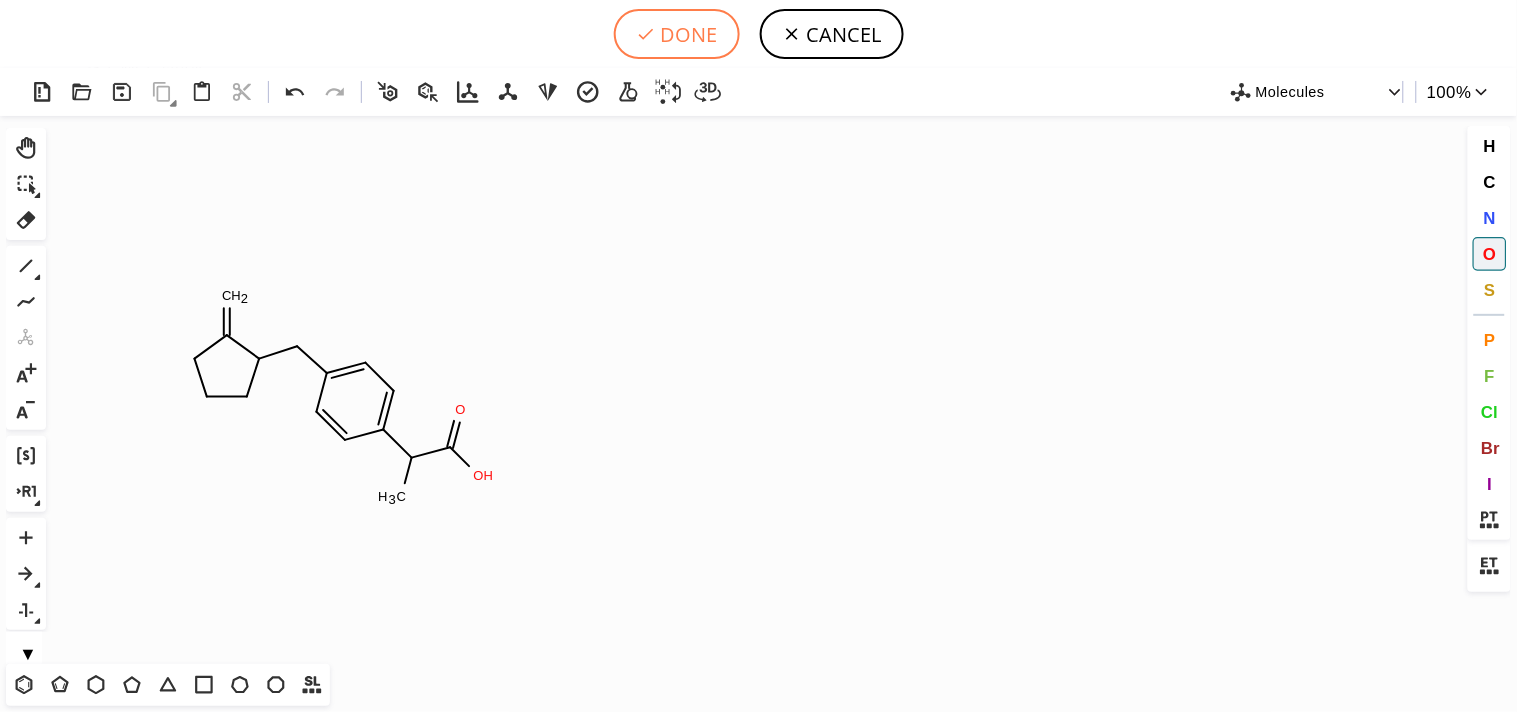 click on "DONE" at bounding box center [677, 34] 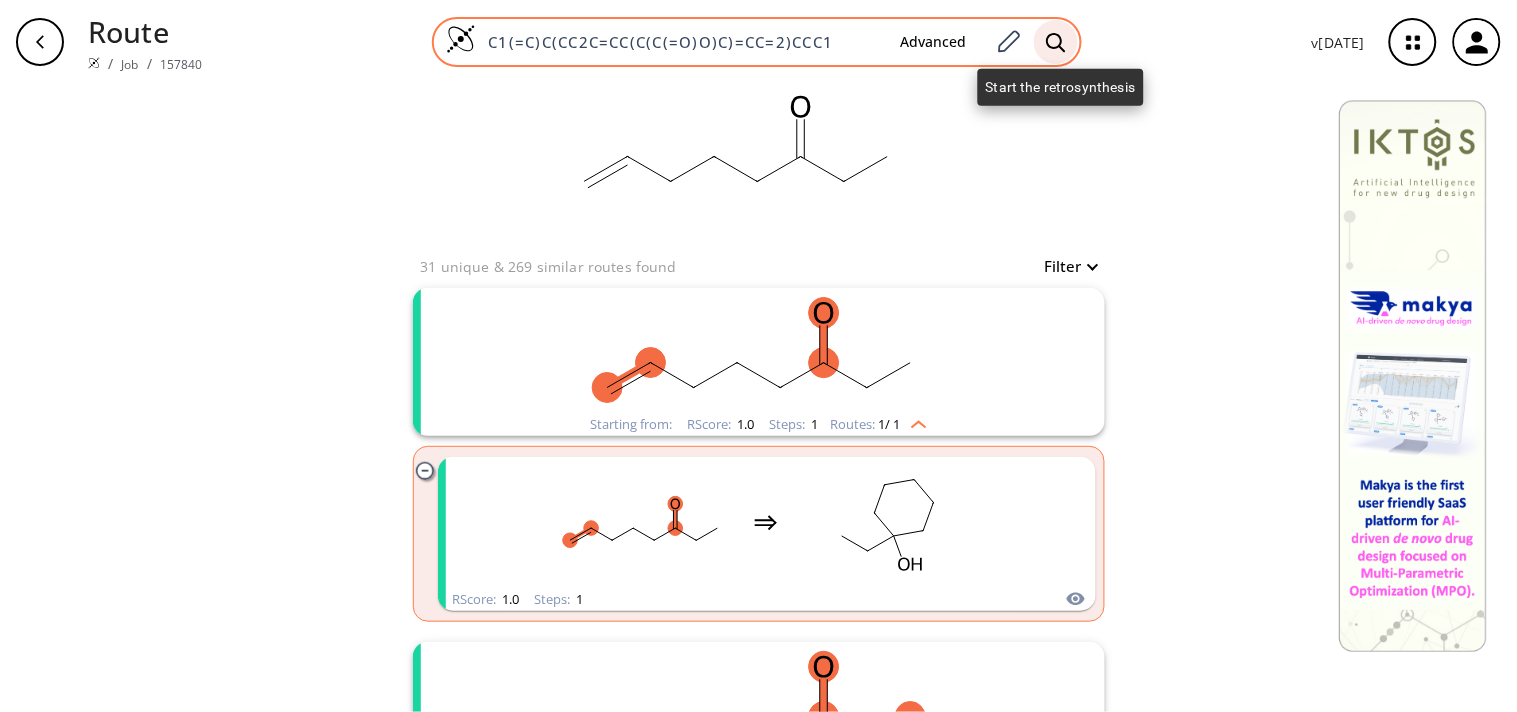 click 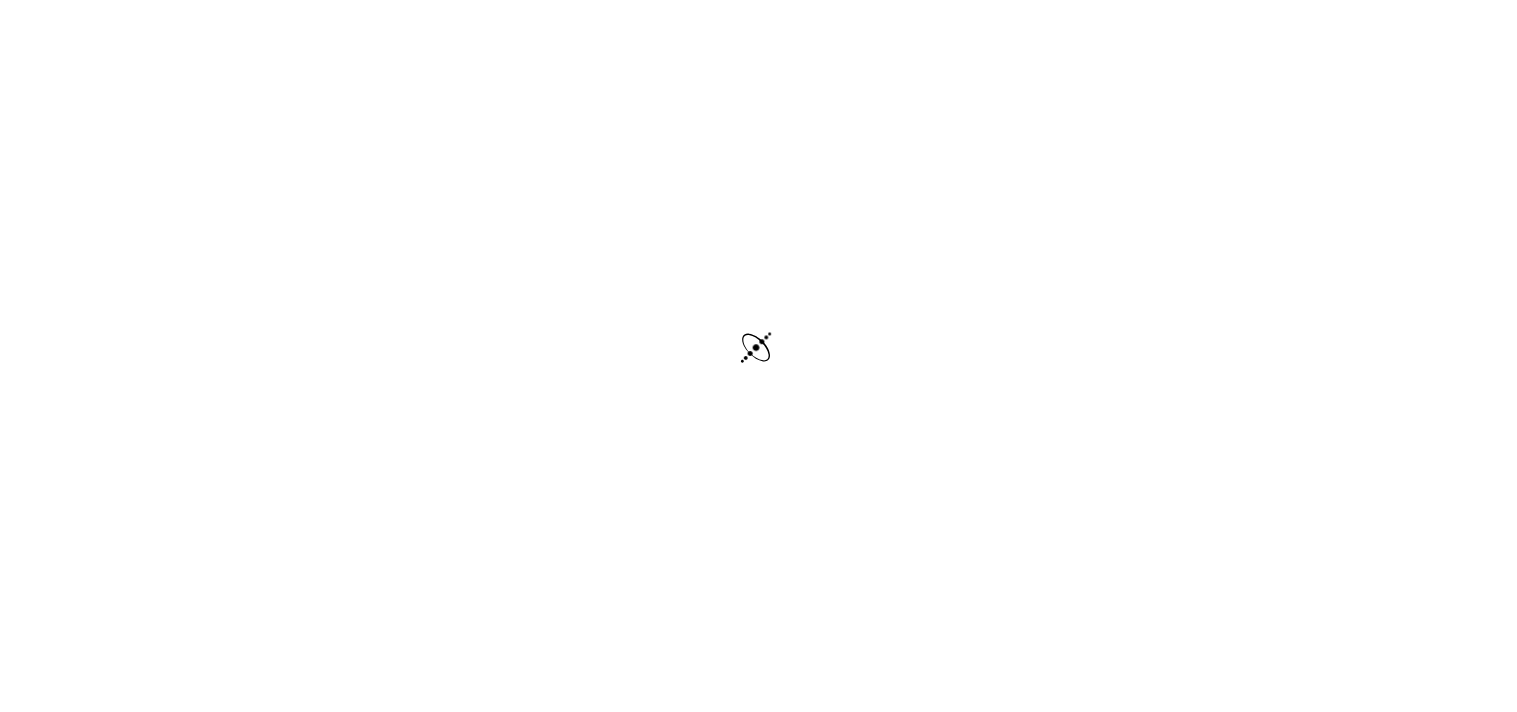 scroll, scrollTop: 0, scrollLeft: 0, axis: both 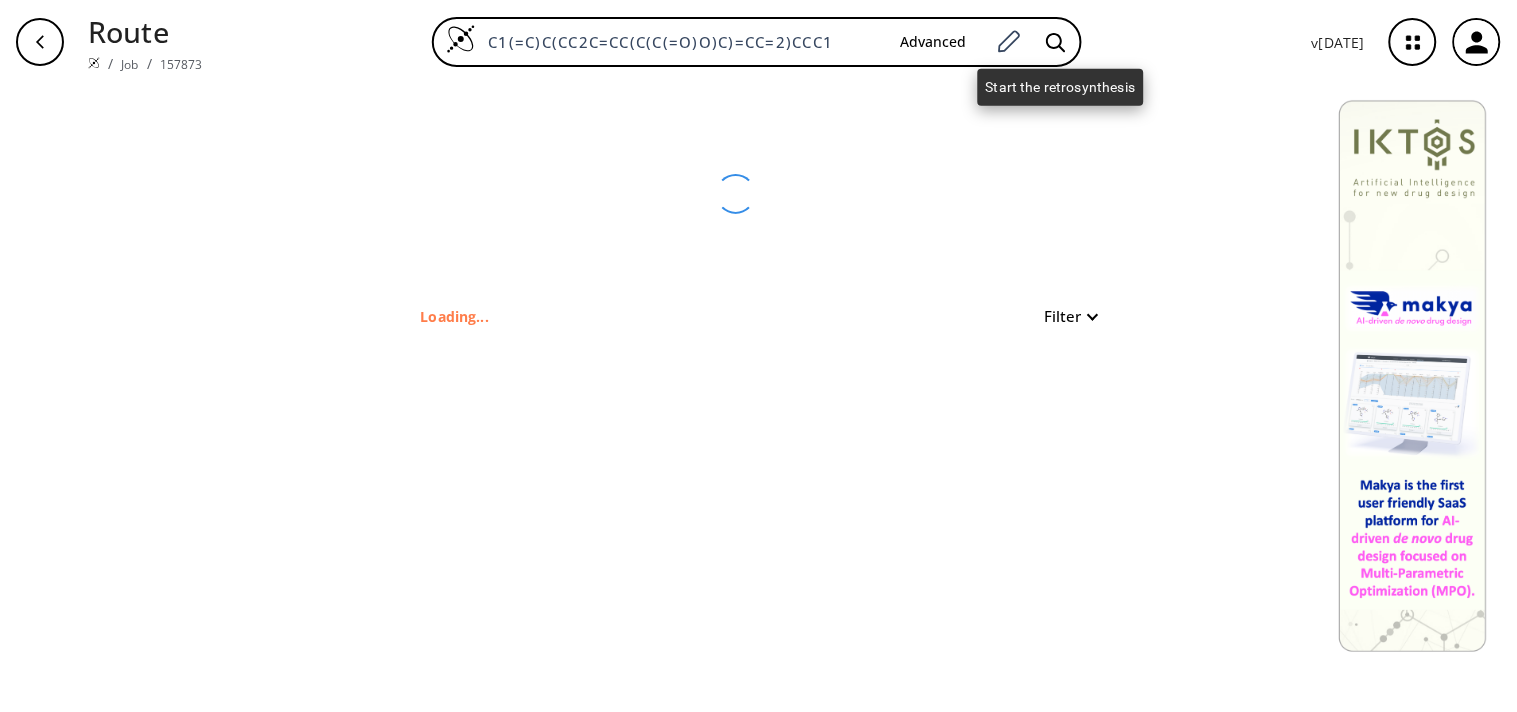 click 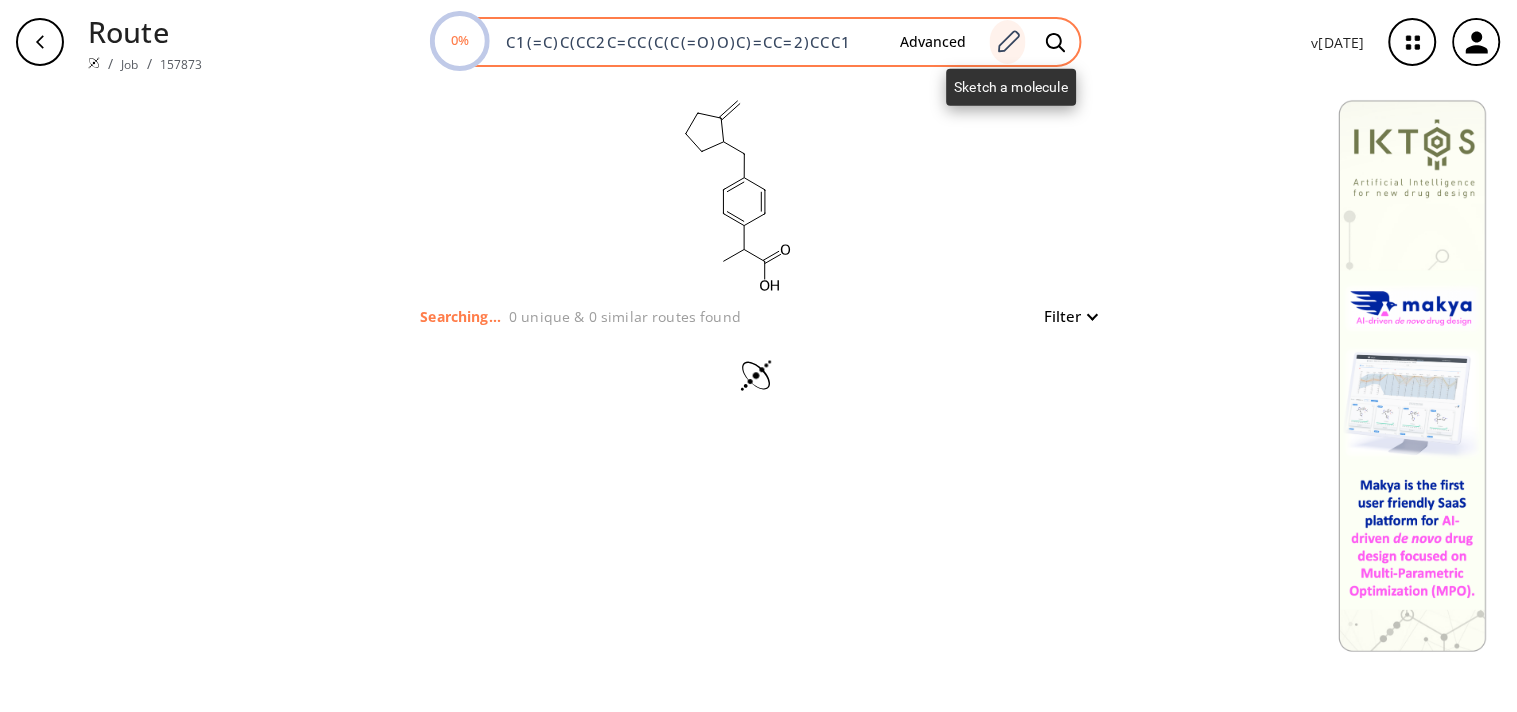 click 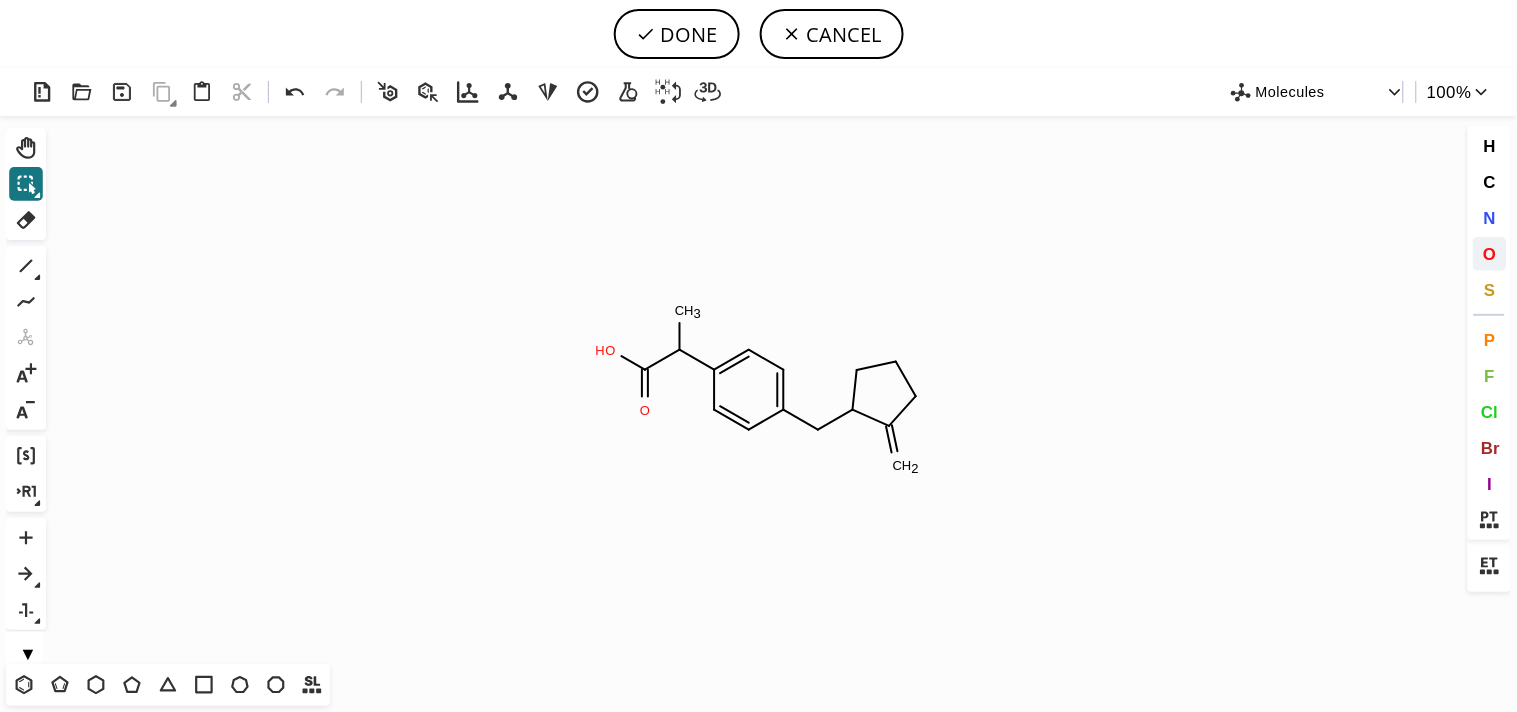 click on "O" at bounding box center [1490, 254] 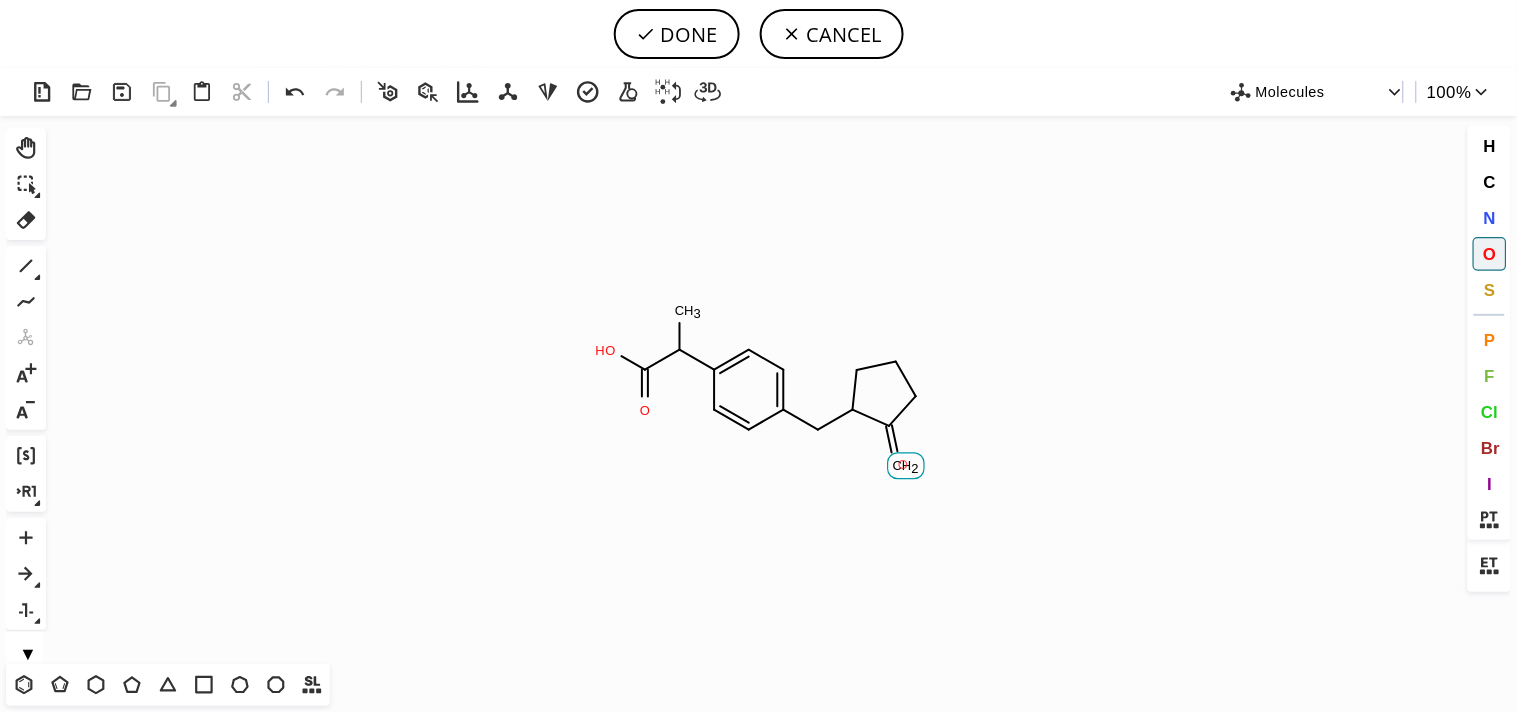 click on "O" 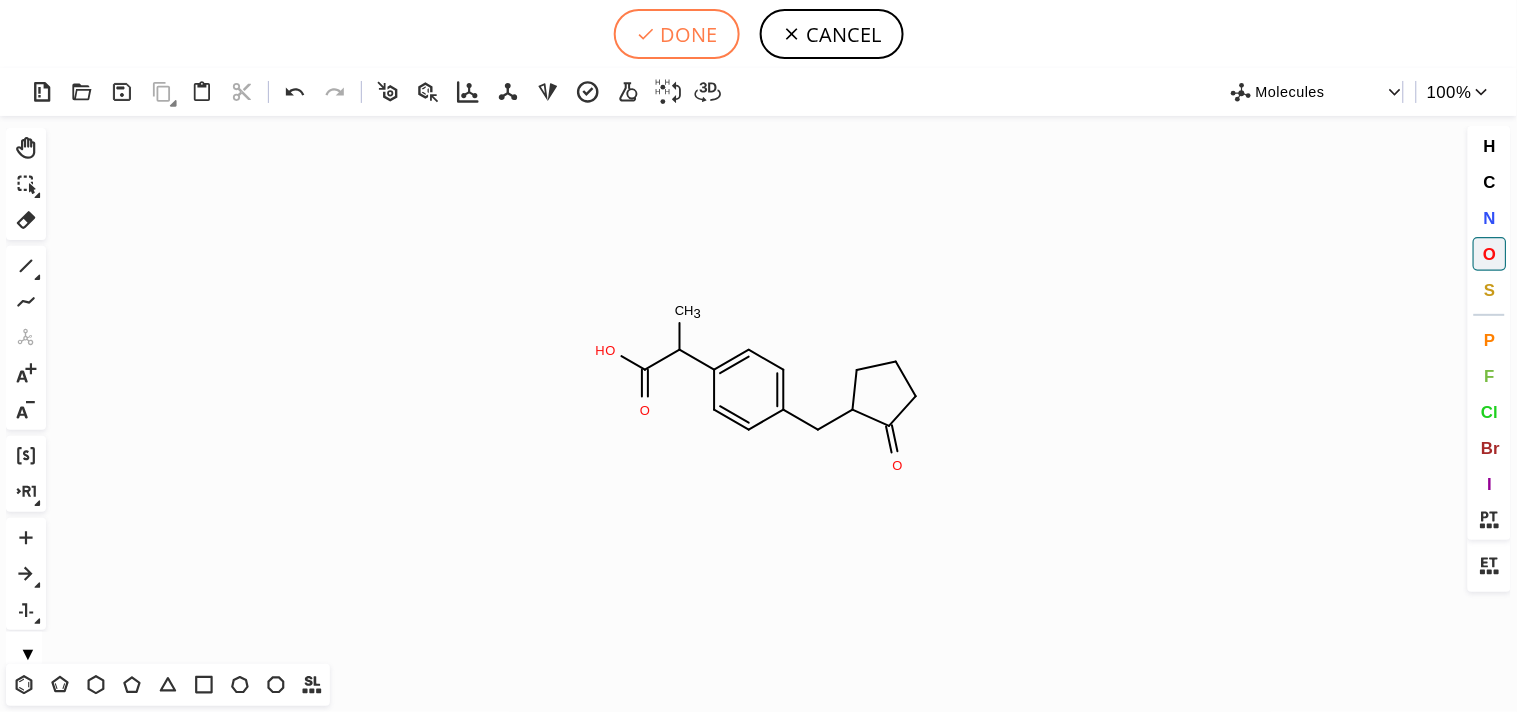 click on "DONE" at bounding box center (677, 34) 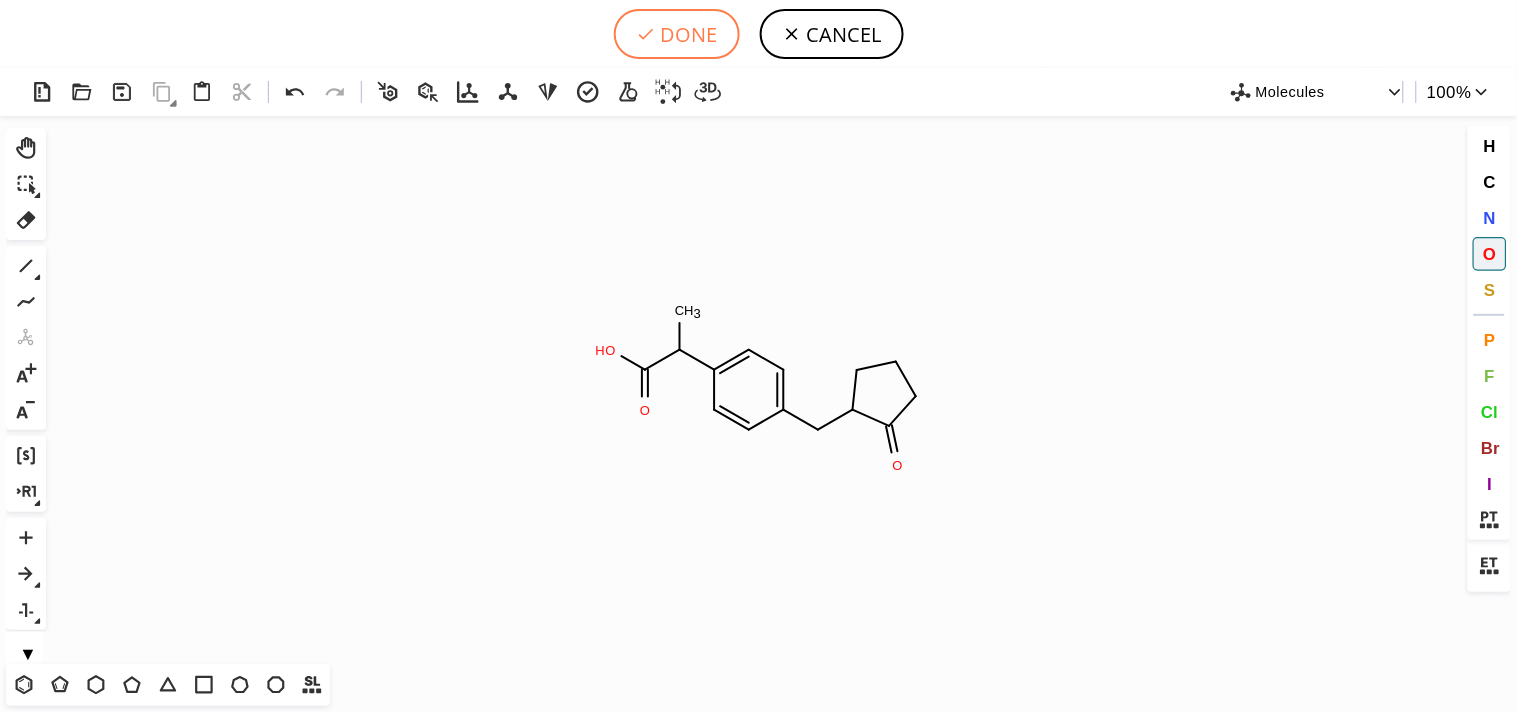 type on "C1(CCCC1CC1=CC=C(C(C)C(O)=O)C=C1)=O" 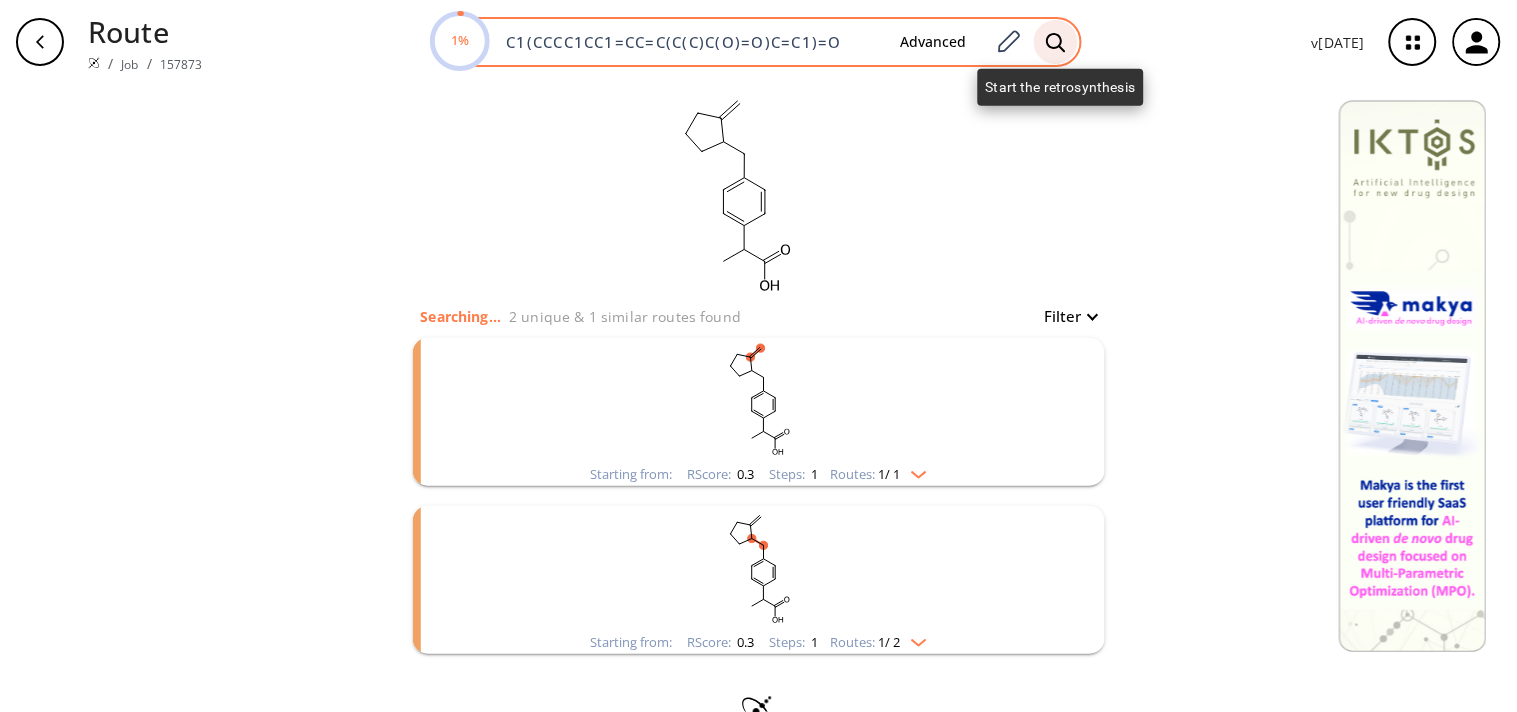 click 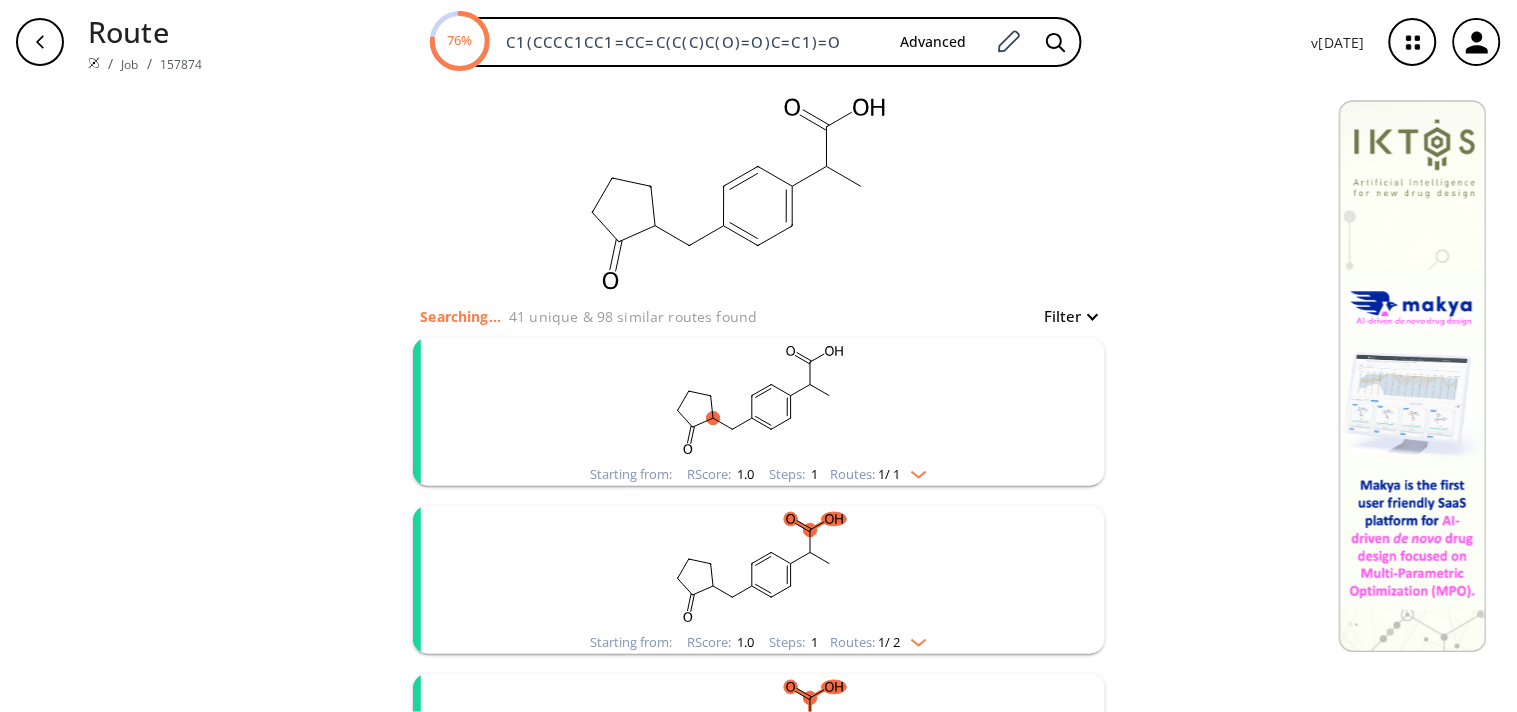 click 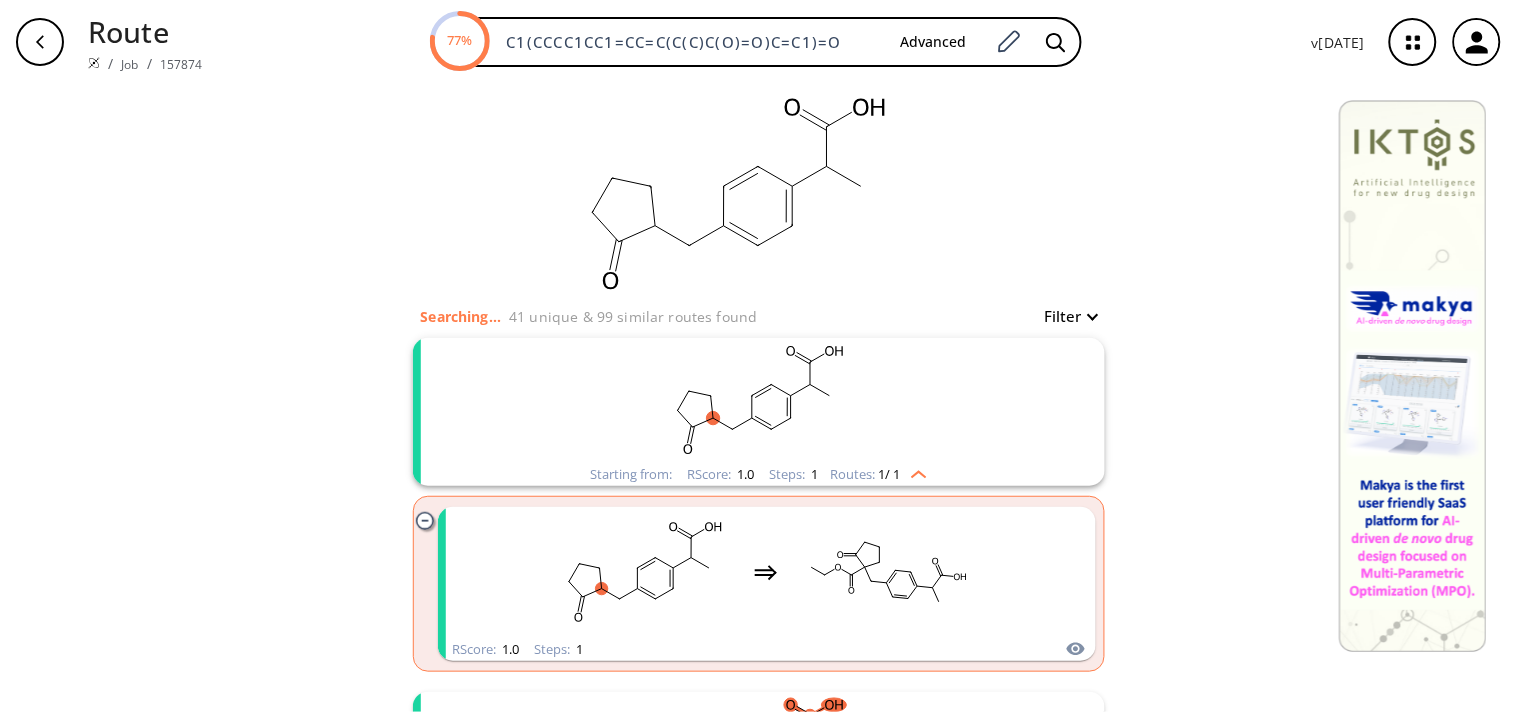 click 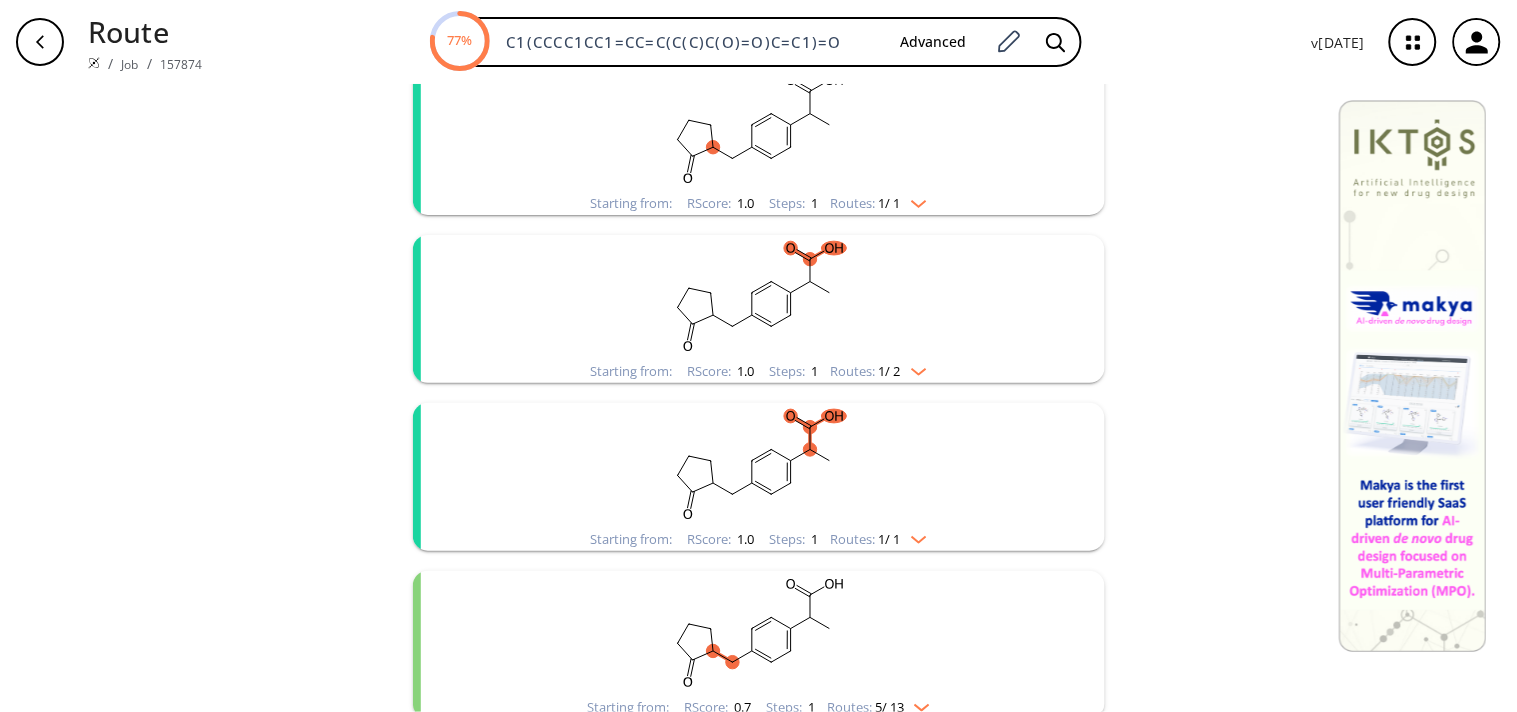 scroll, scrollTop: 293, scrollLeft: 0, axis: vertical 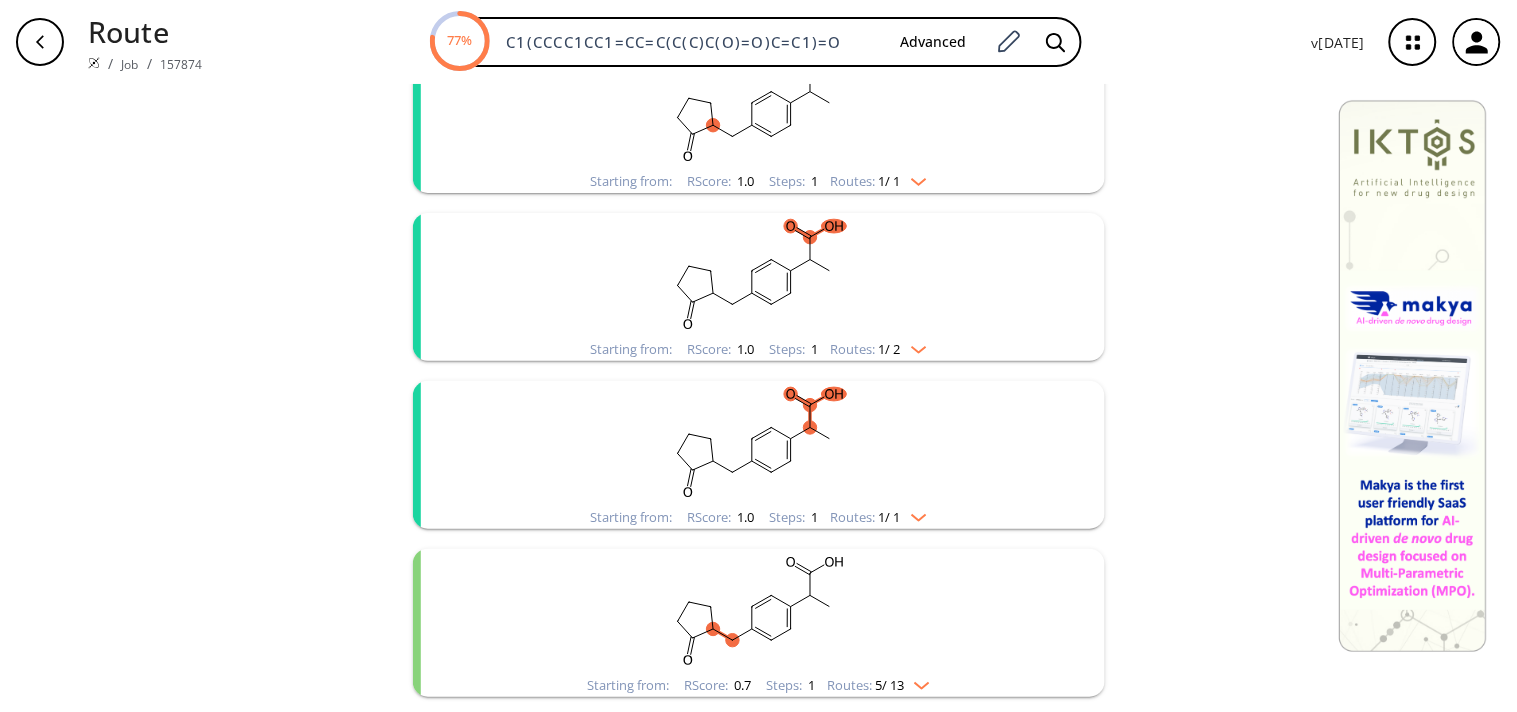 click 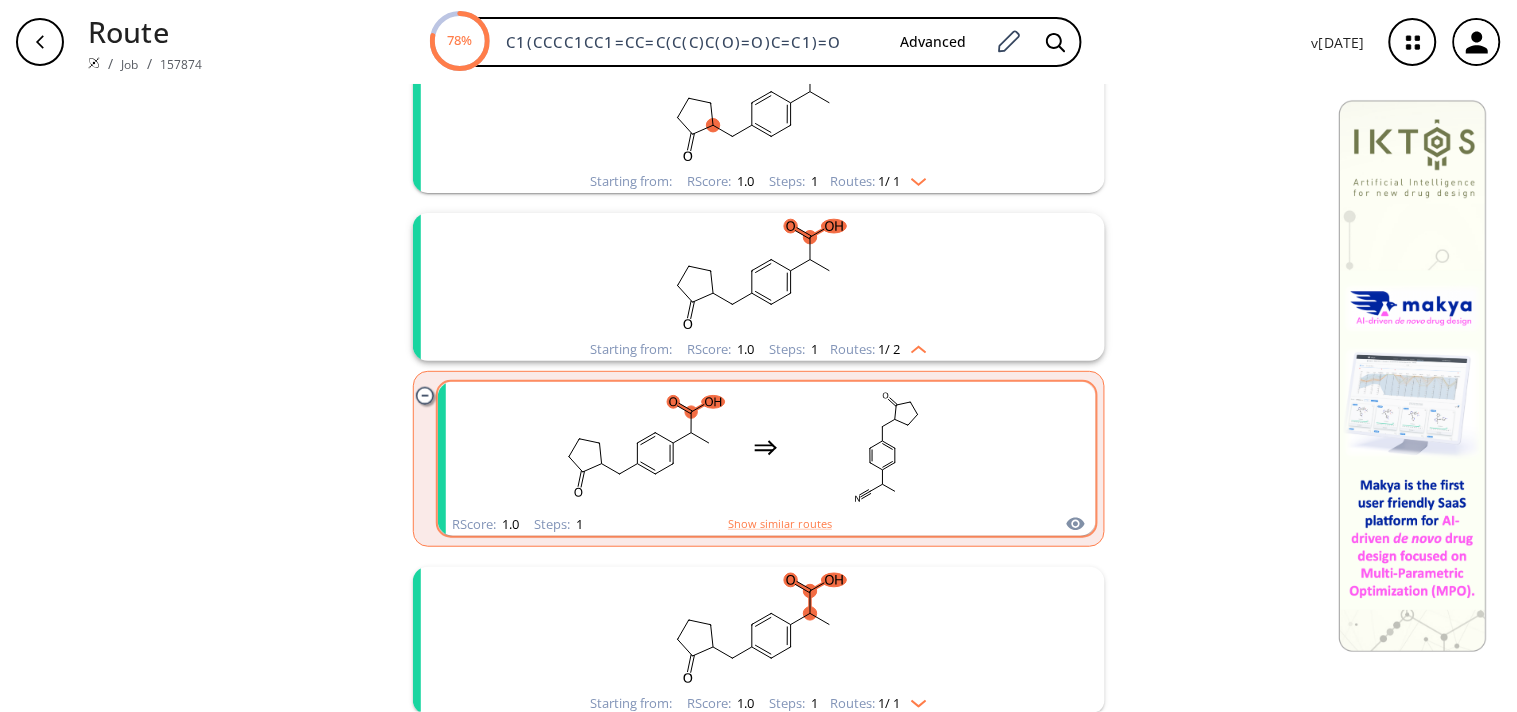click 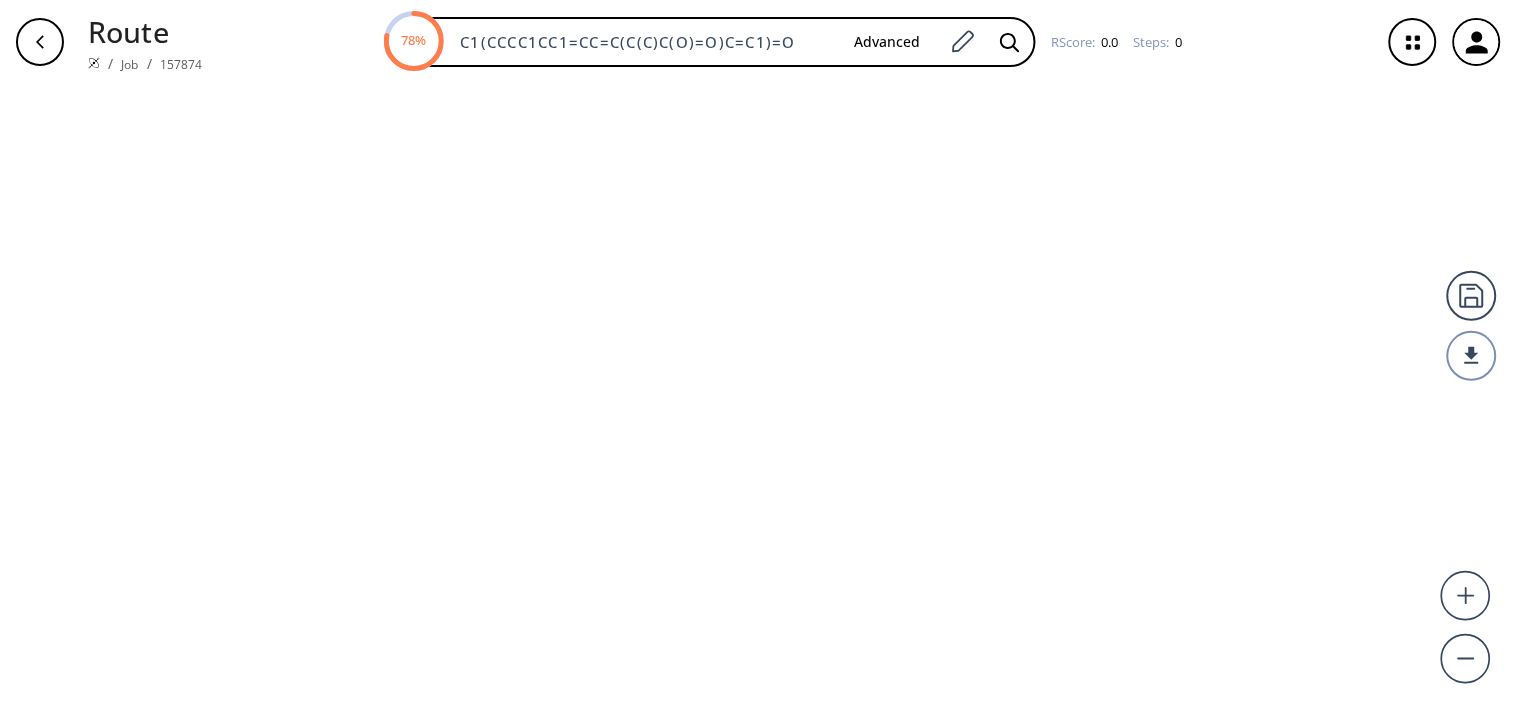 scroll, scrollTop: 0, scrollLeft: 0, axis: both 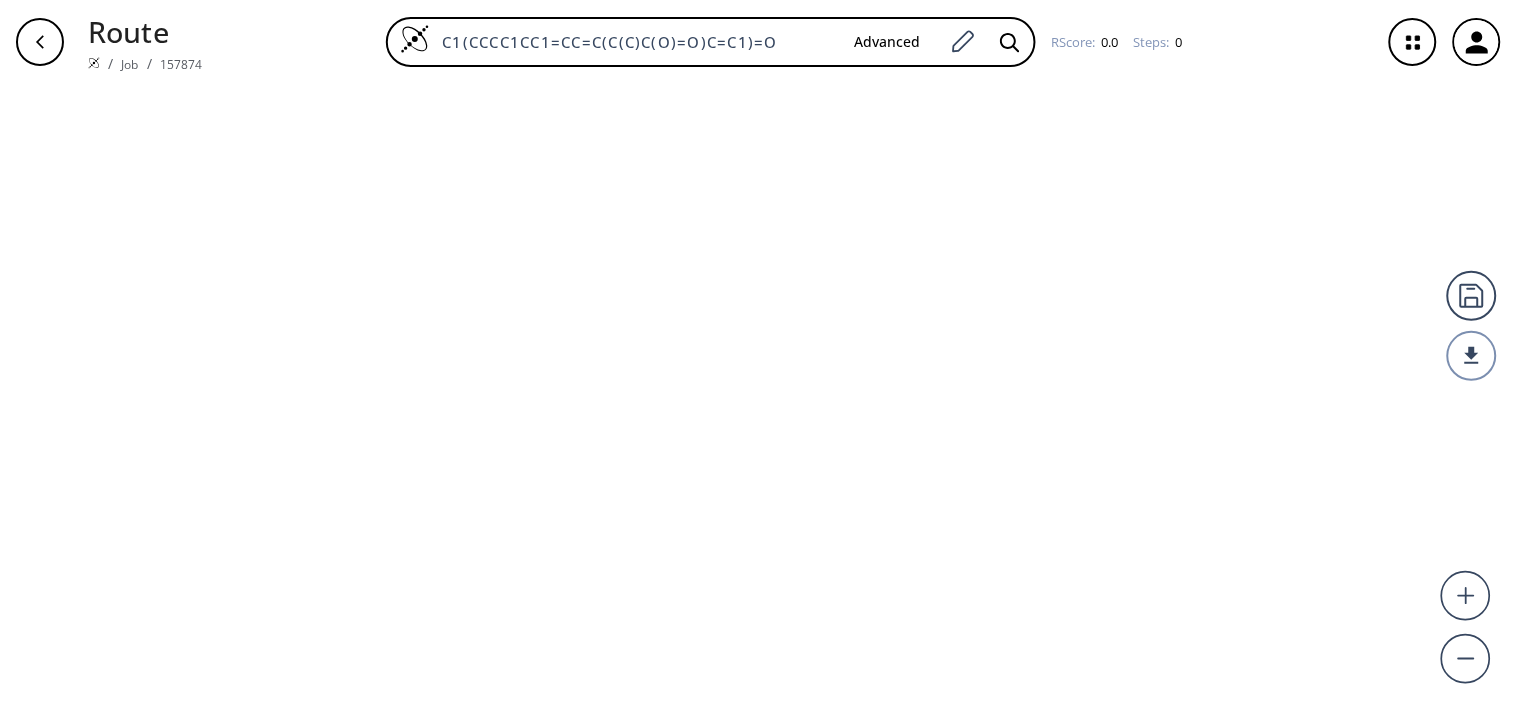 click at bounding box center (758, 398) 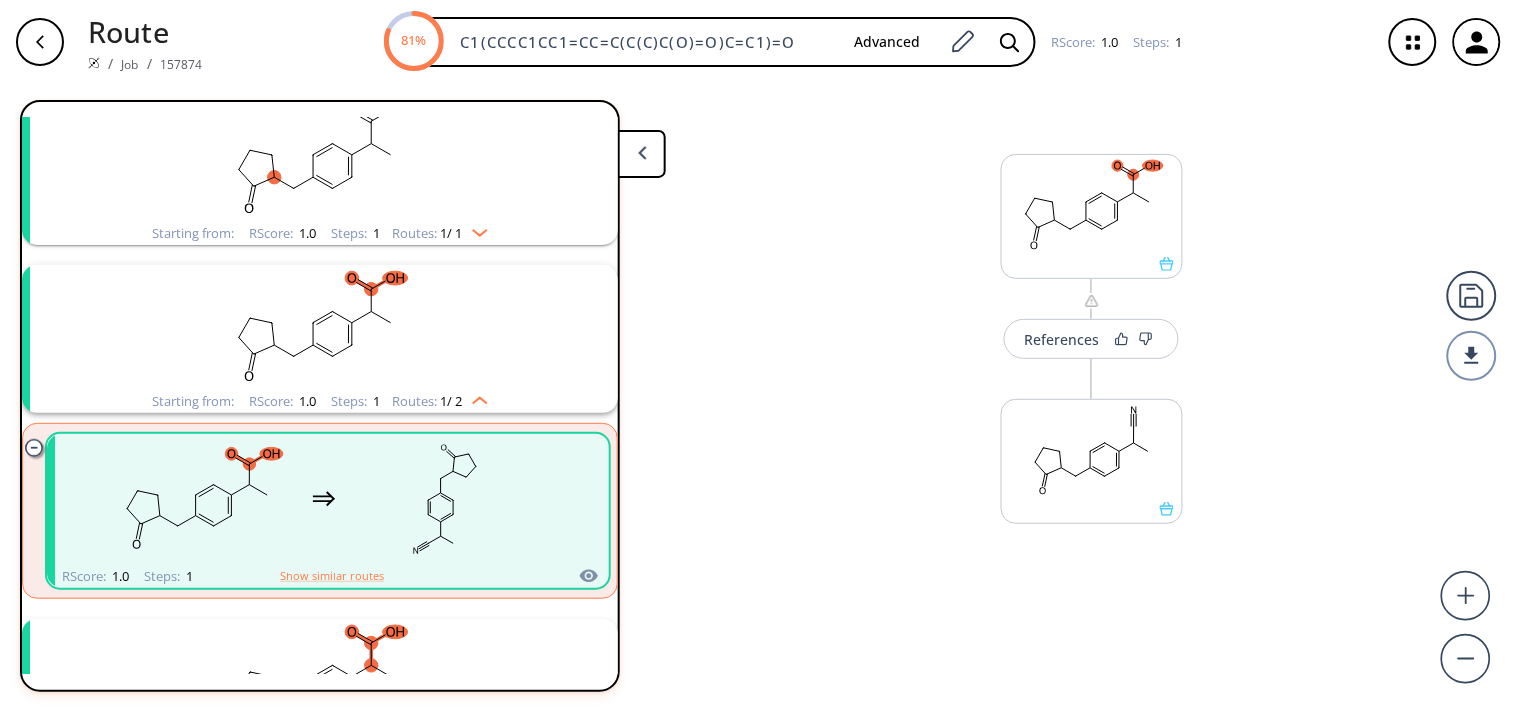 scroll, scrollTop: 212, scrollLeft: 0, axis: vertical 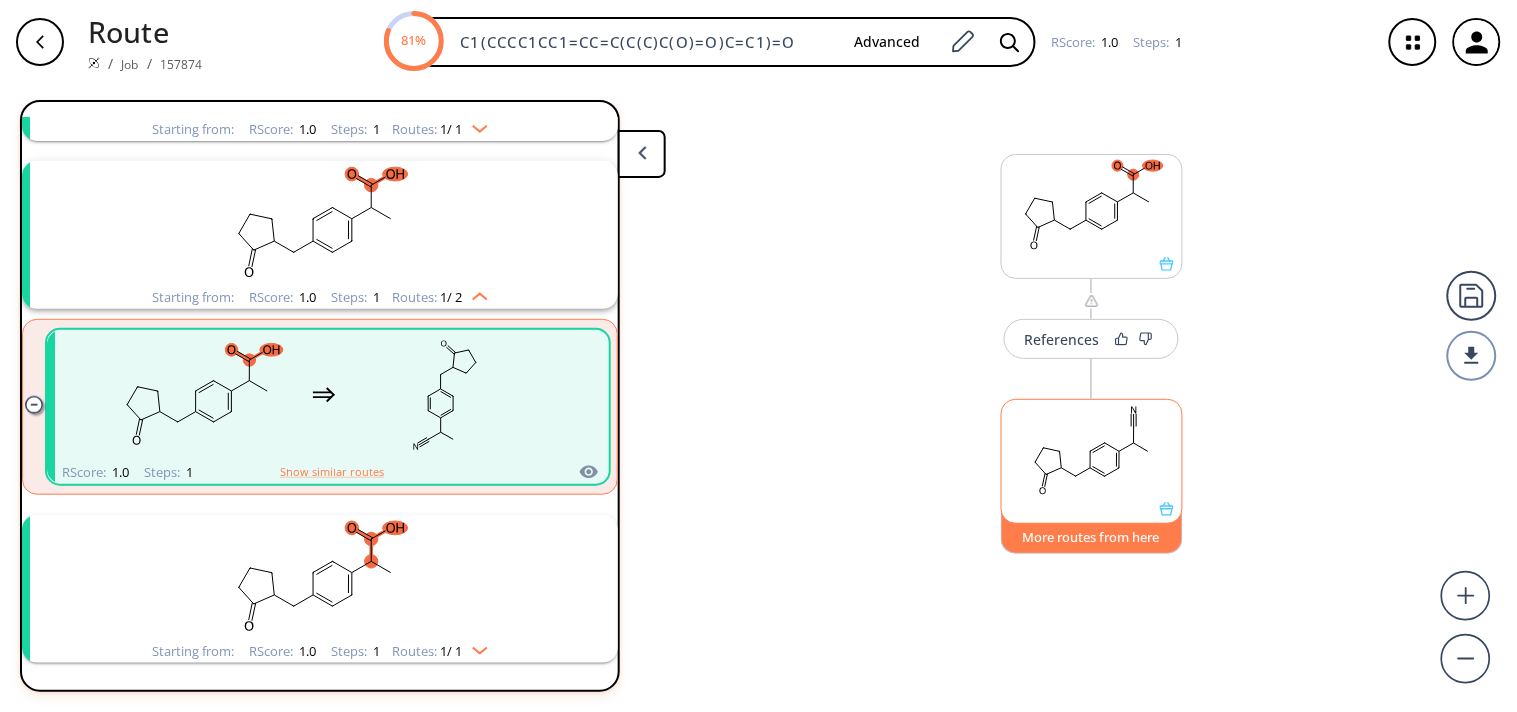 click on "More routes from here" at bounding box center [1092, 532] 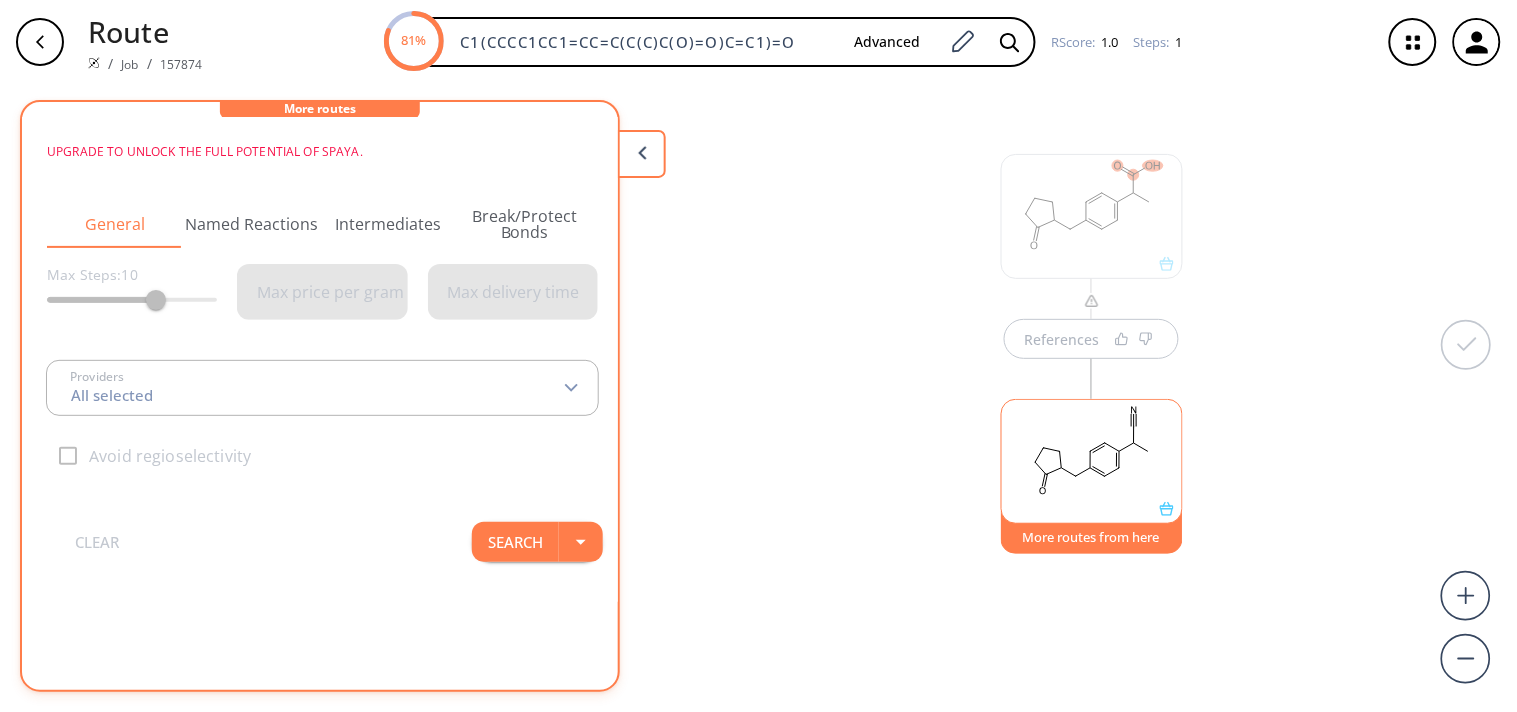 scroll, scrollTop: 0, scrollLeft: 0, axis: both 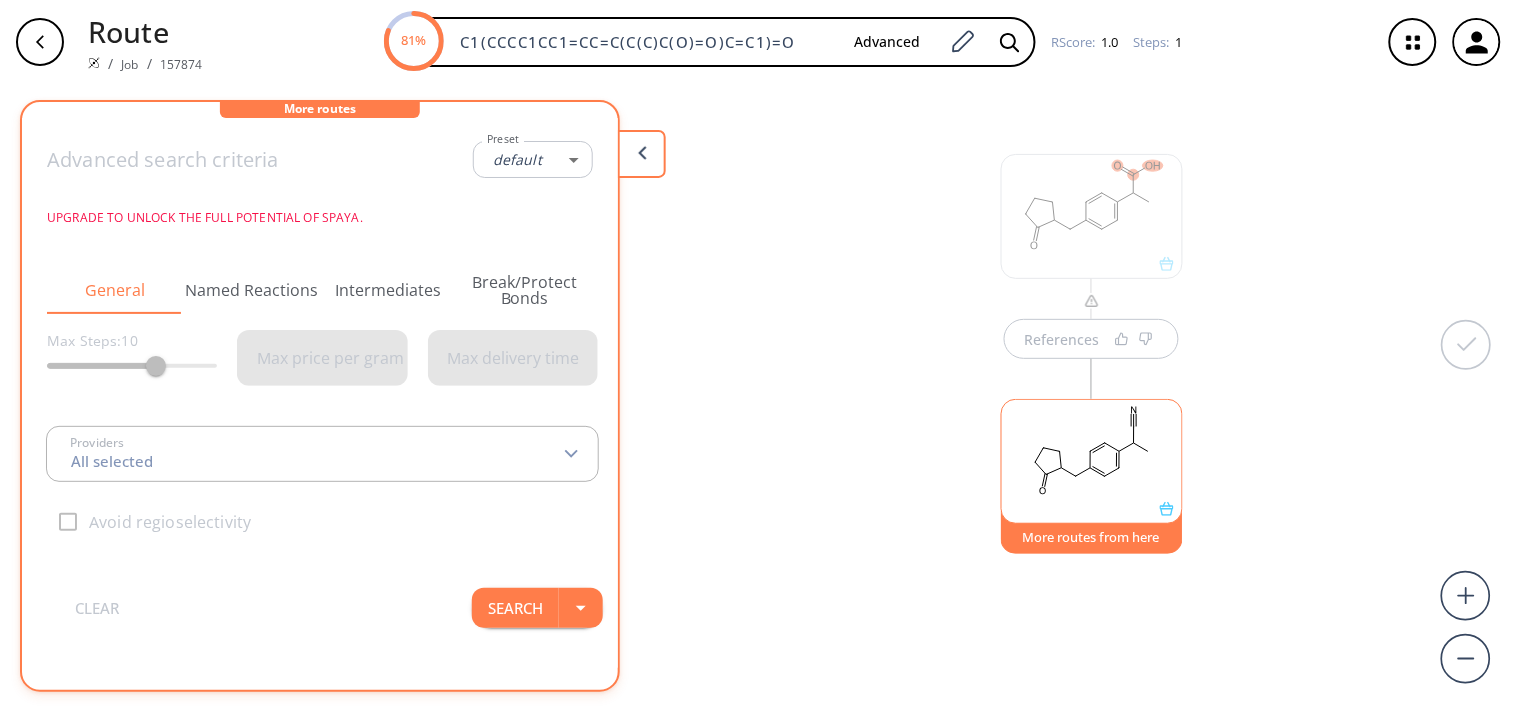 type on "-1" 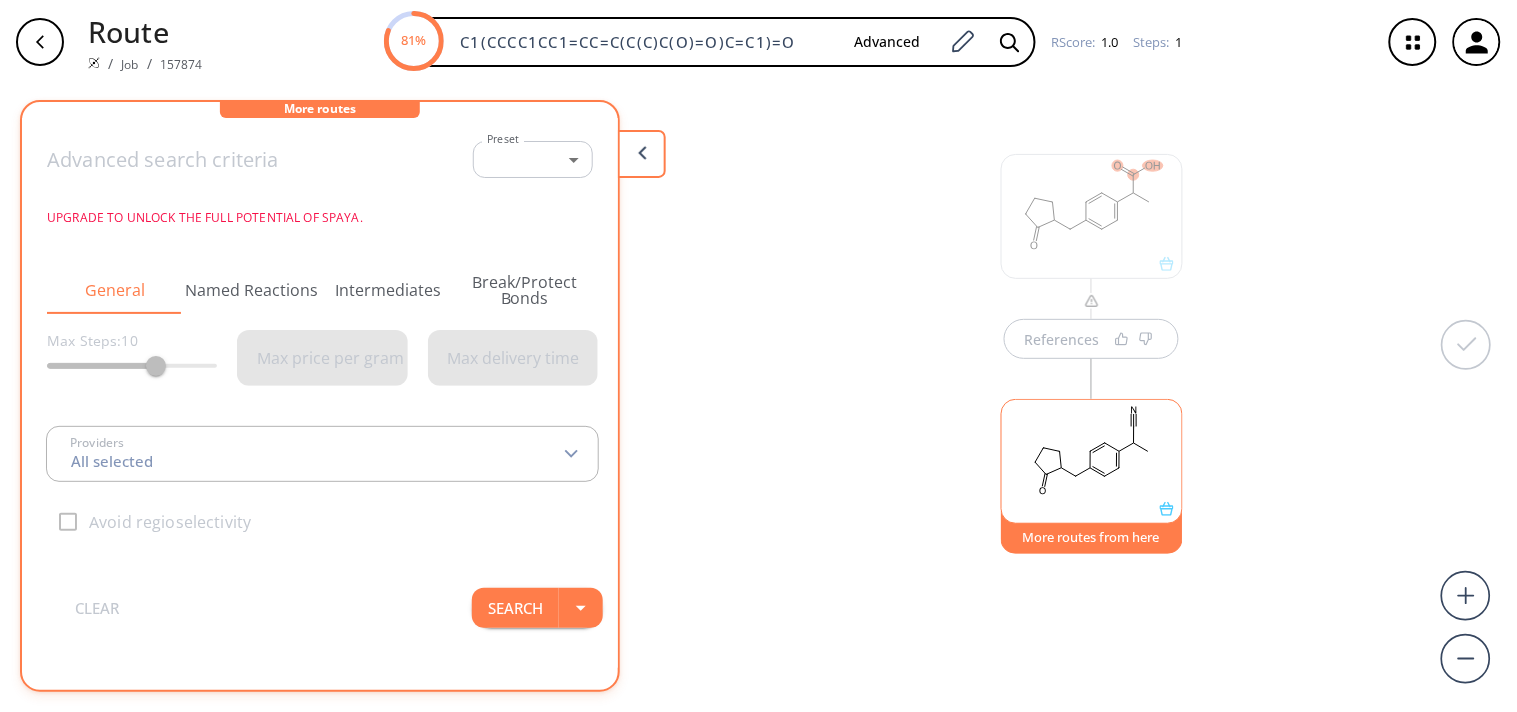 type on "All selected" 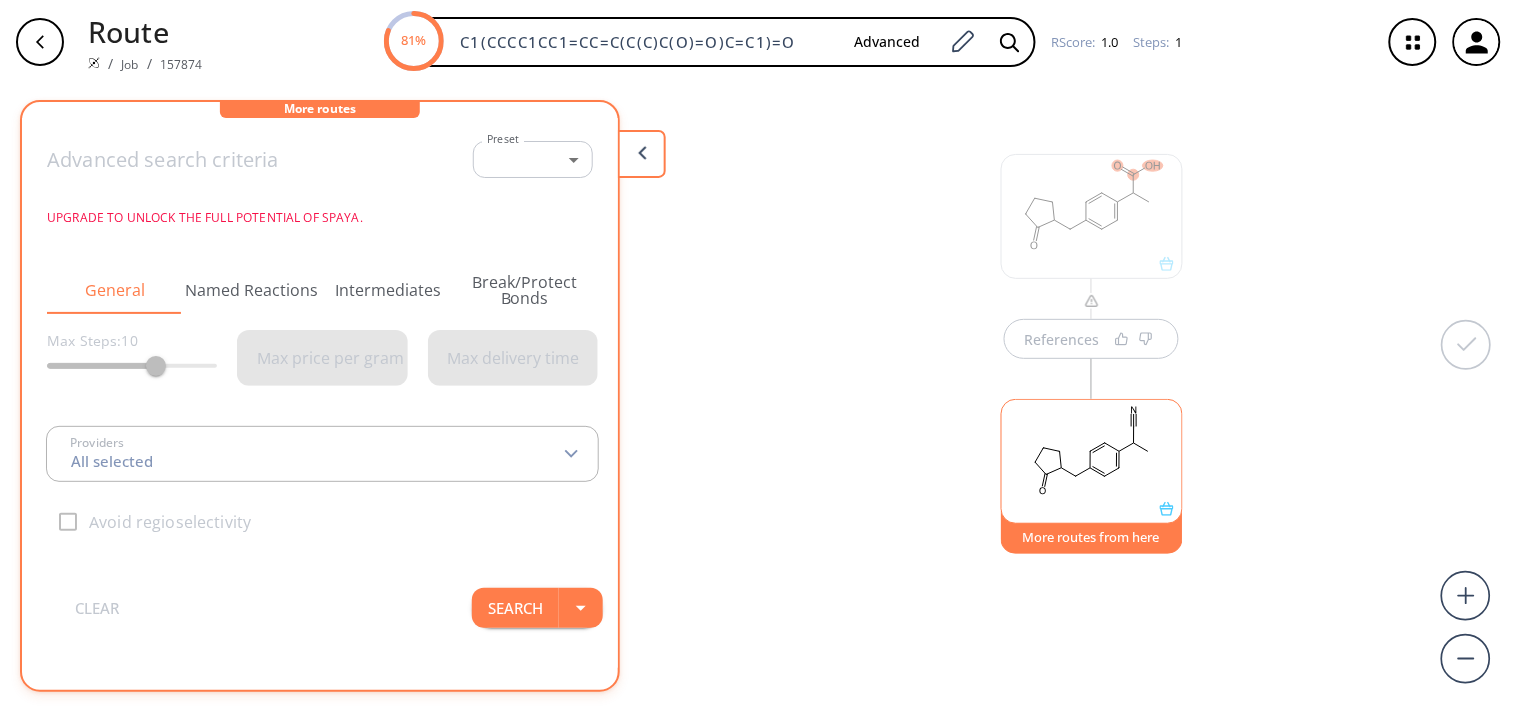 type on "All selected" 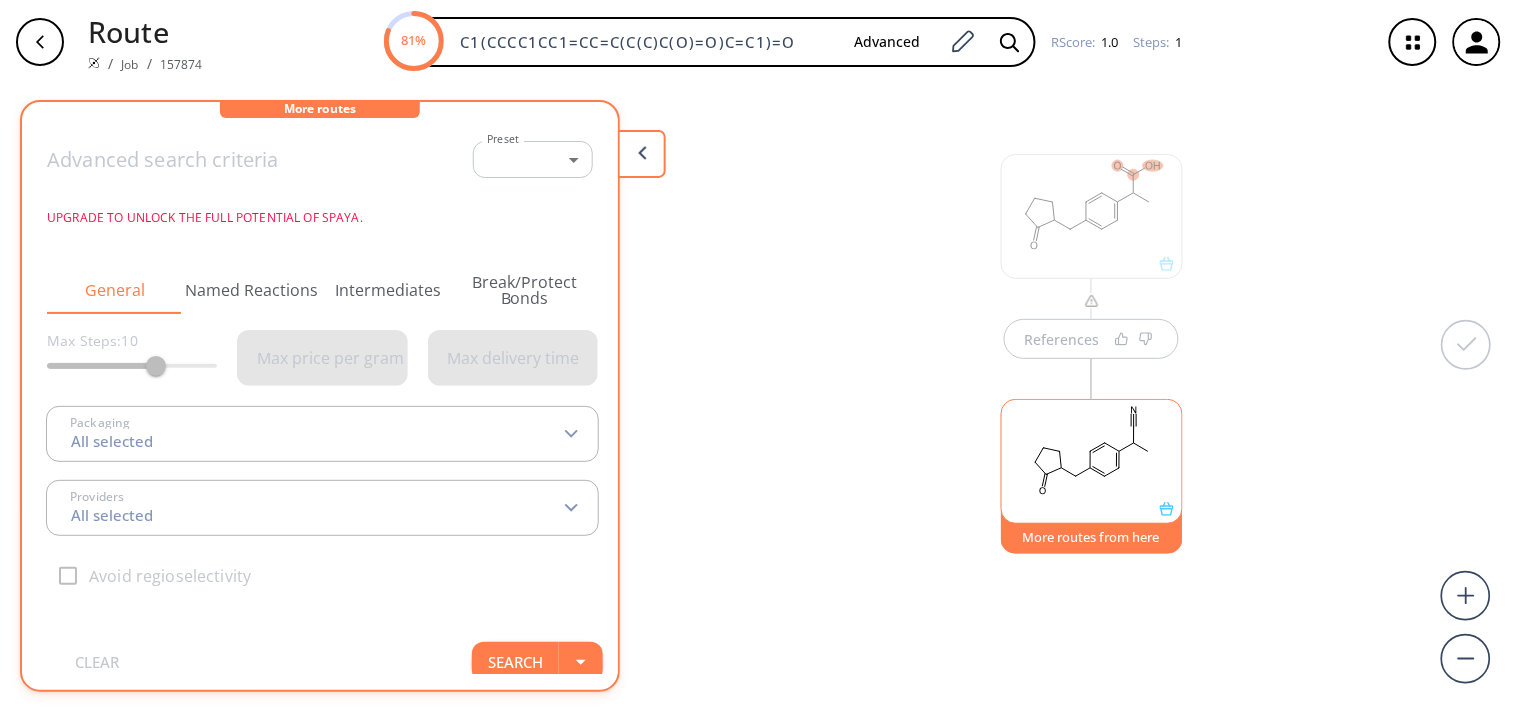 scroll, scrollTop: 63, scrollLeft: 0, axis: vertical 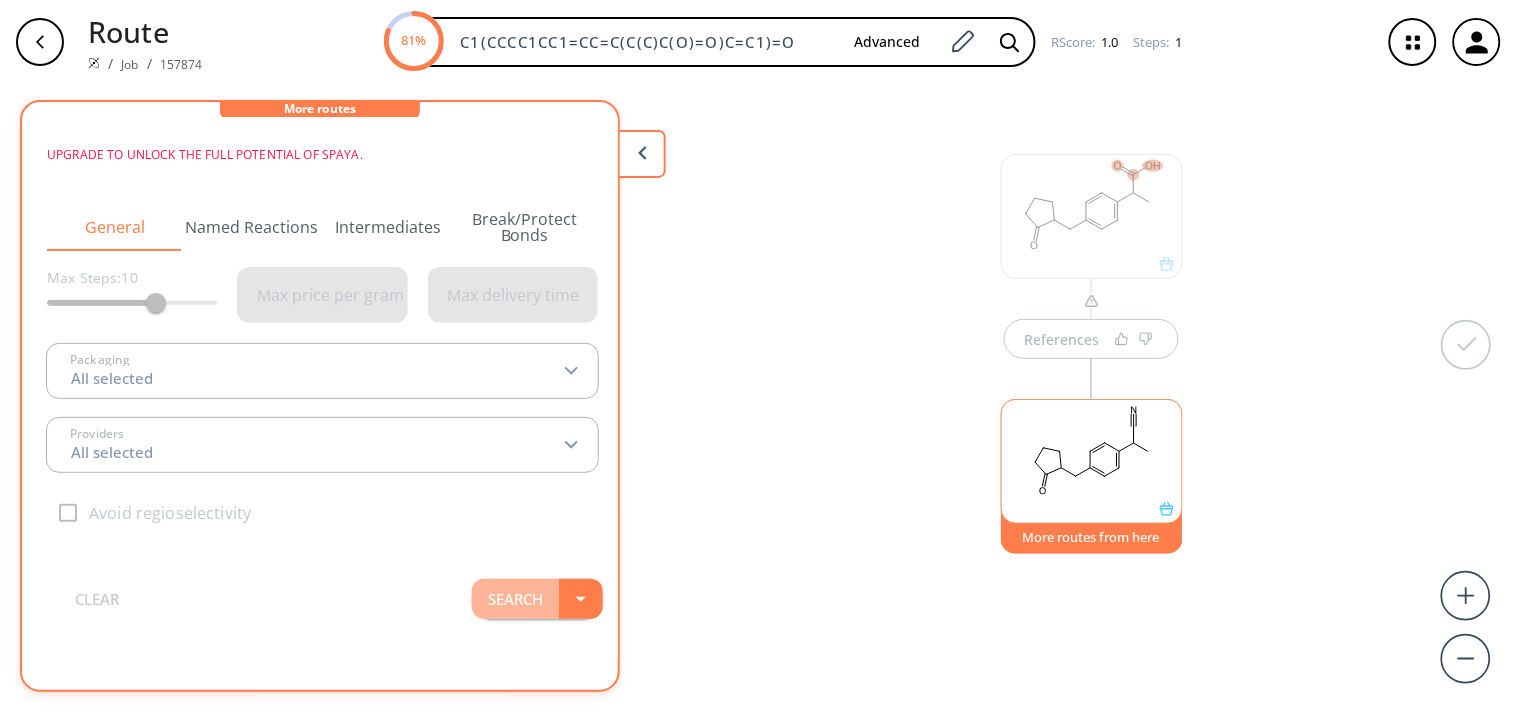 click on "Search" at bounding box center [515, 599] 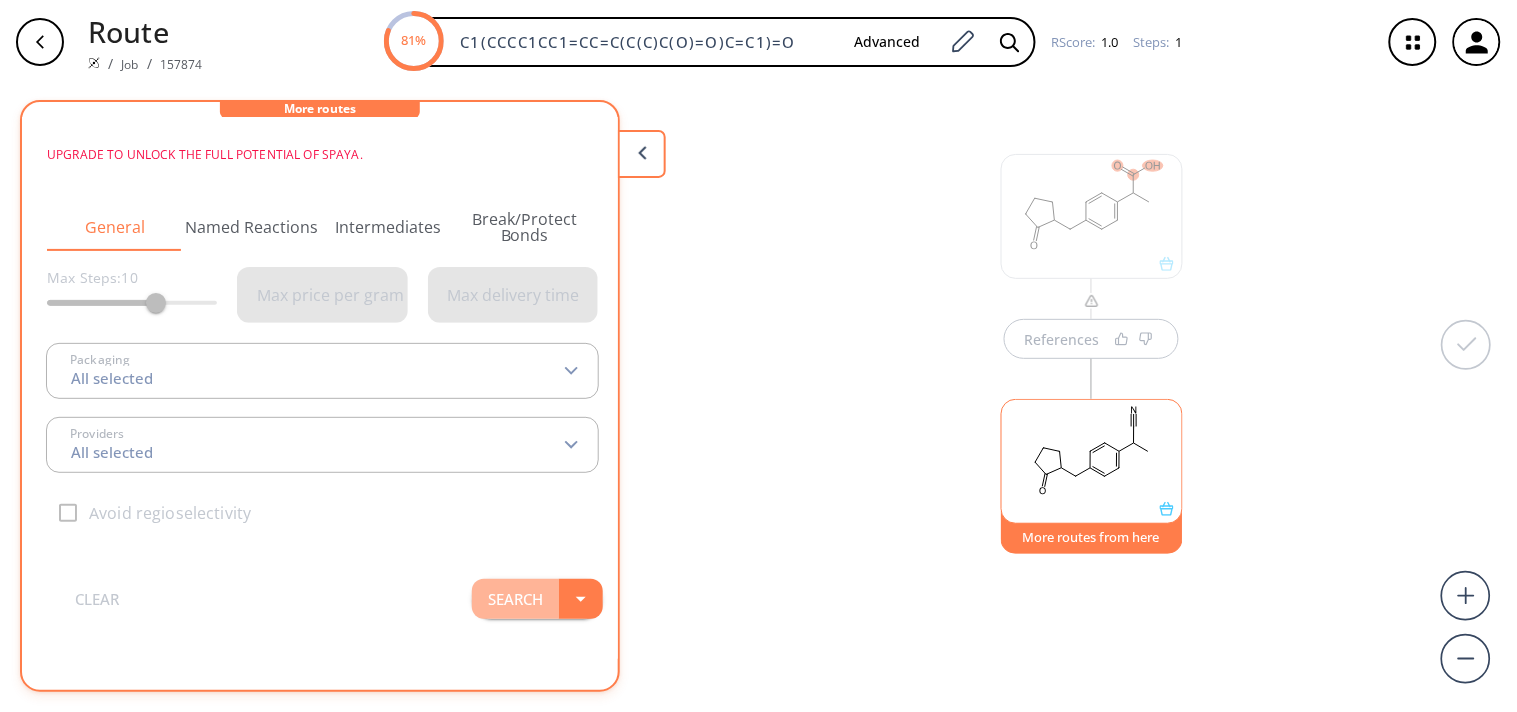 scroll, scrollTop: 0, scrollLeft: 0, axis: both 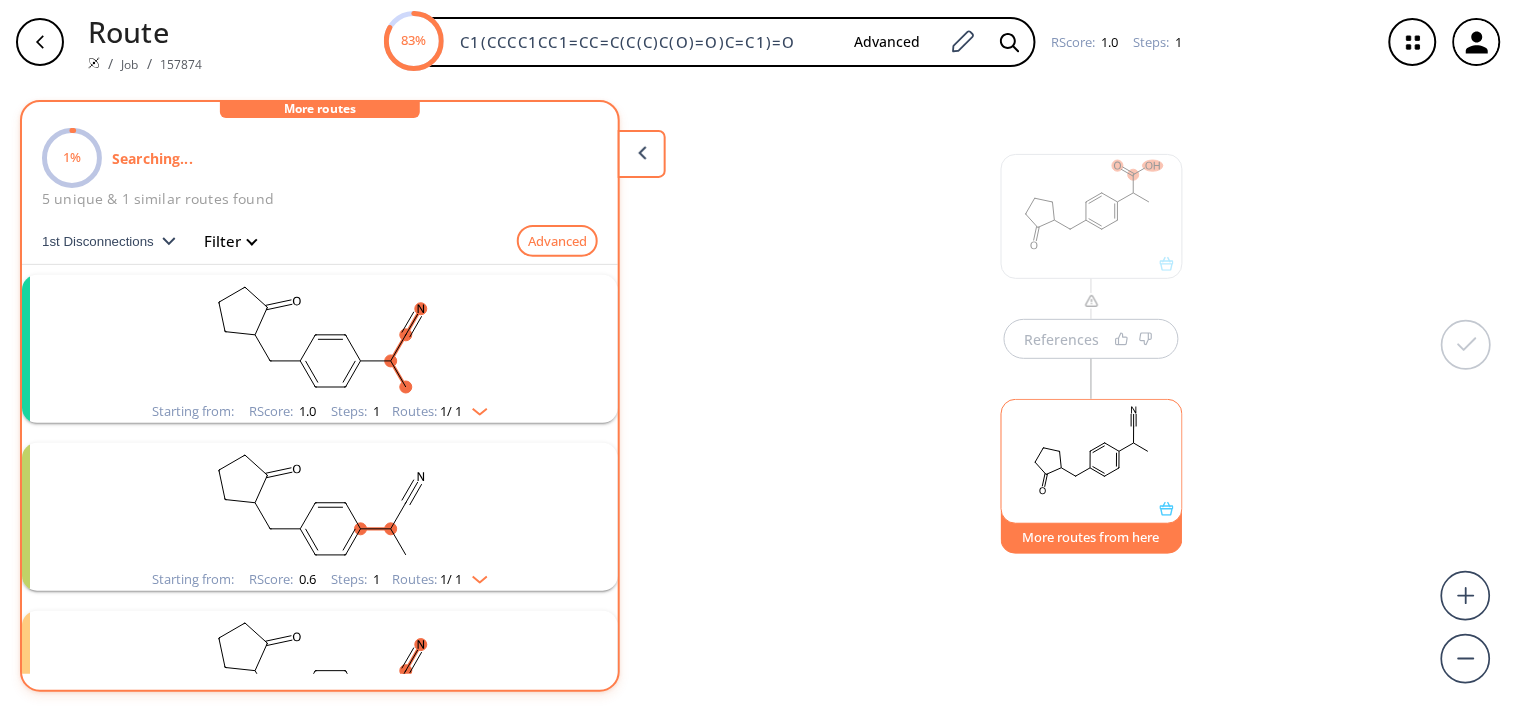 click 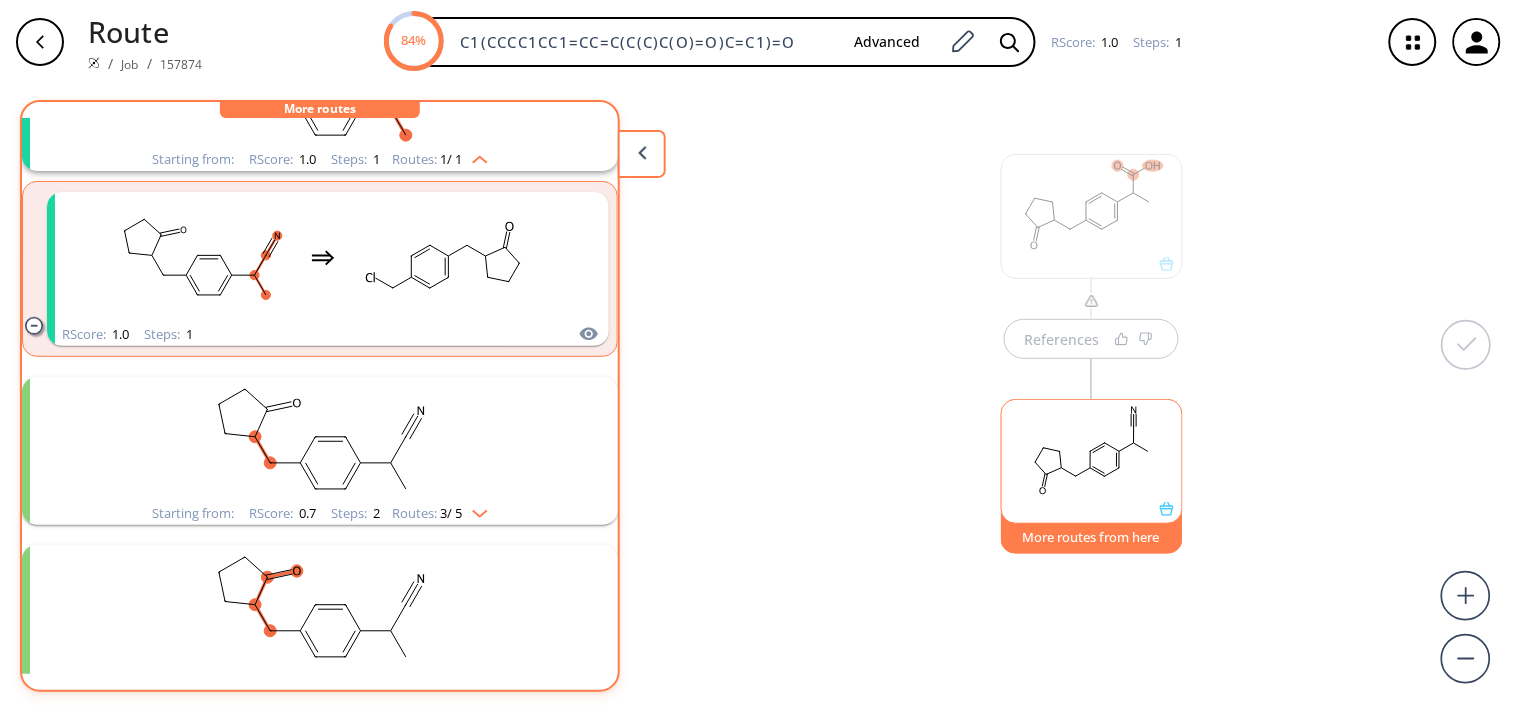 scroll, scrollTop: 256, scrollLeft: 0, axis: vertical 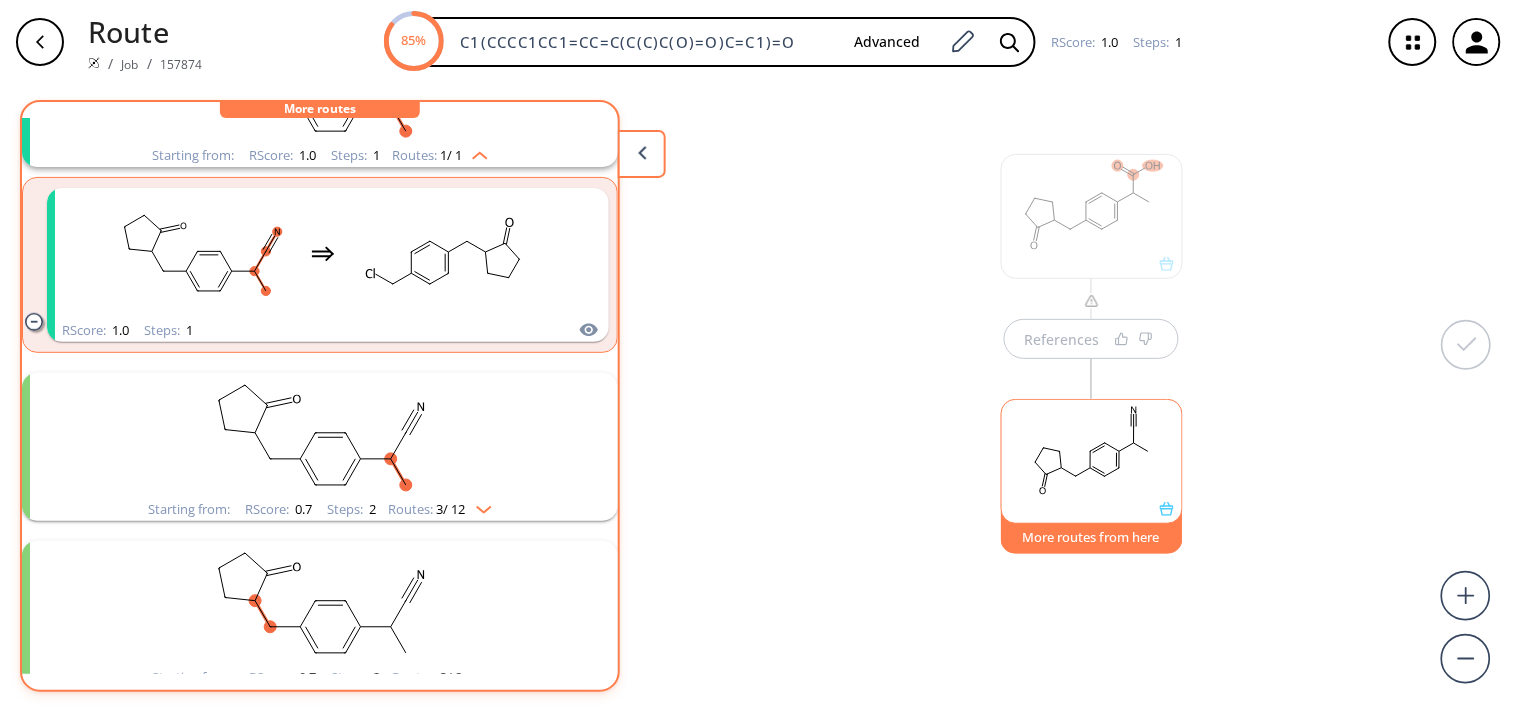 click 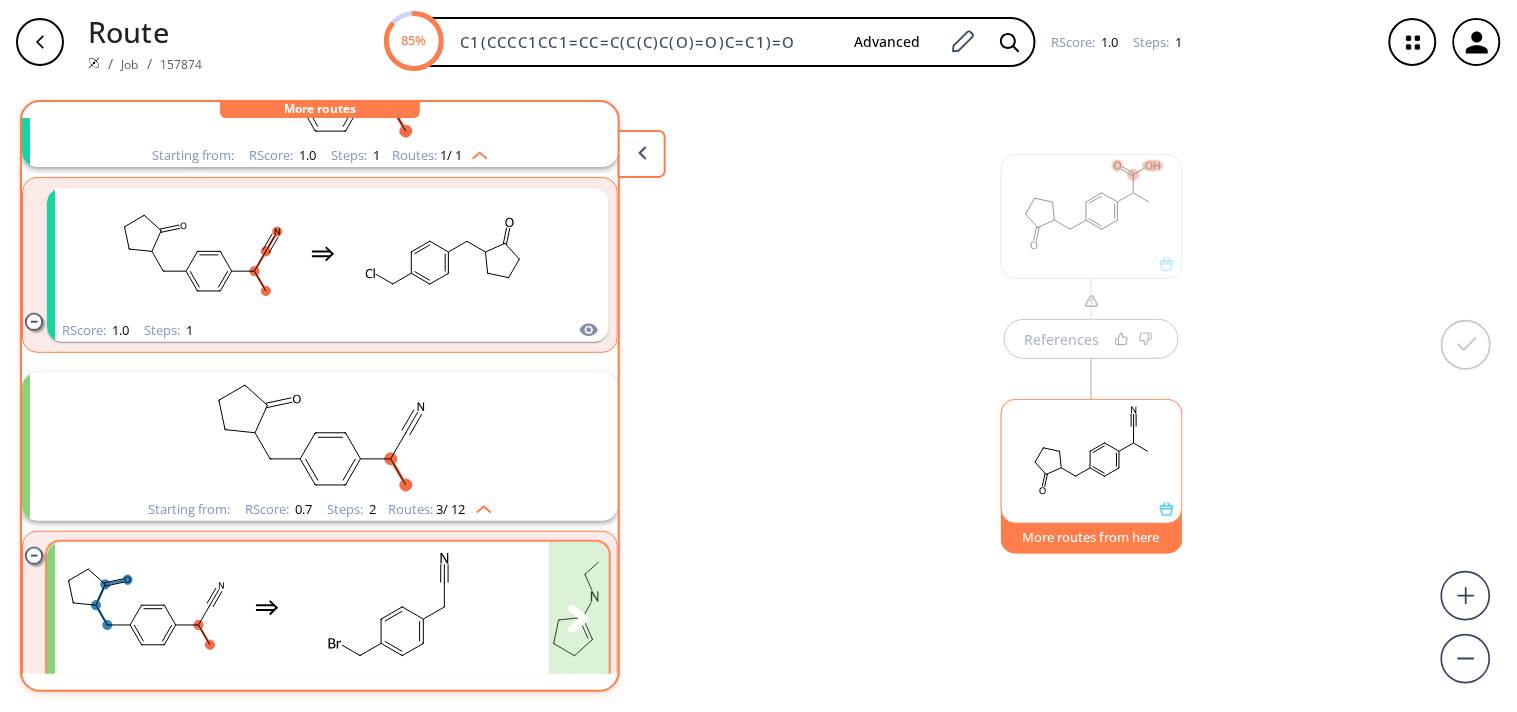 click 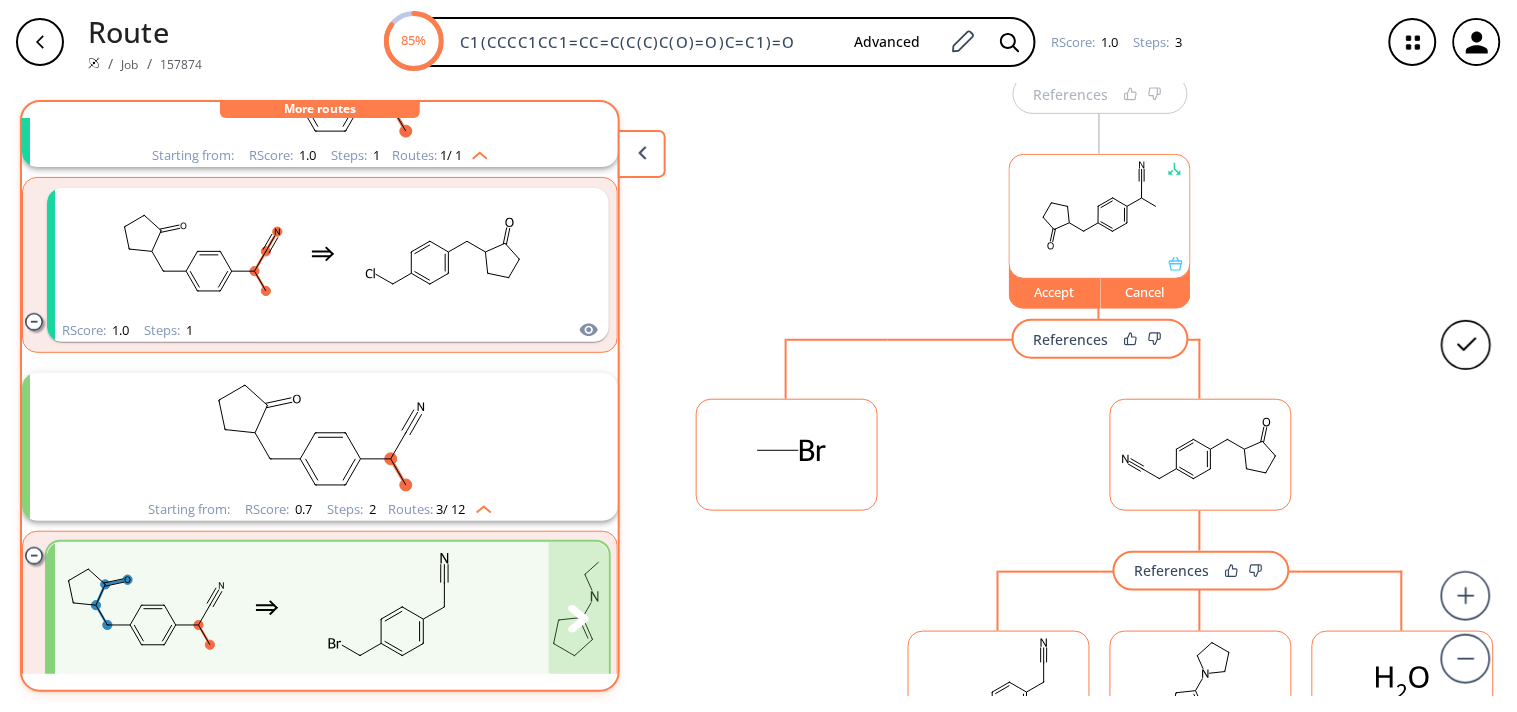 scroll, scrollTop: 255, scrollLeft: 0, axis: vertical 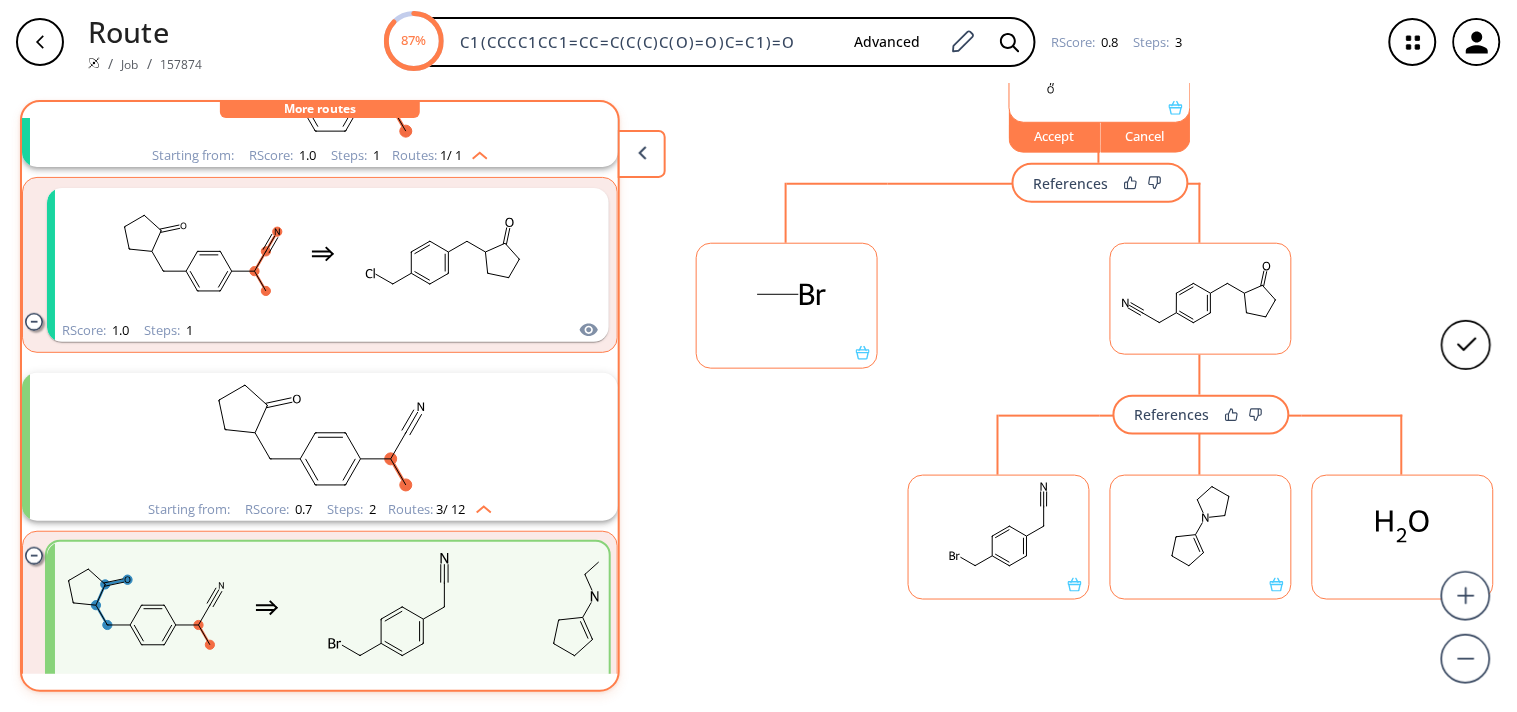drag, startPoint x: 973, startPoint y: 532, endPoint x: 980, endPoint y: 386, distance: 146.16771 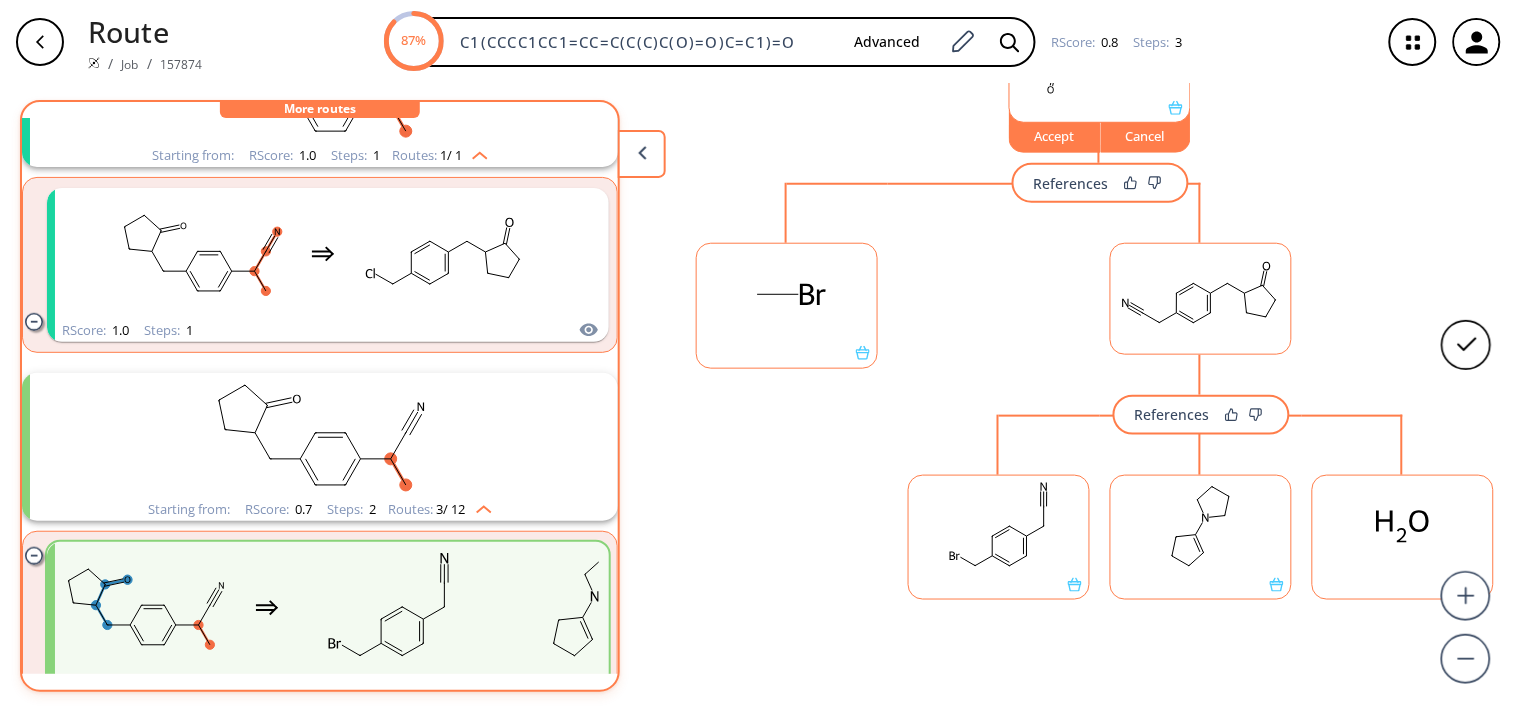 click on "References Accept Cancel References References" at bounding box center [767, 390] 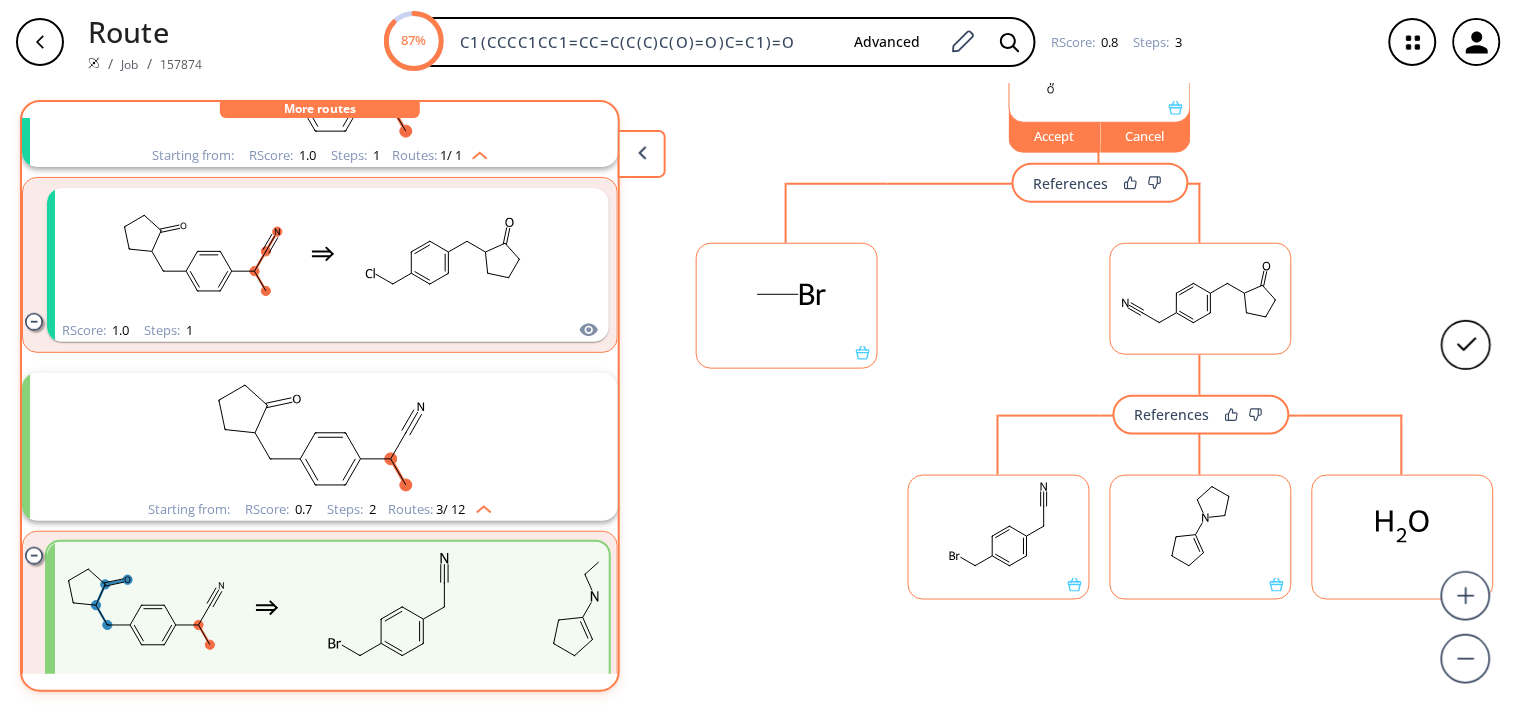 click 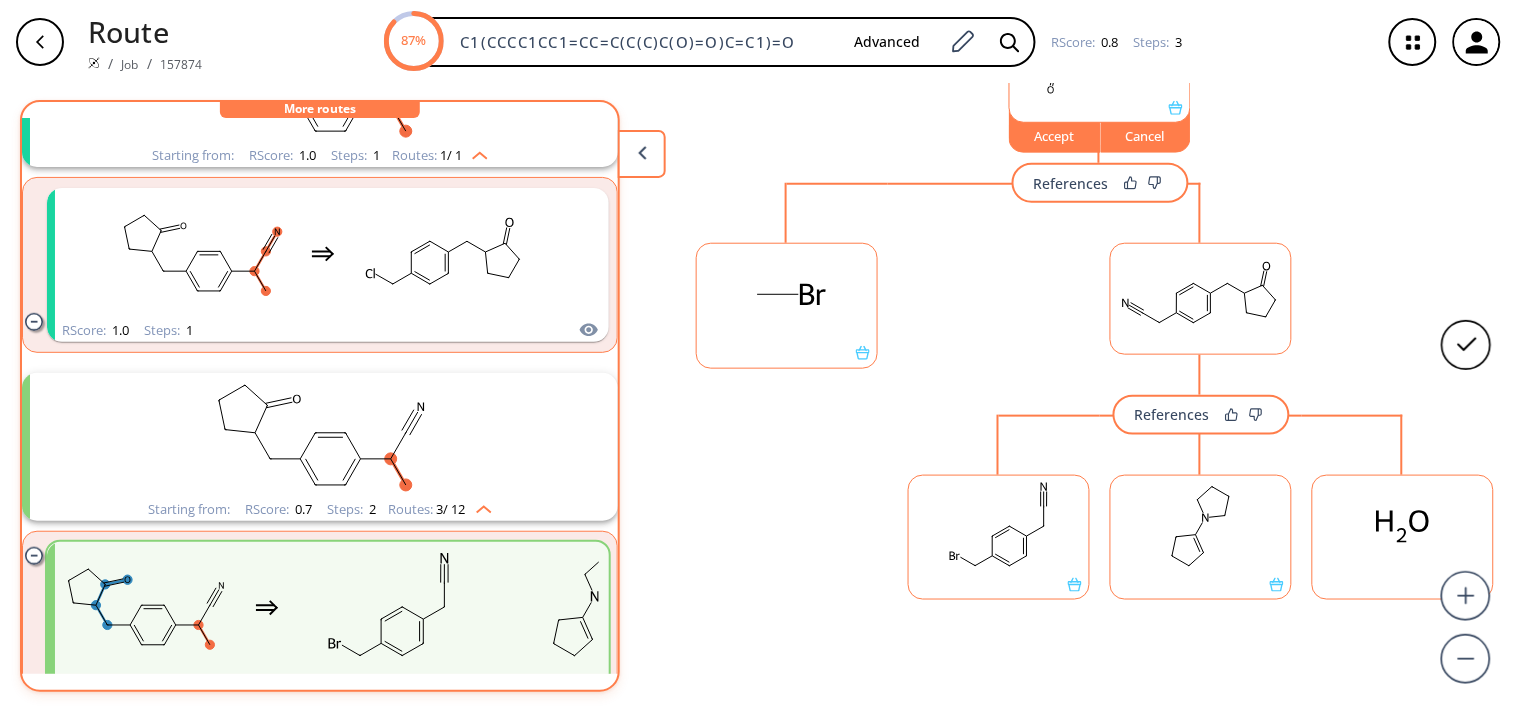 scroll, scrollTop: 0, scrollLeft: 0, axis: both 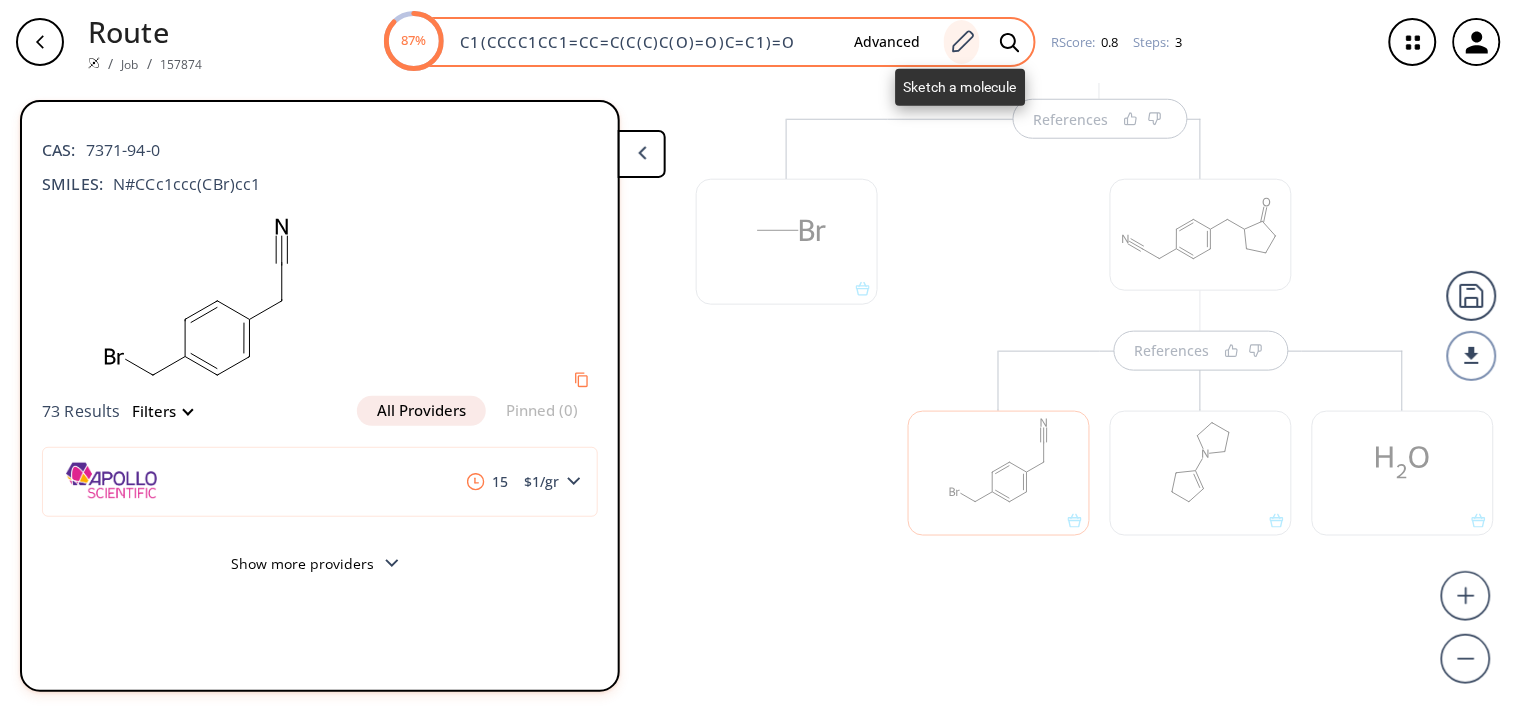 click 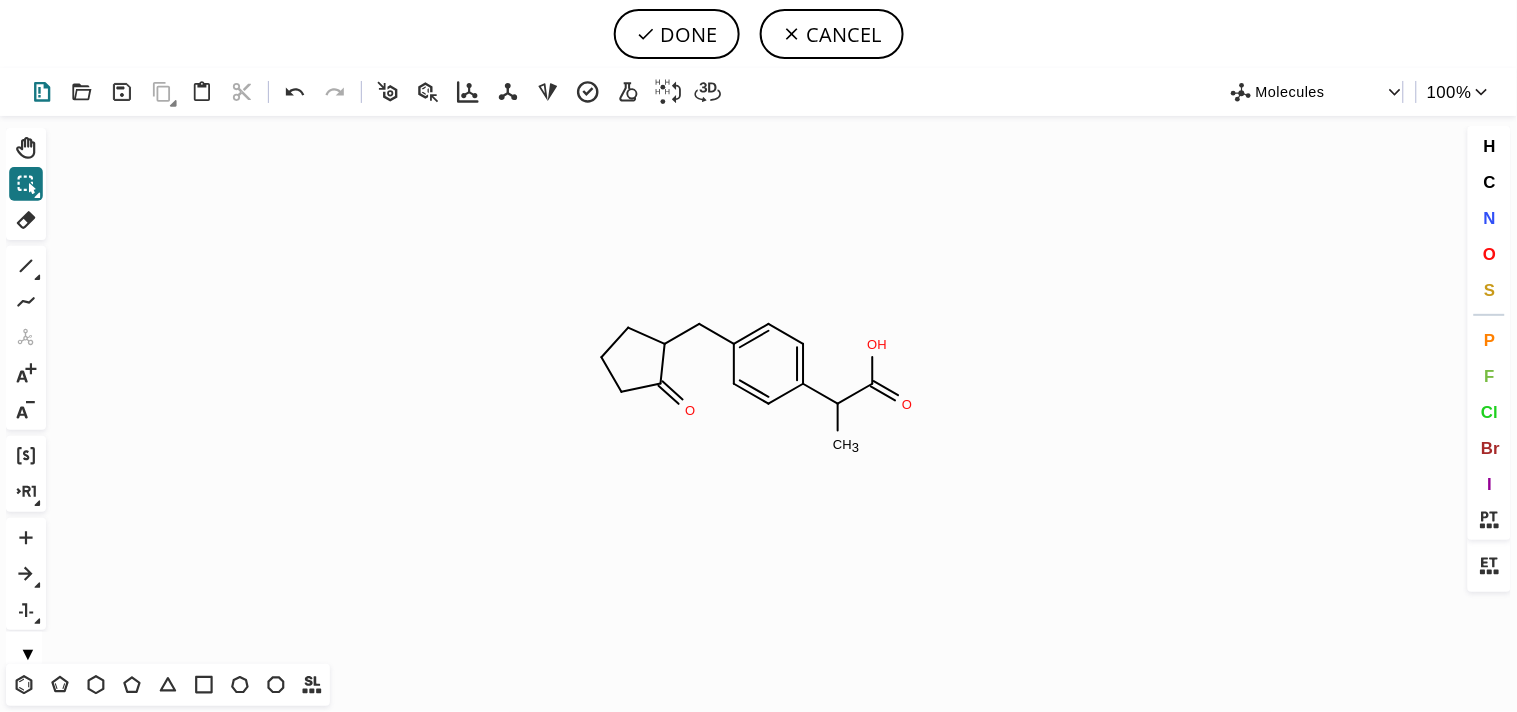 click 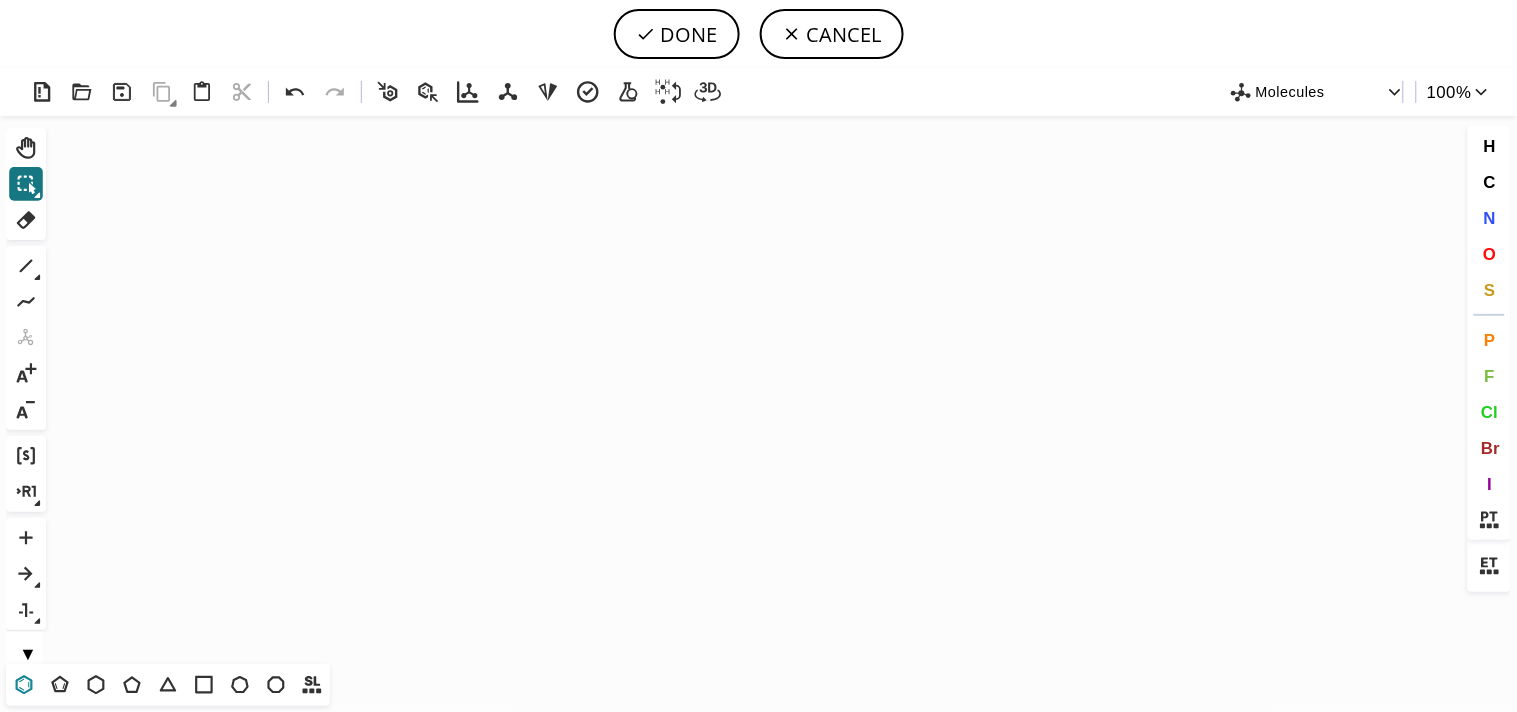 click 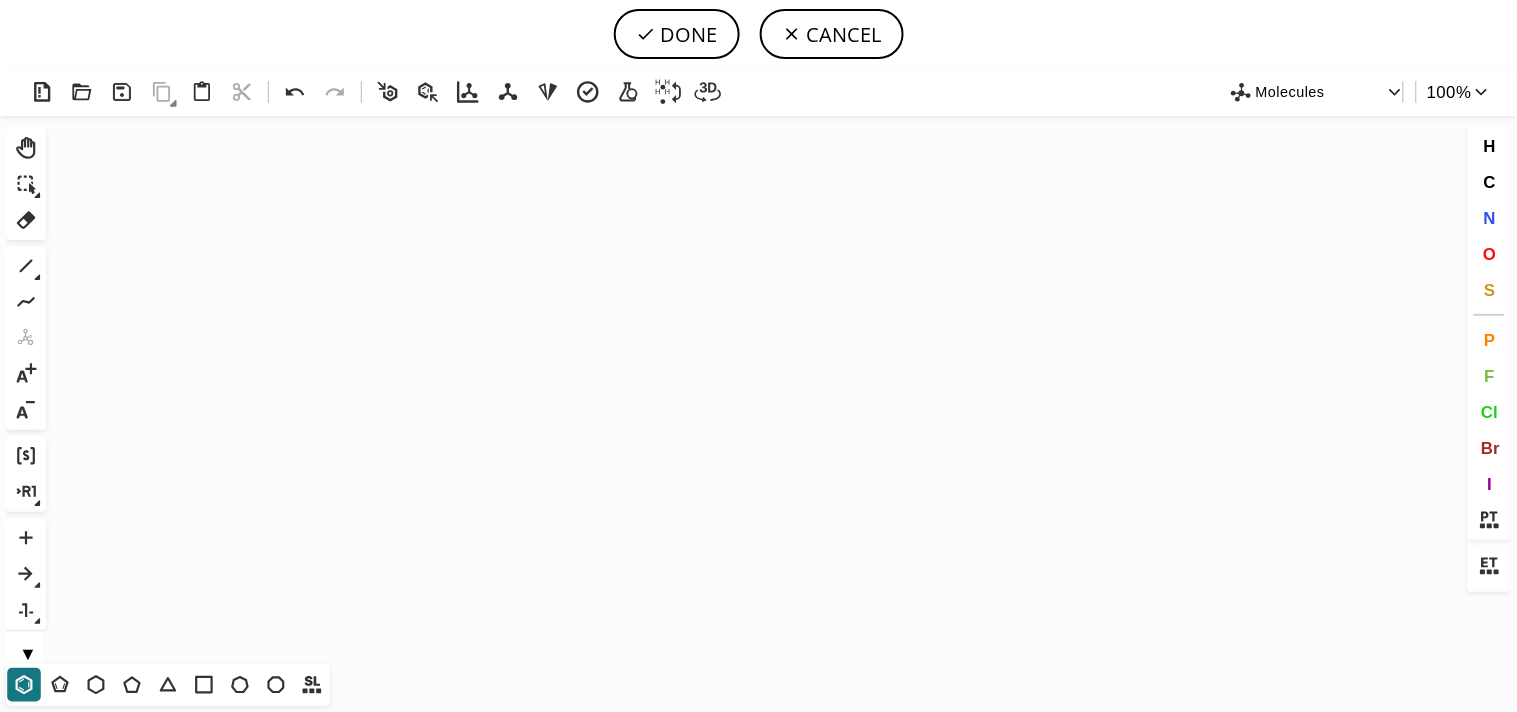 click on "Created with [PERSON_NAME] 2.3.0" 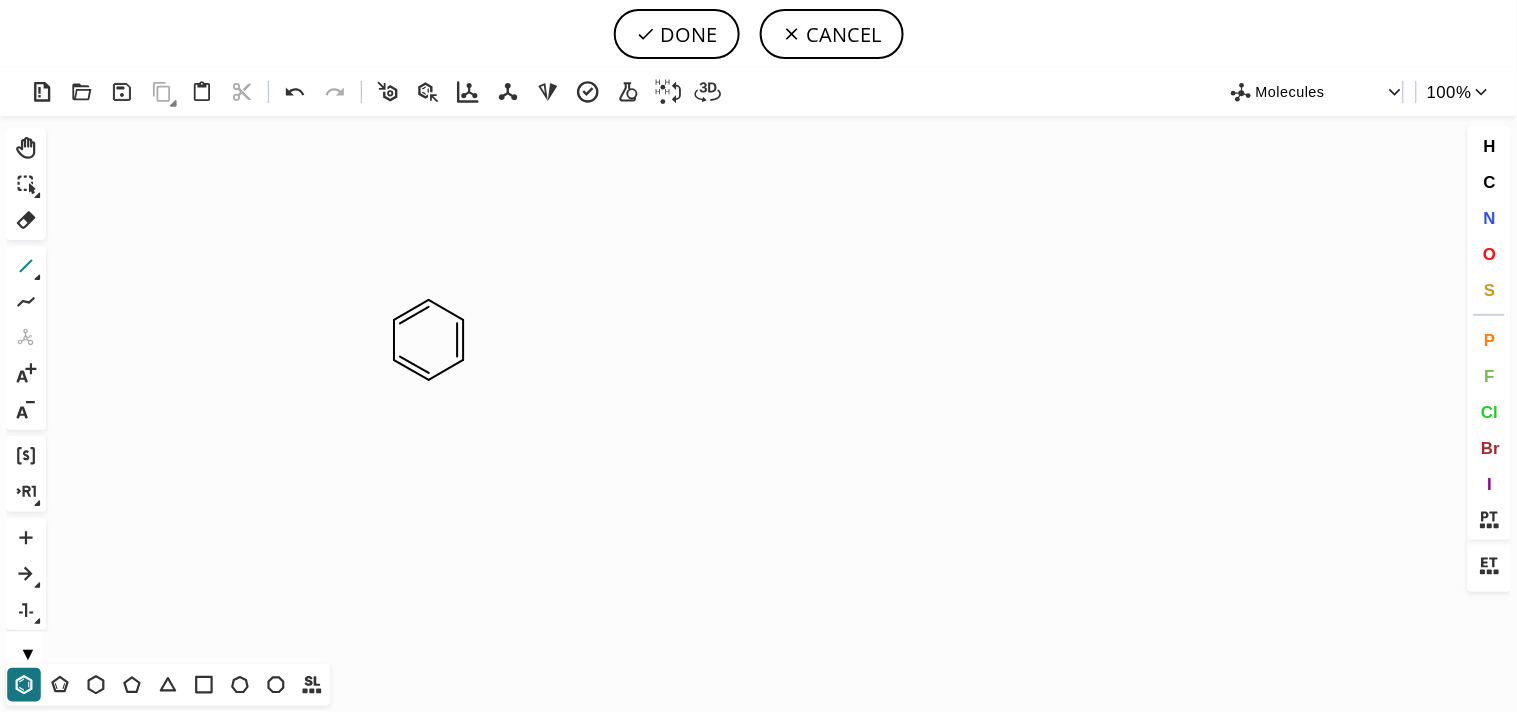 click 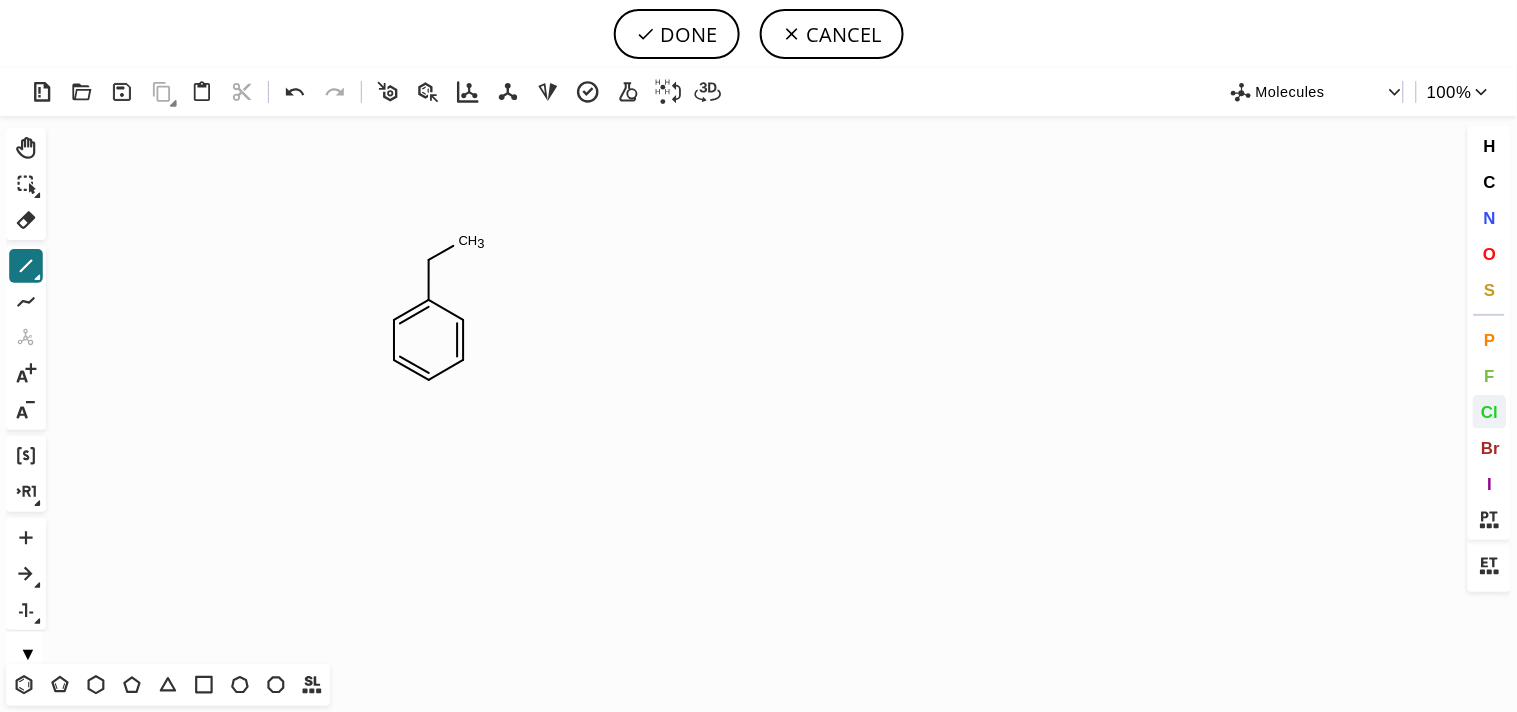click on "Cl" at bounding box center [1489, 411] 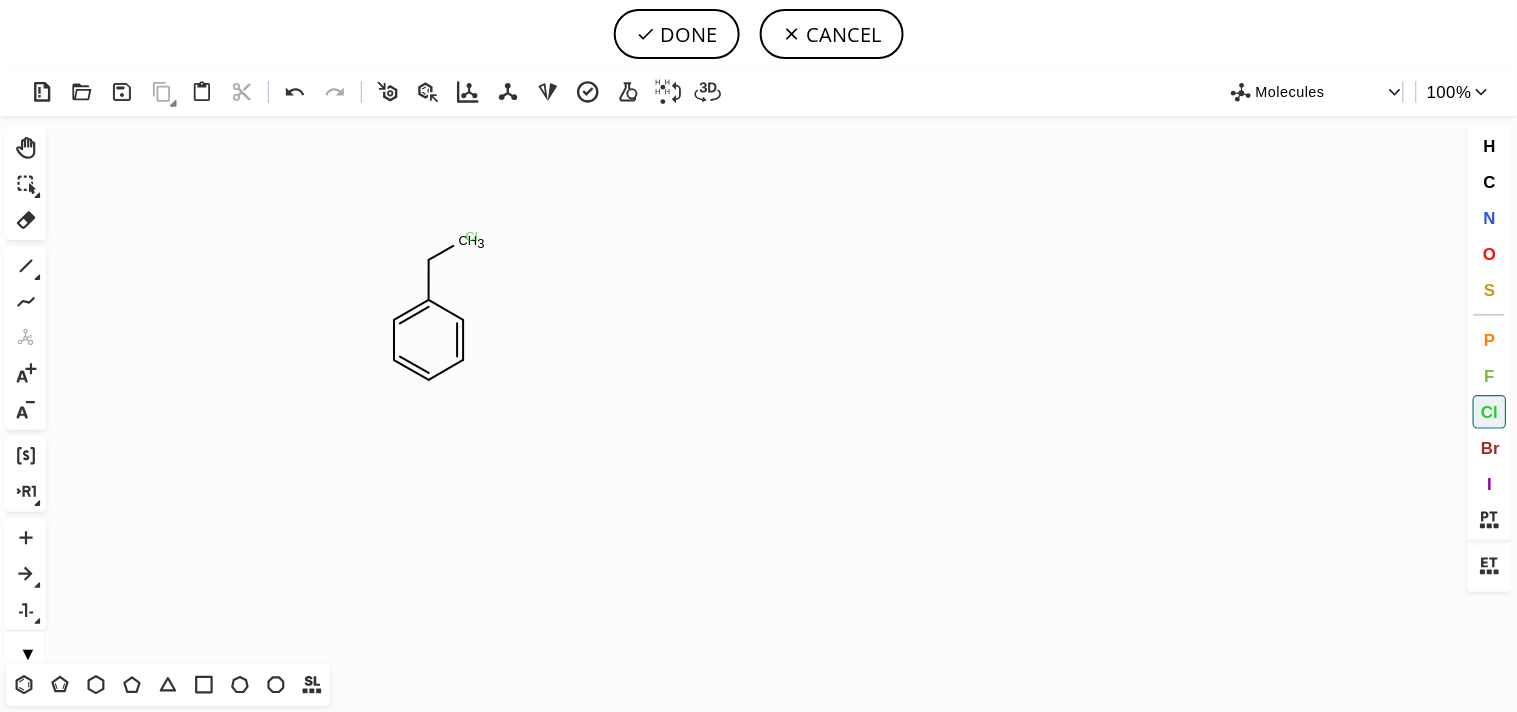 click on "Cl" 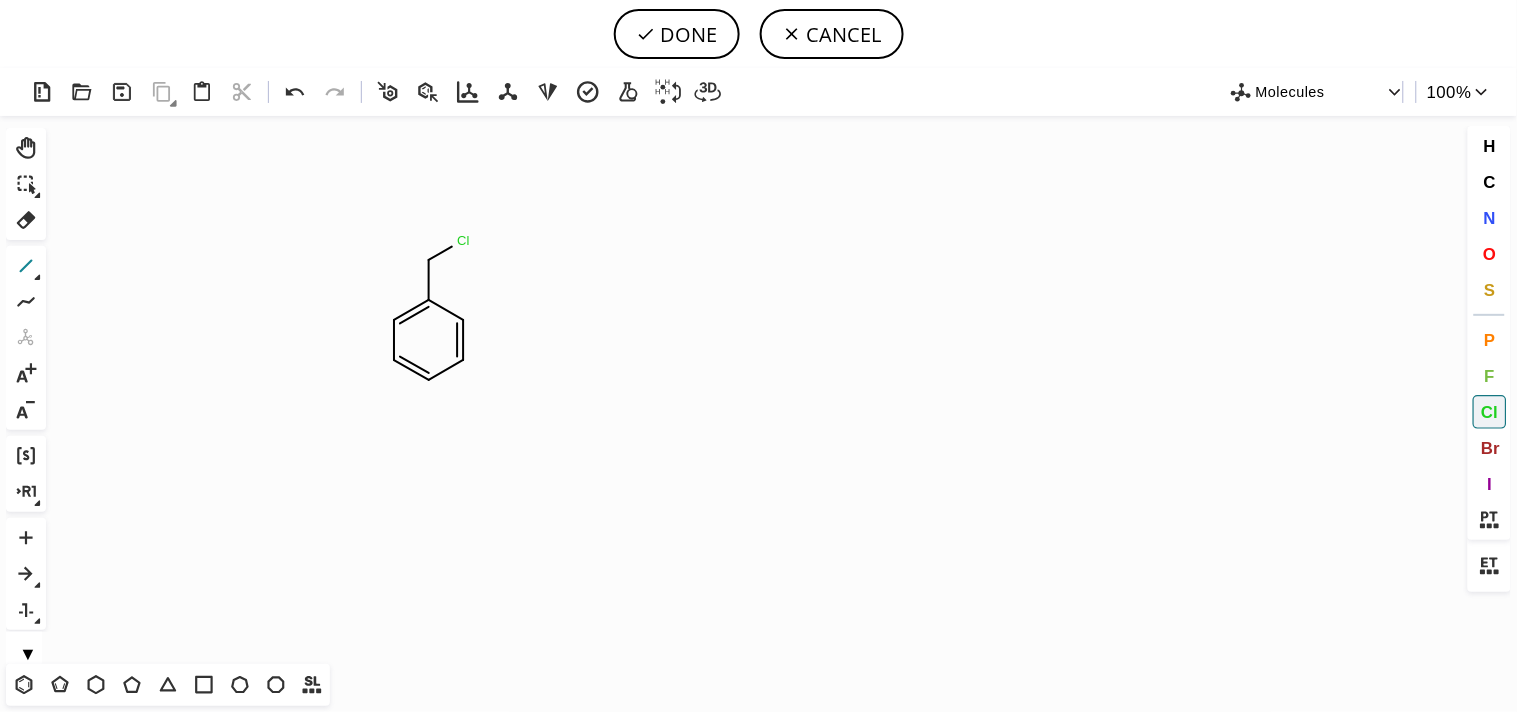 click 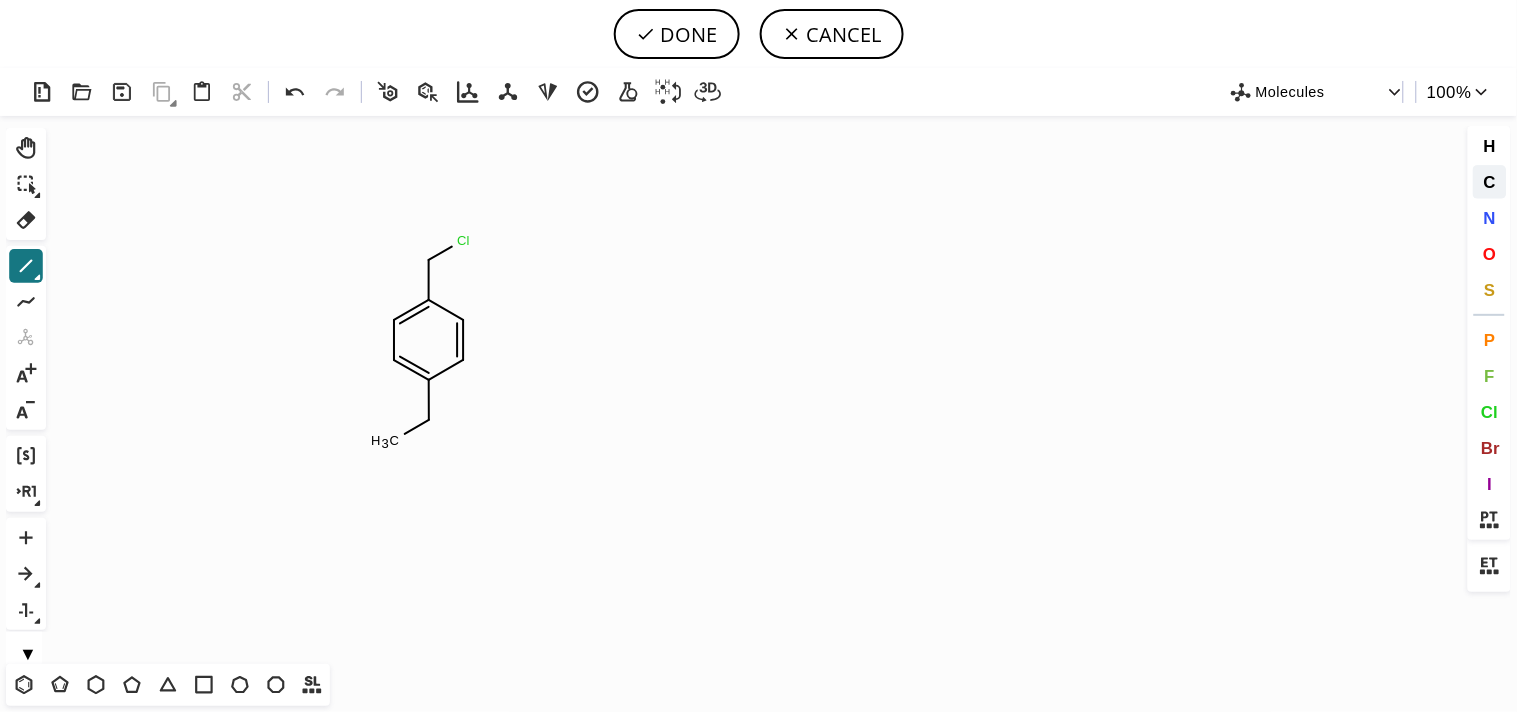 click on "C" at bounding box center (1489, 181) 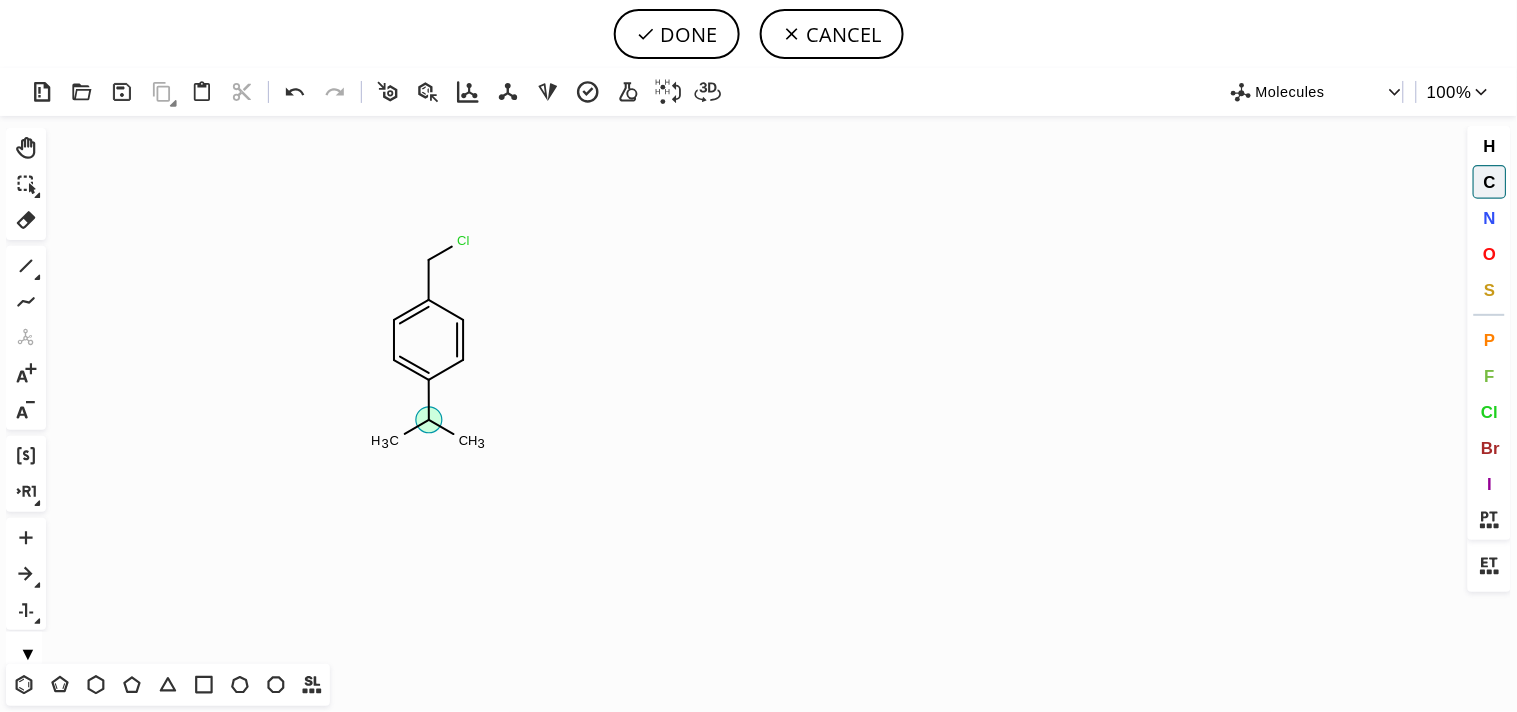 drag, startPoint x: 432, startPoint y: 417, endPoint x: 460, endPoint y: 434, distance: 32.75668 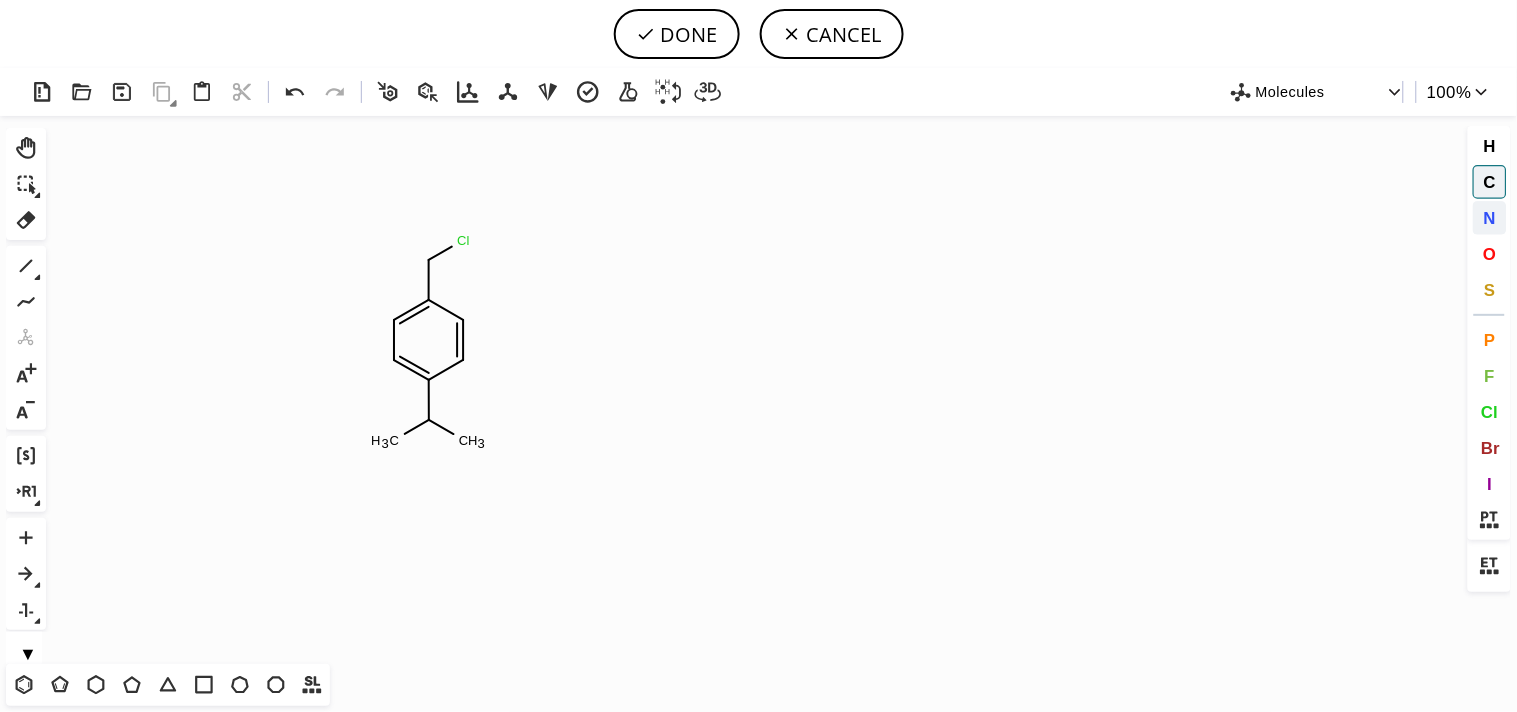 click on "N" at bounding box center [1489, 217] 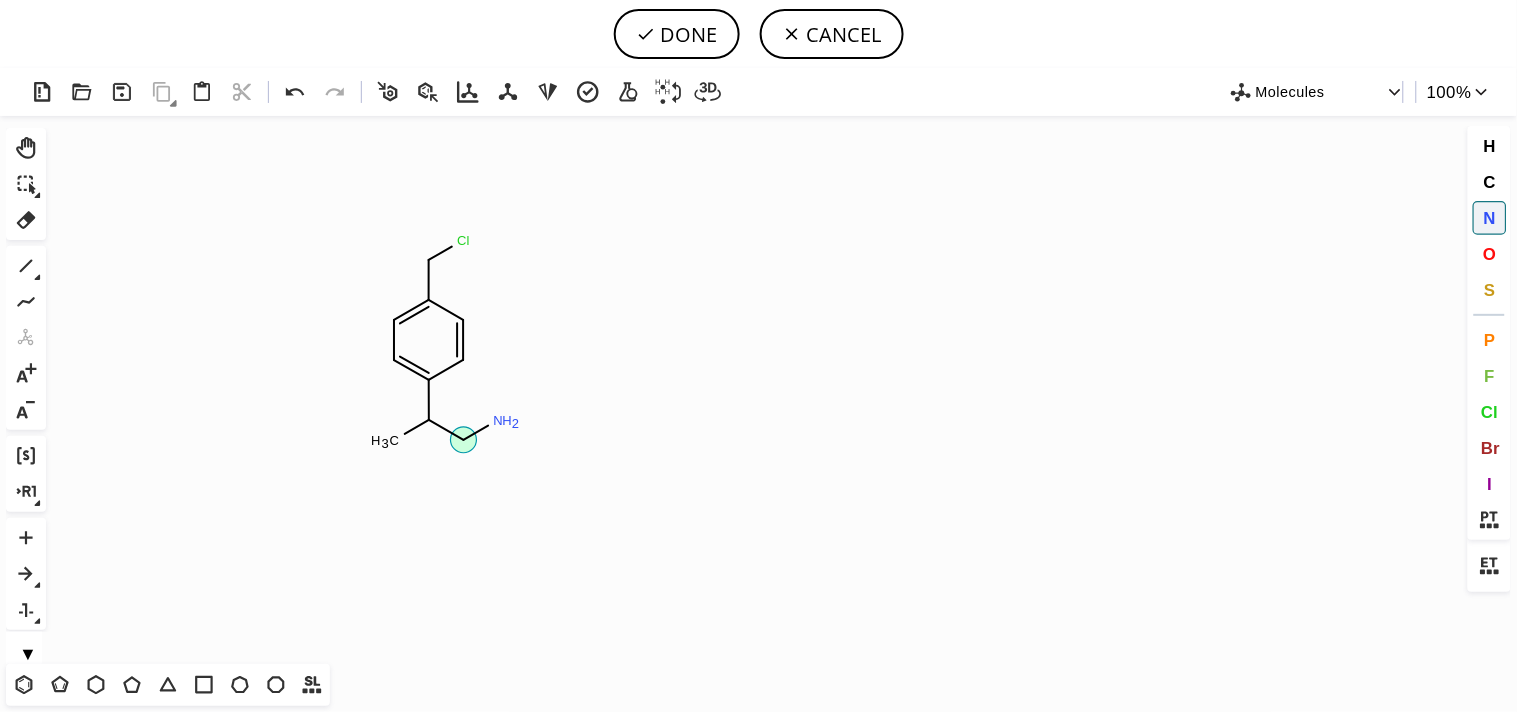 drag, startPoint x: 474, startPoint y: 445, endPoint x: 525, endPoint y: 412, distance: 60.74537 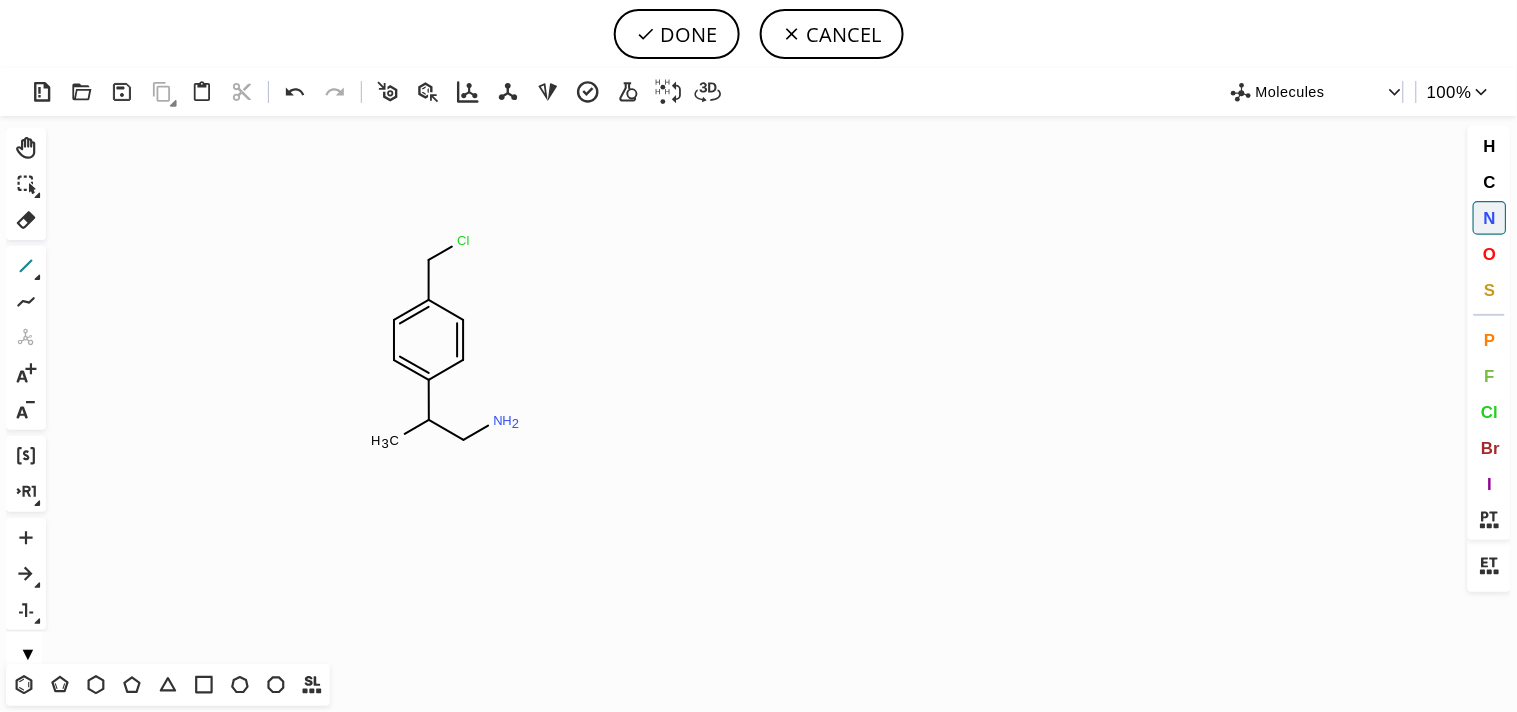 click 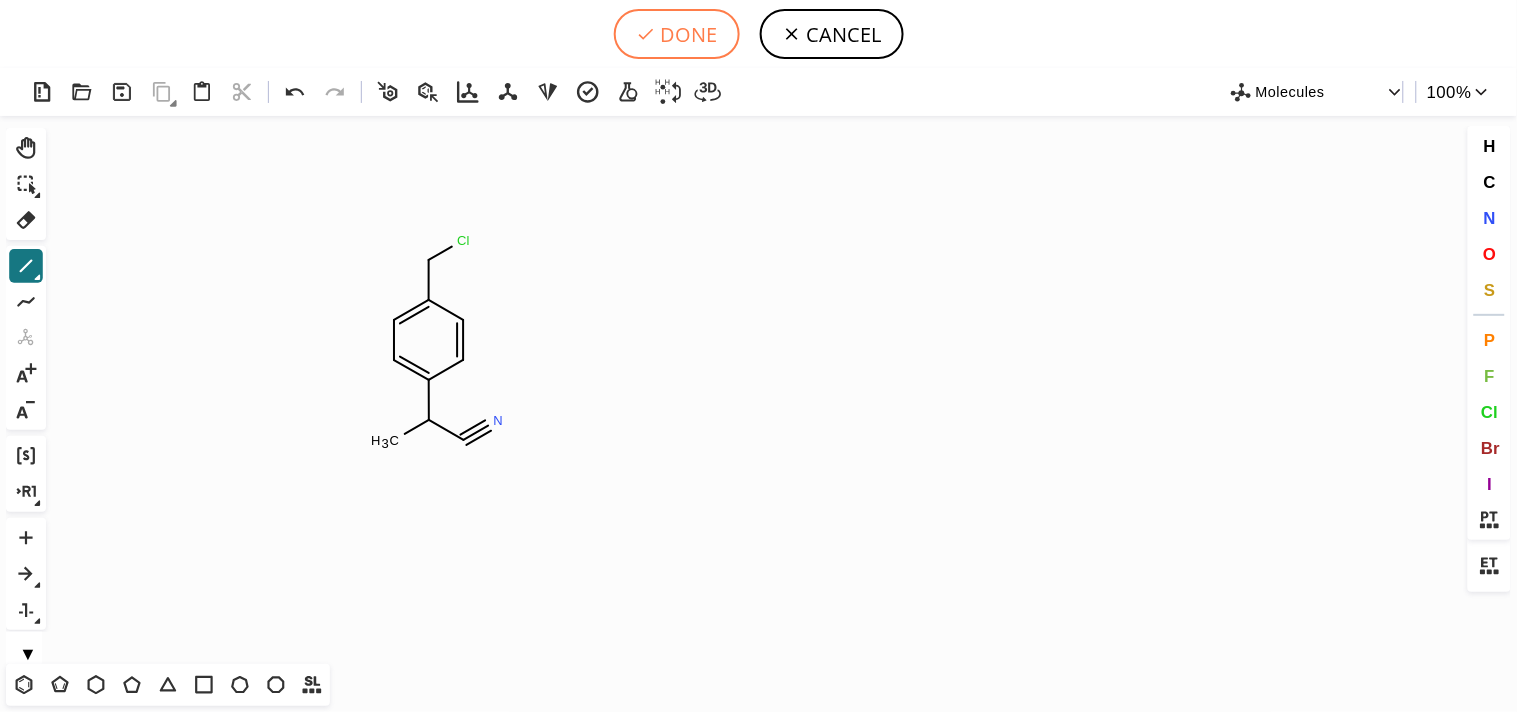 click on "DONE" at bounding box center (677, 34) 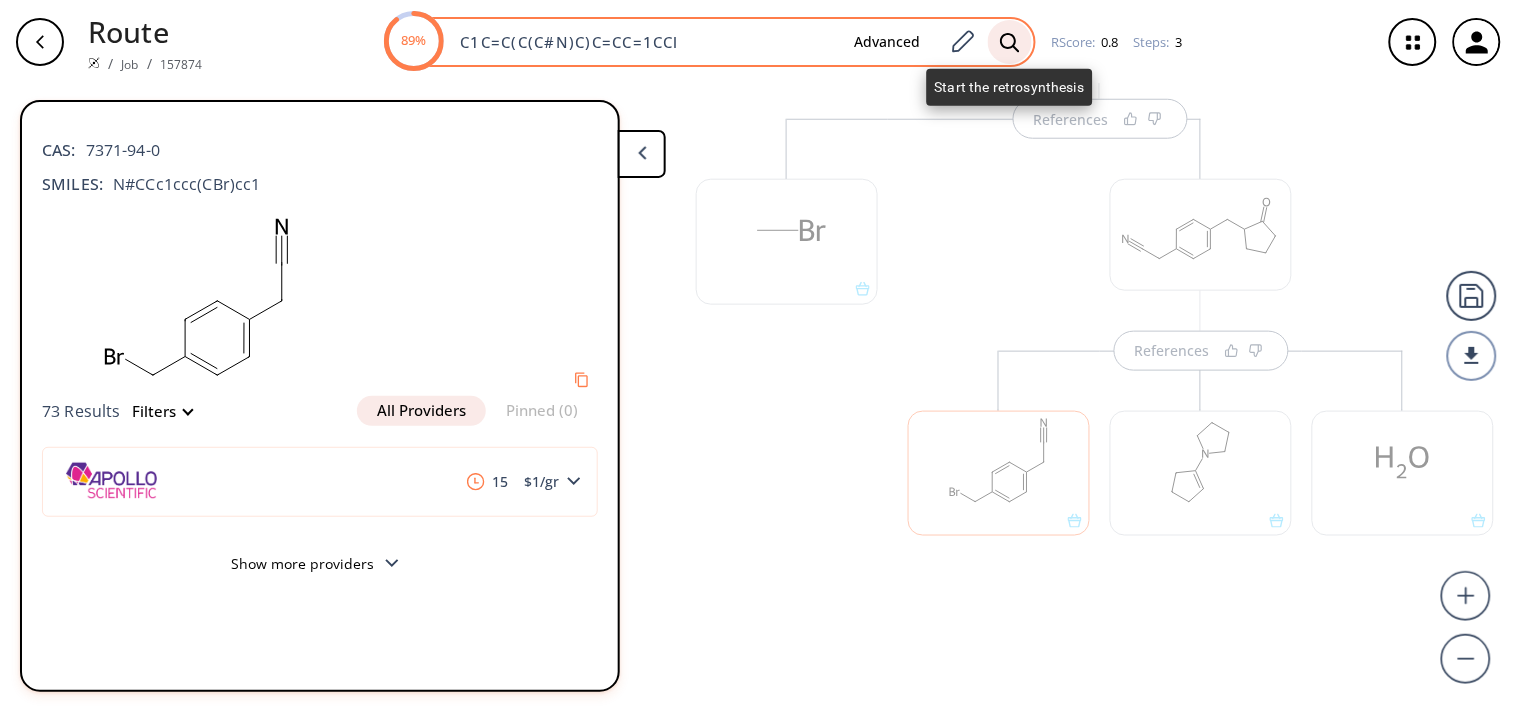 click at bounding box center [1010, 42] 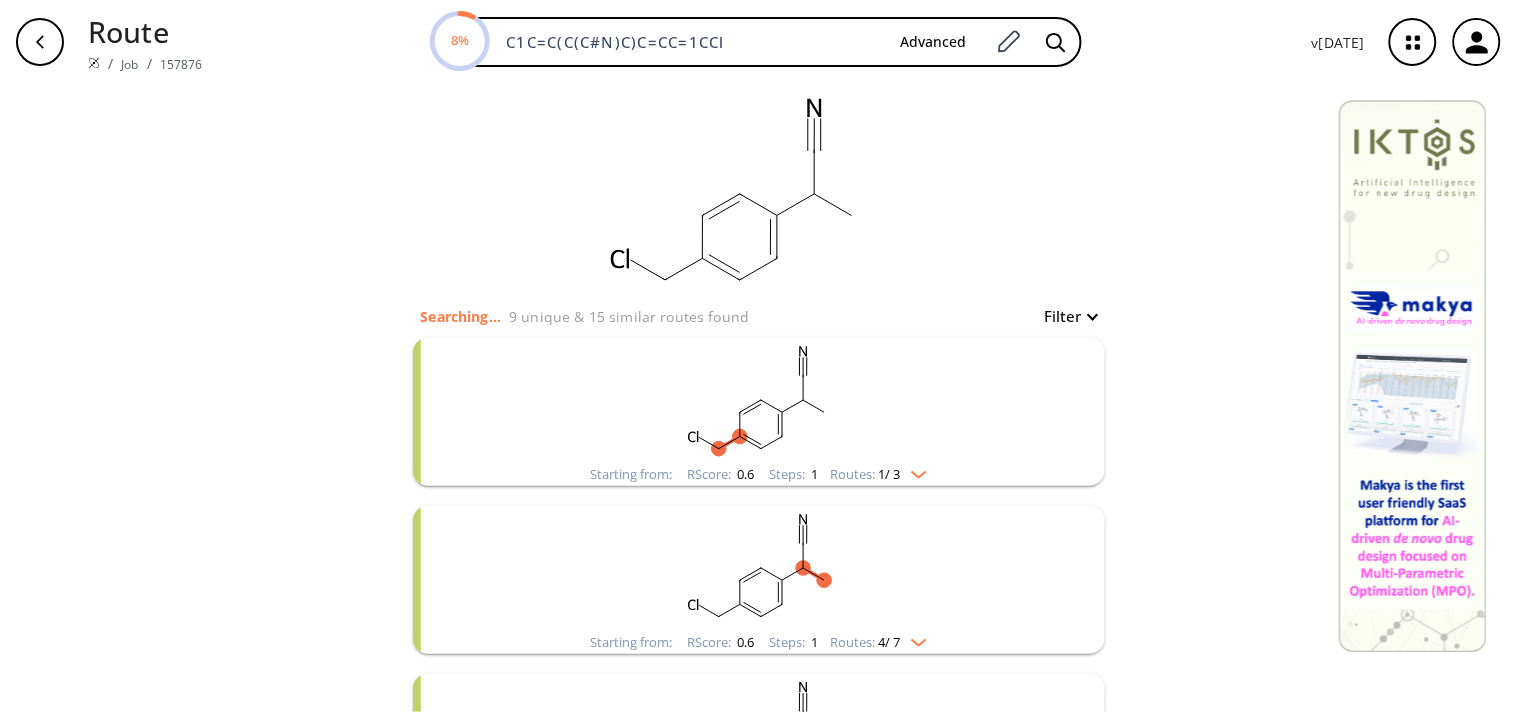 click 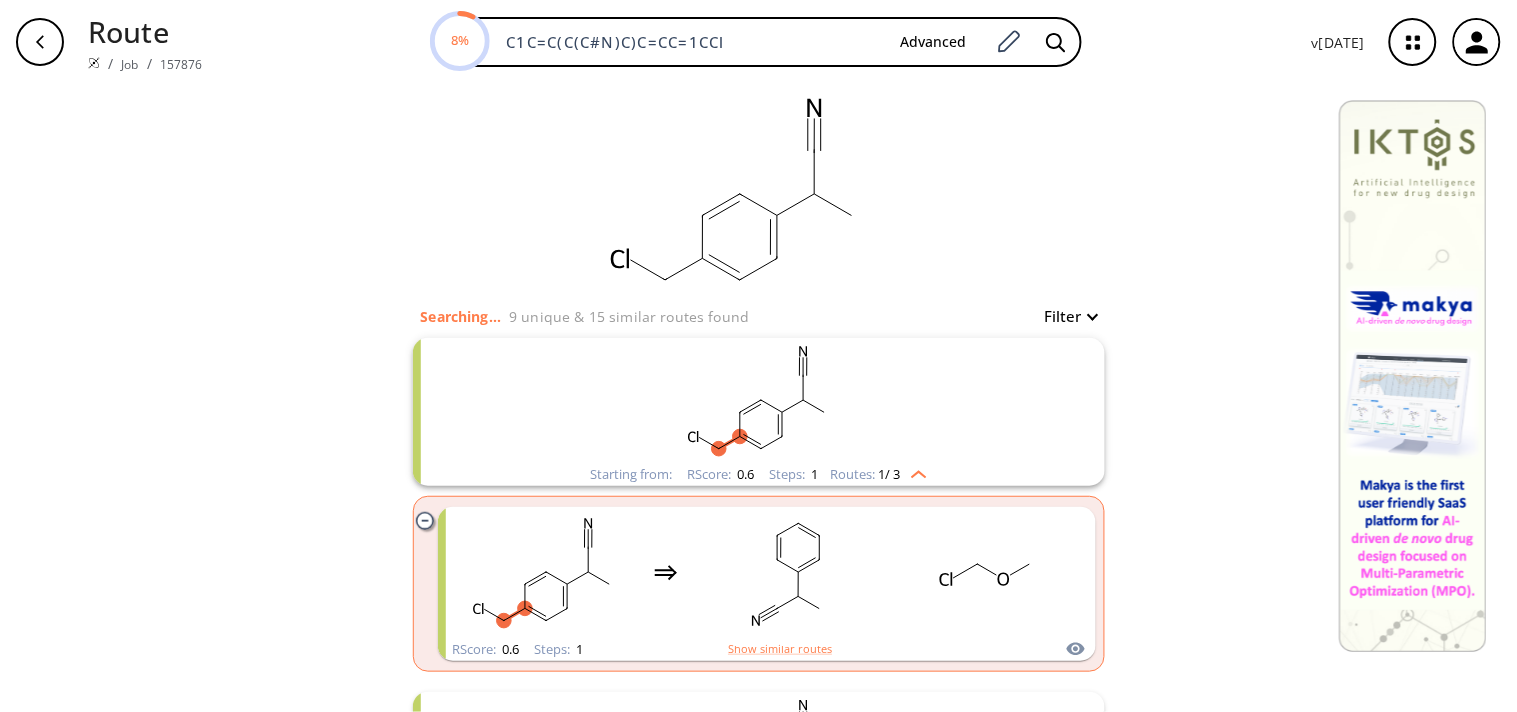 click 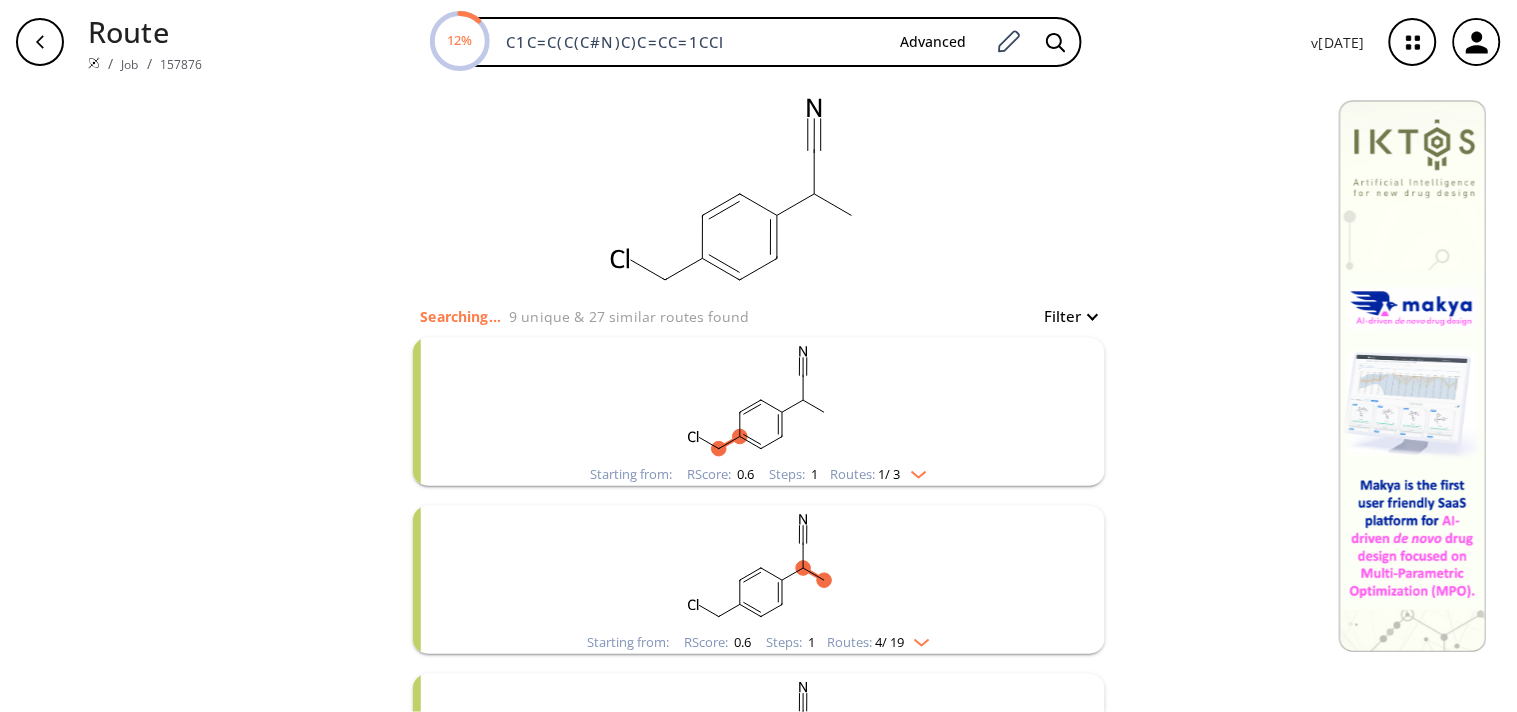 click at bounding box center [759, 568] 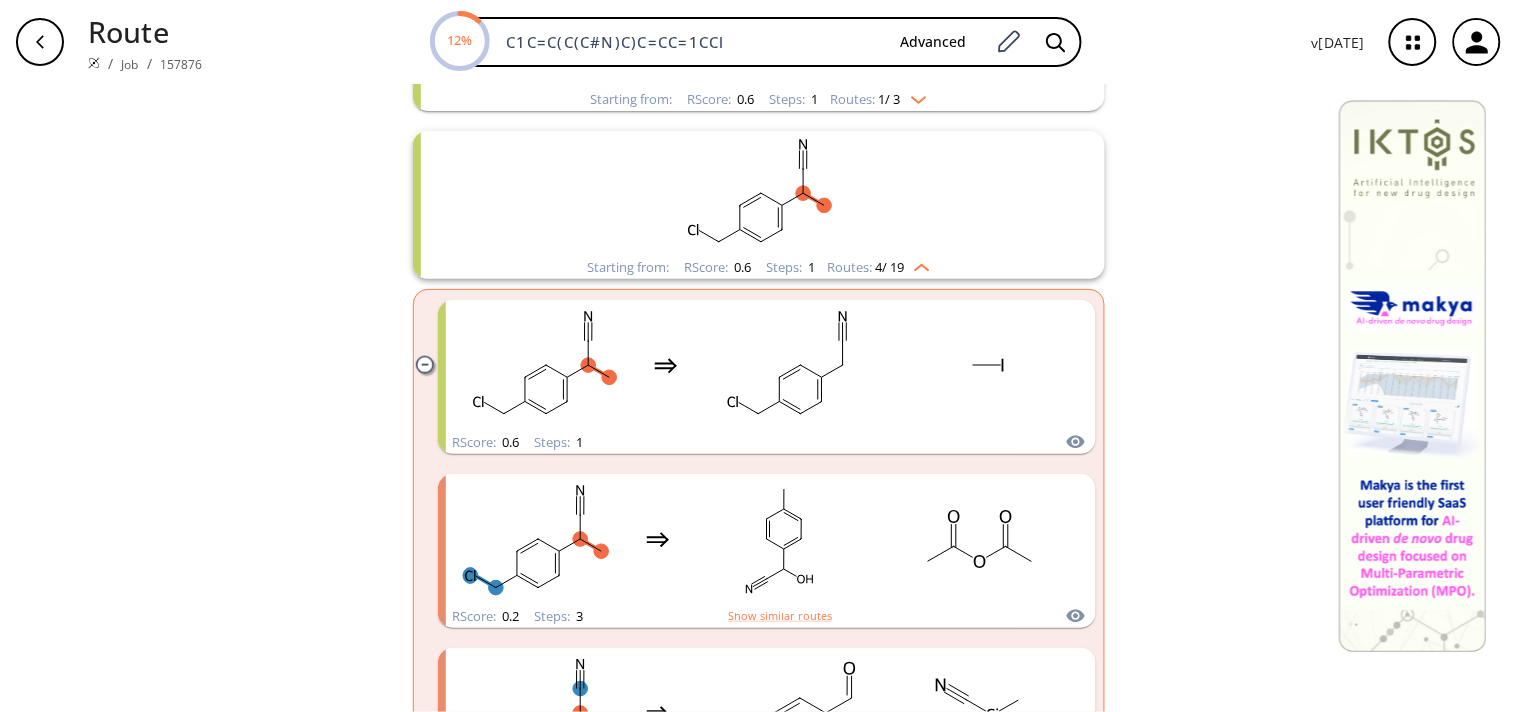 scroll, scrollTop: 402, scrollLeft: 0, axis: vertical 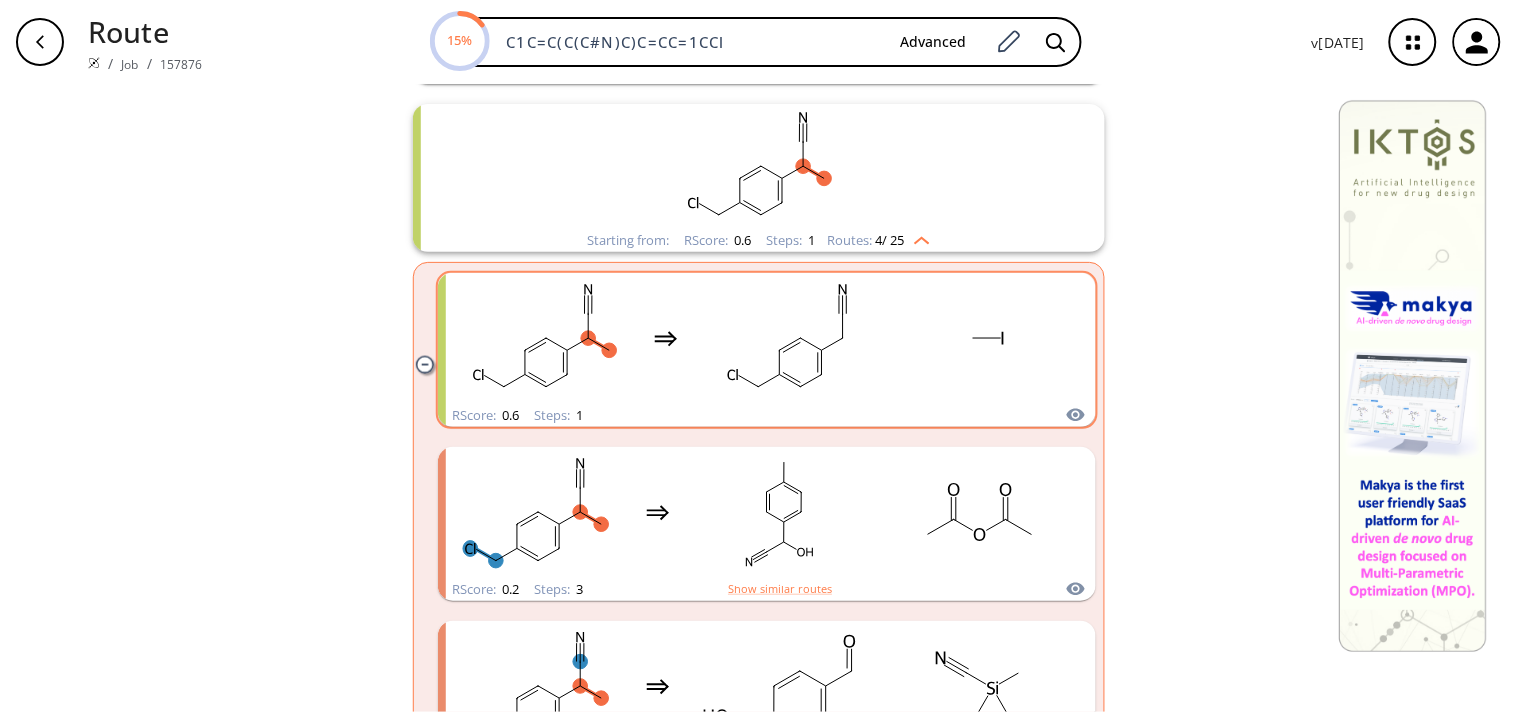 click 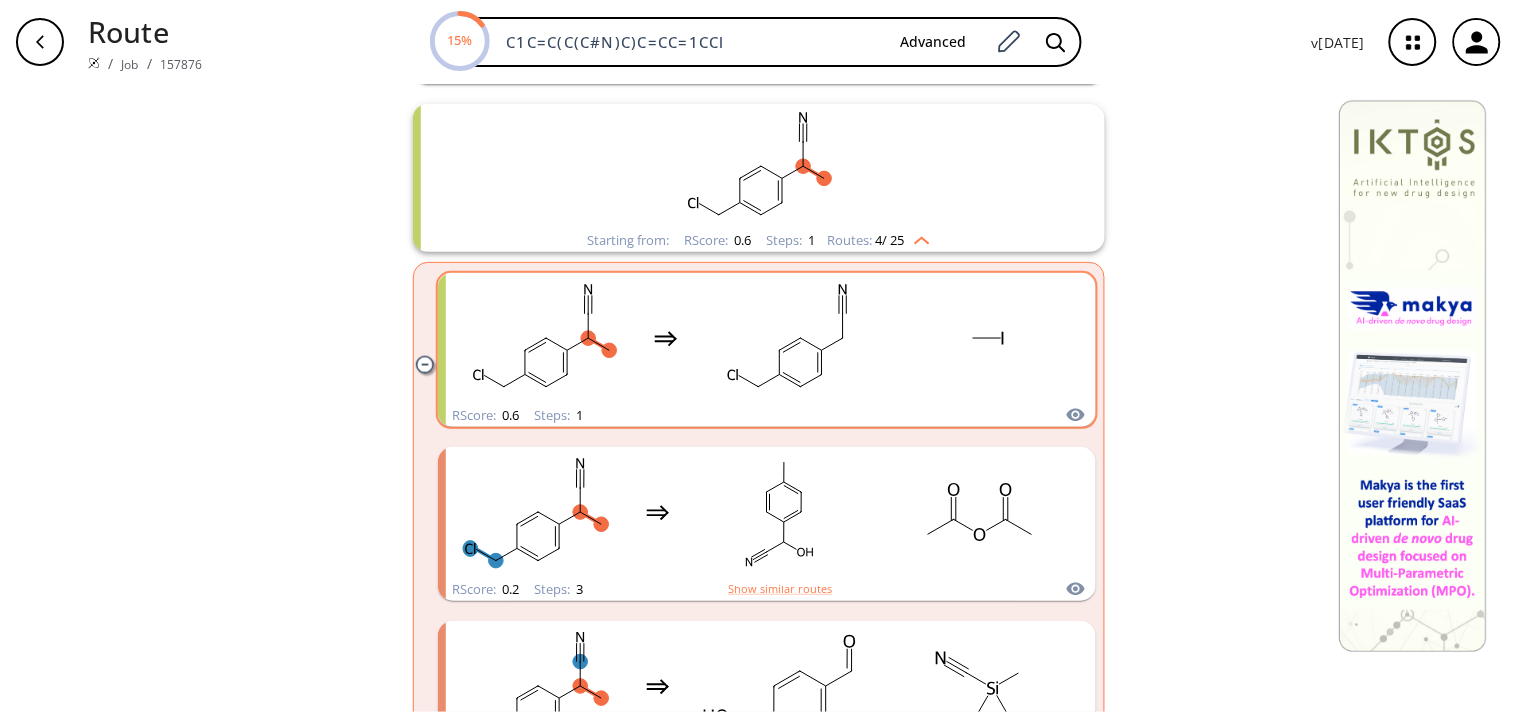 scroll, scrollTop: 0, scrollLeft: 0, axis: both 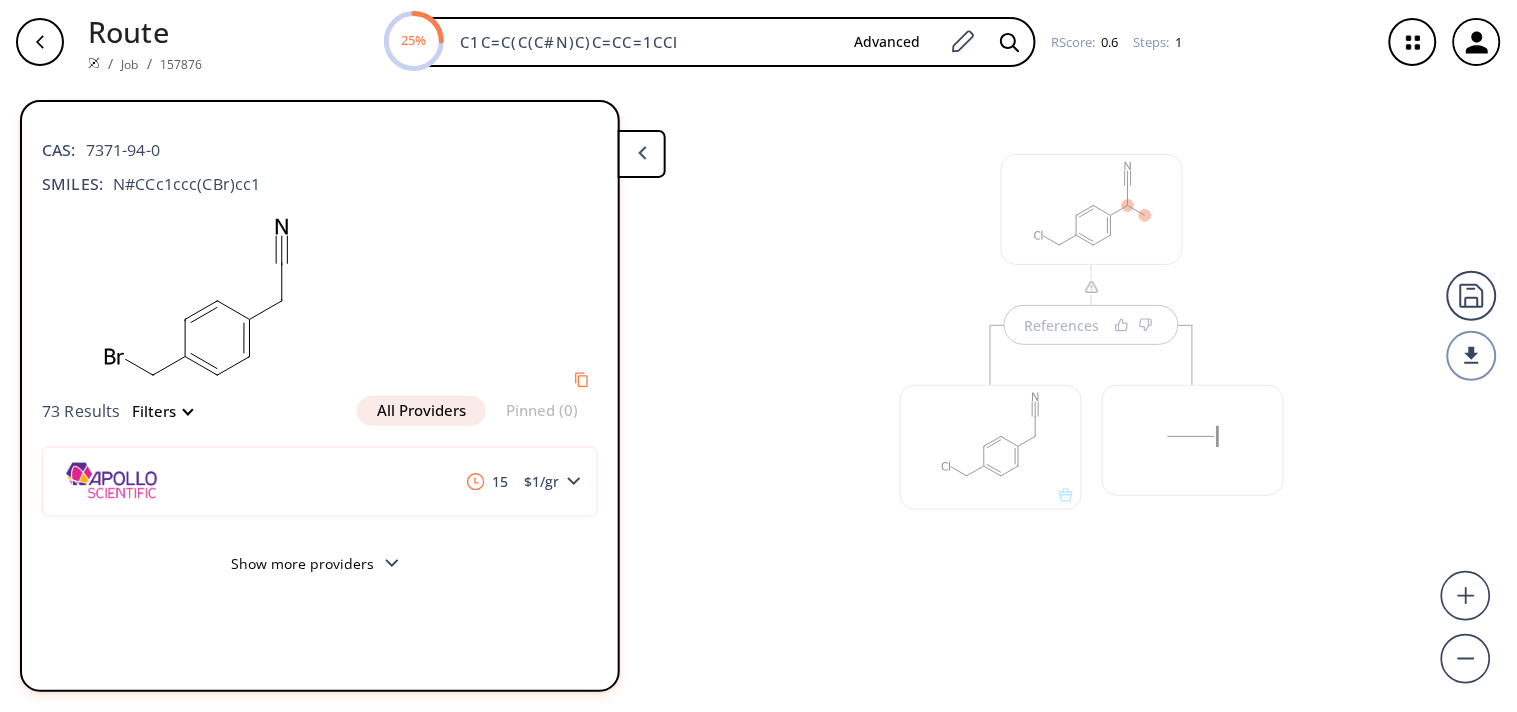 click at bounding box center [991, 447] 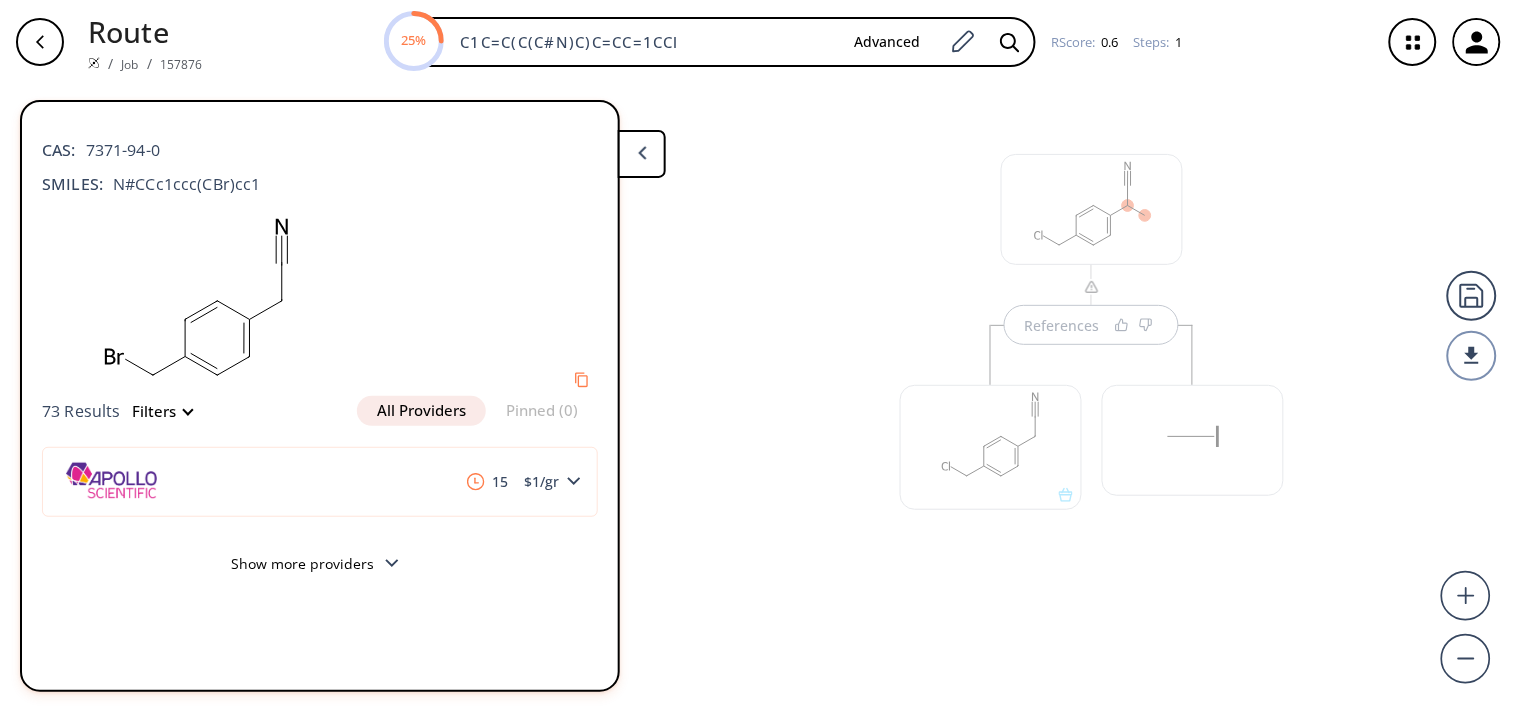 click at bounding box center (991, 447) 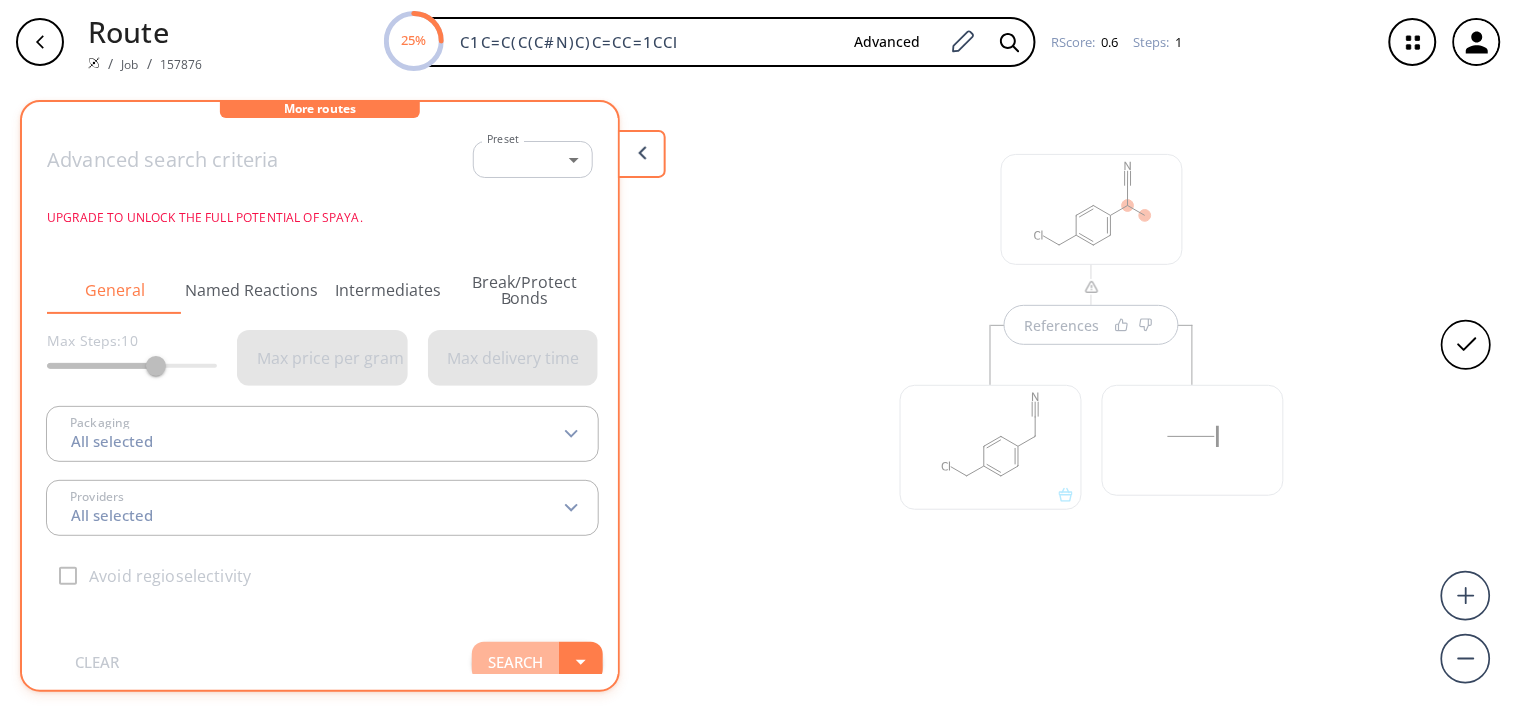 click on "Search" at bounding box center [515, 662] 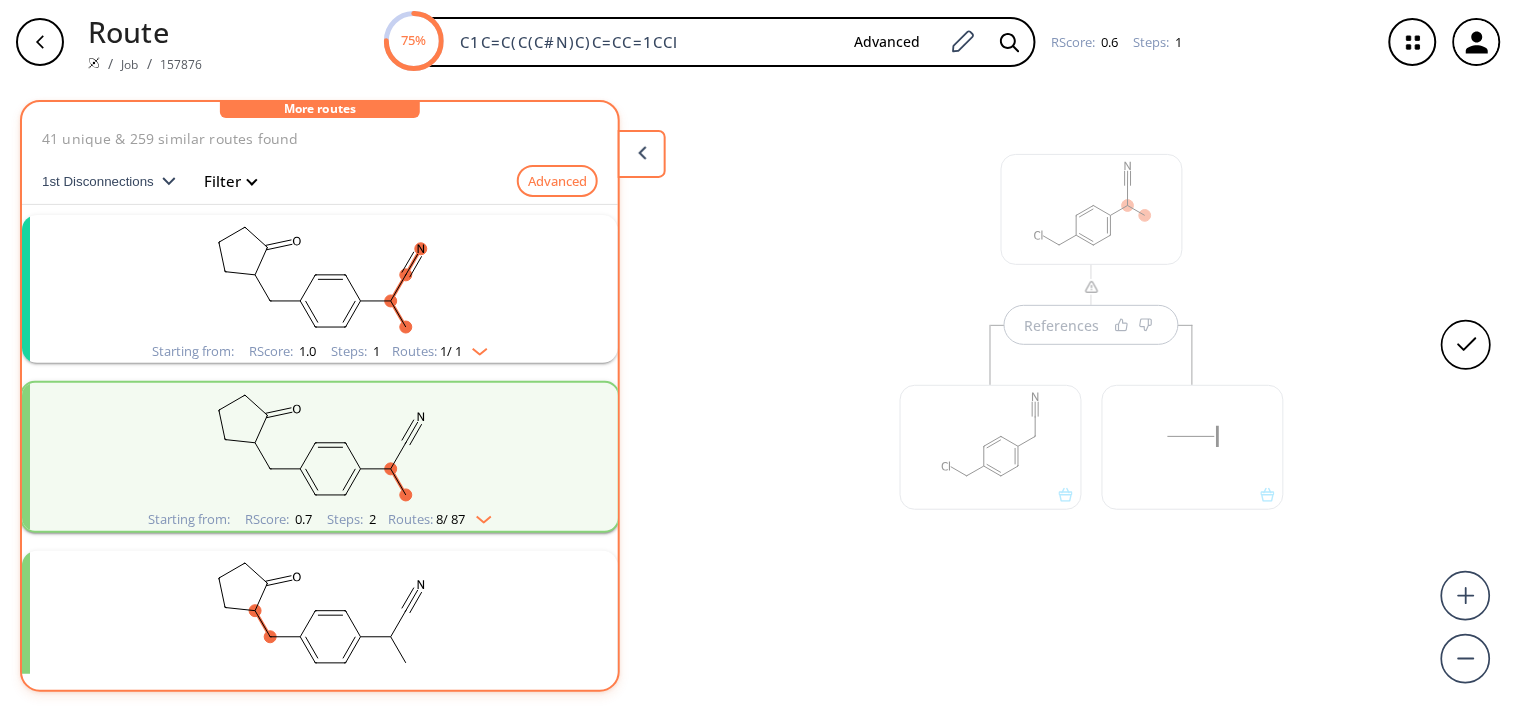 click 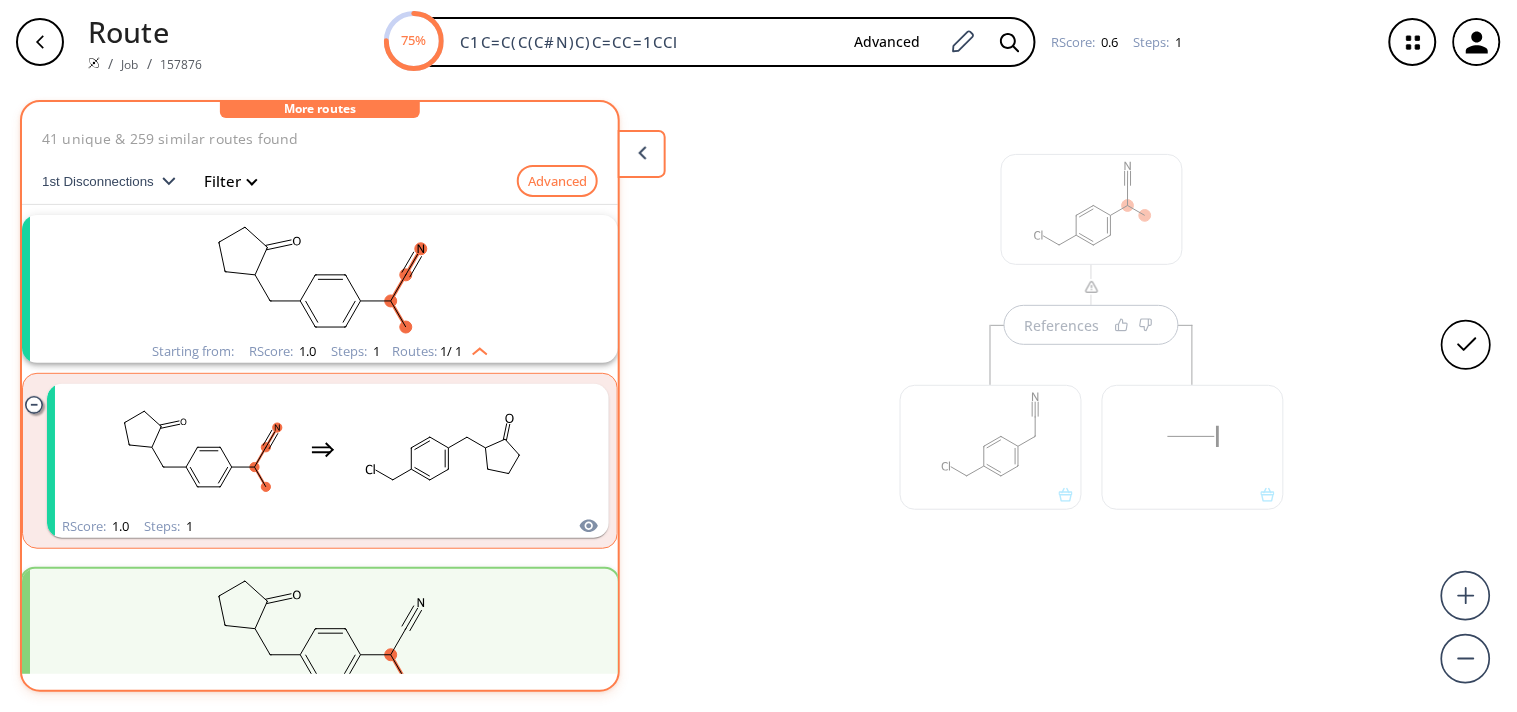 click 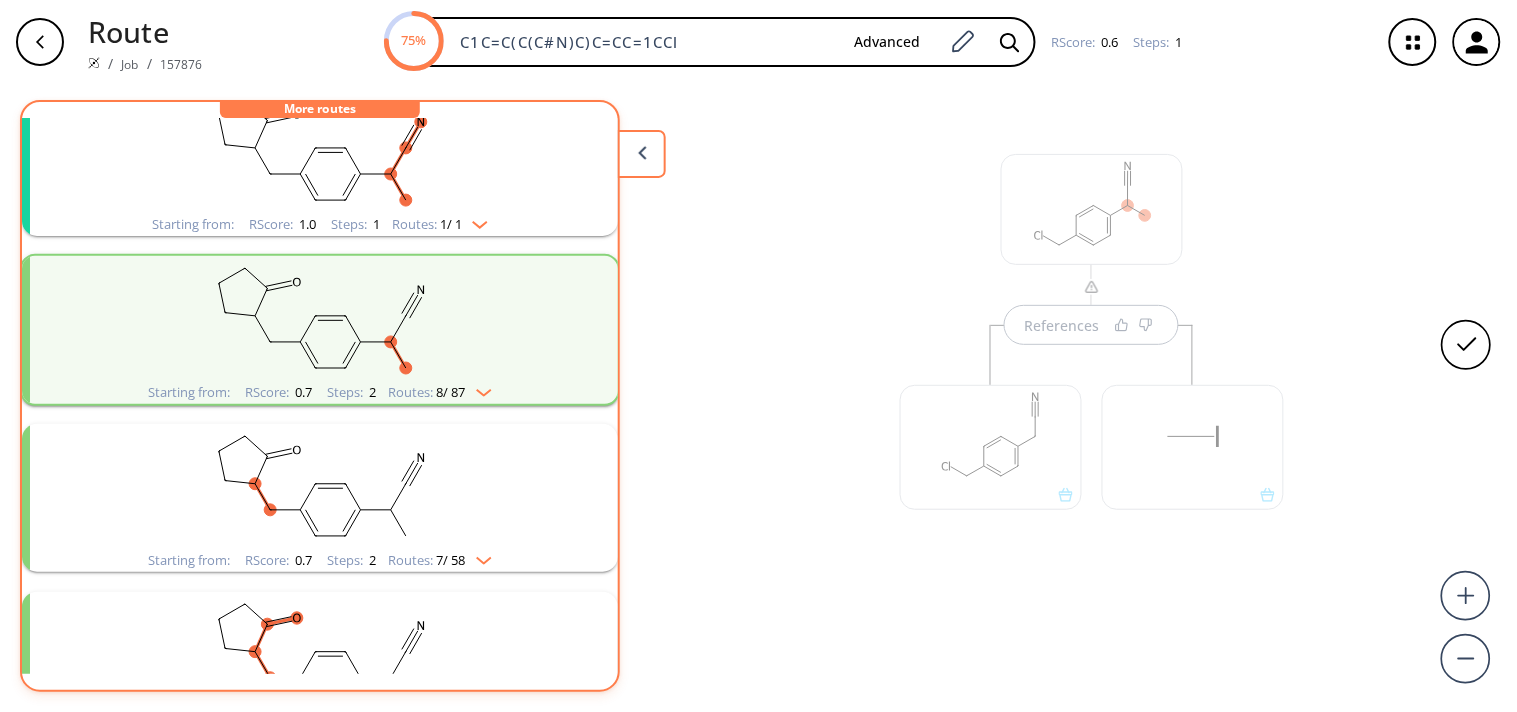 scroll, scrollTop: 173, scrollLeft: 0, axis: vertical 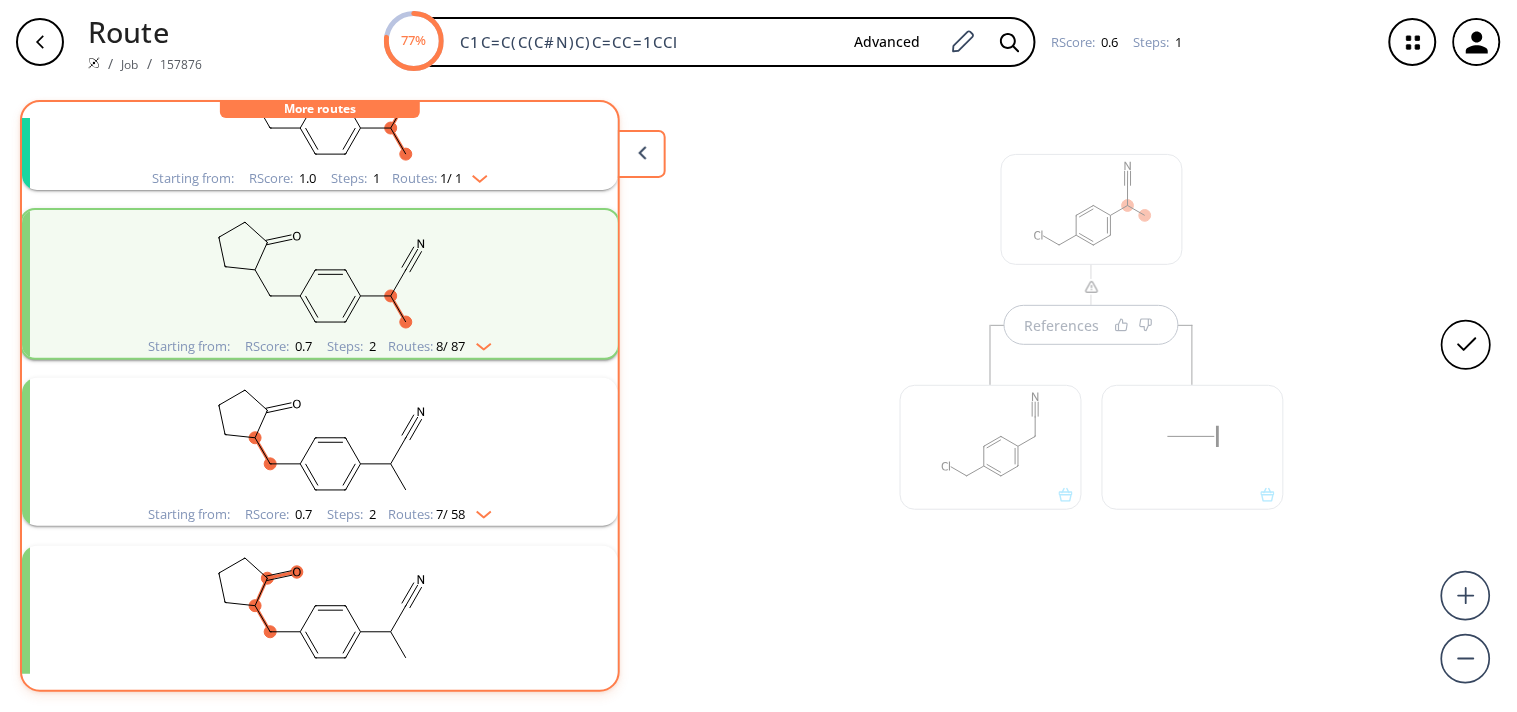 click 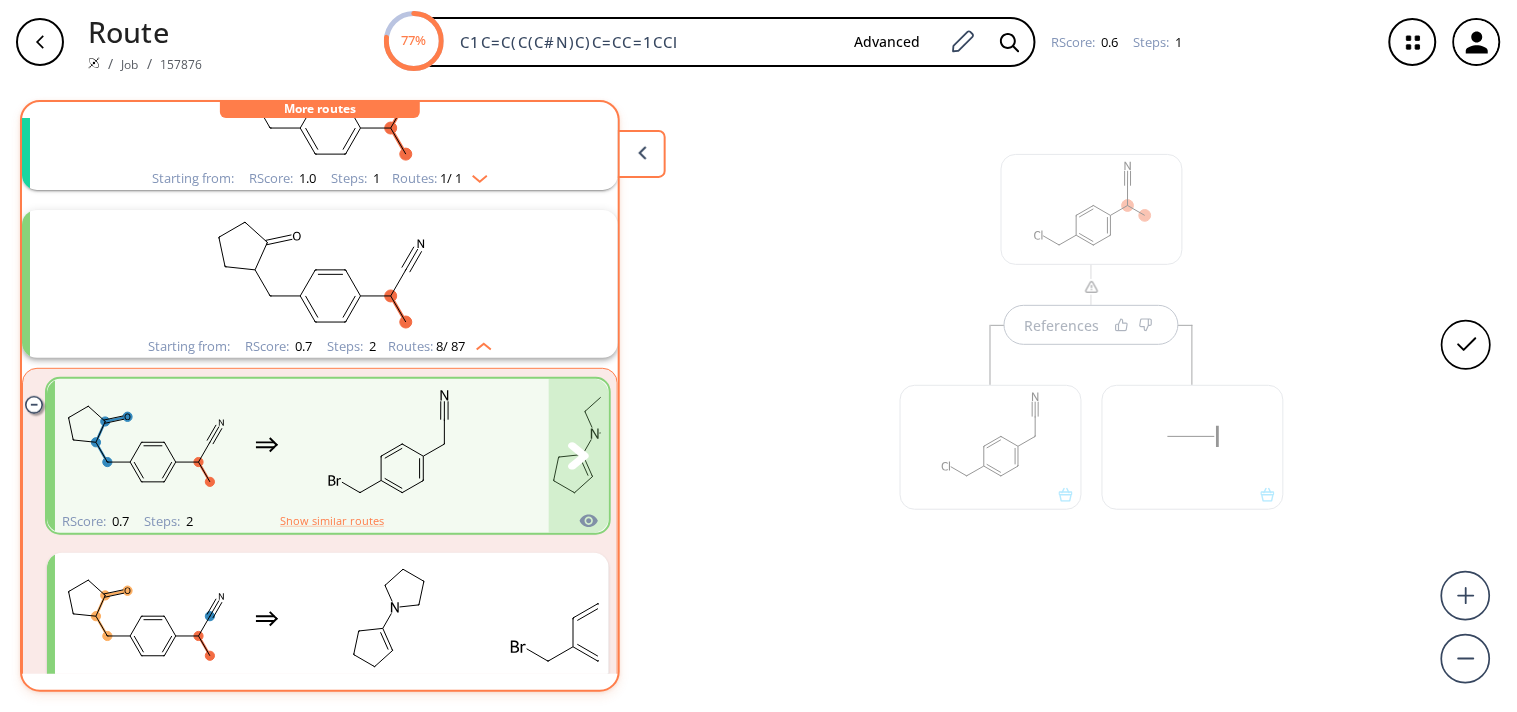 click 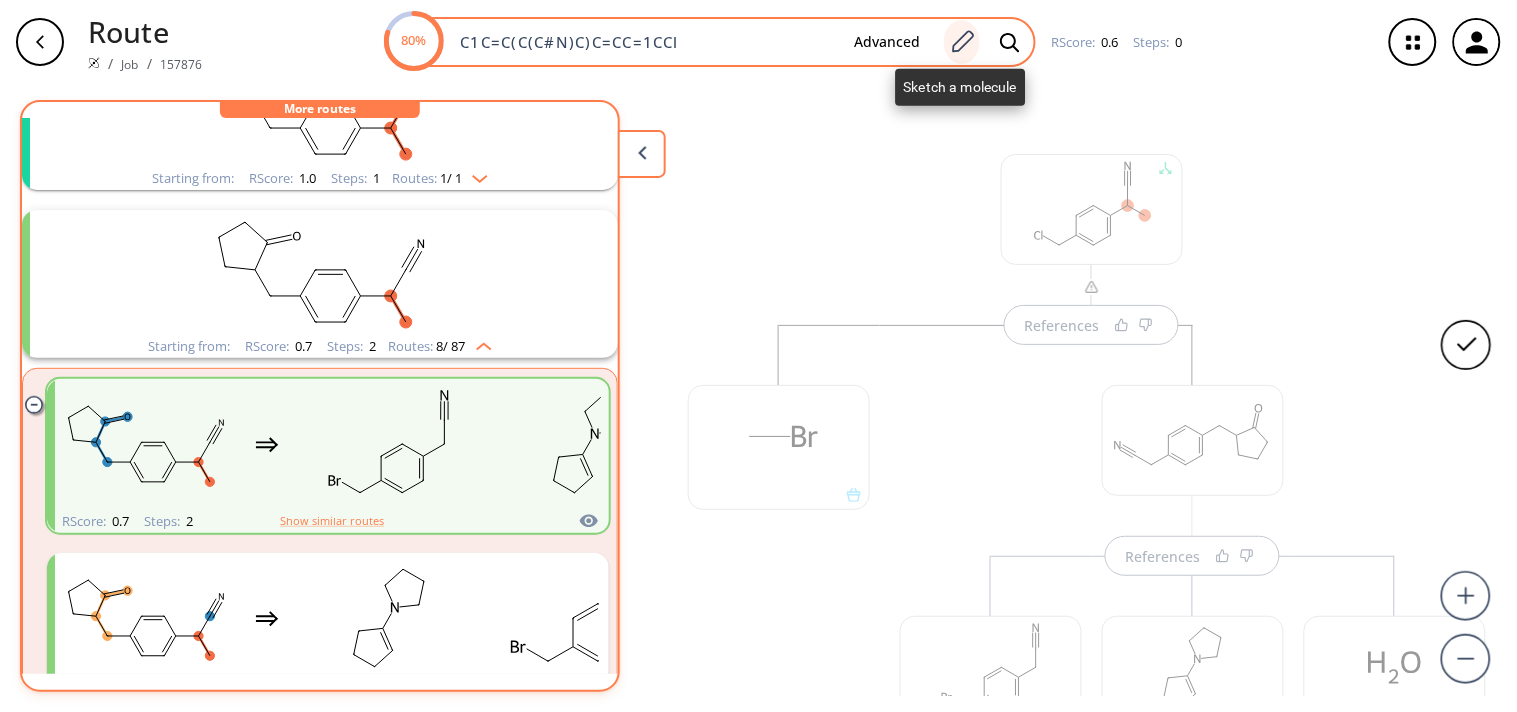 click 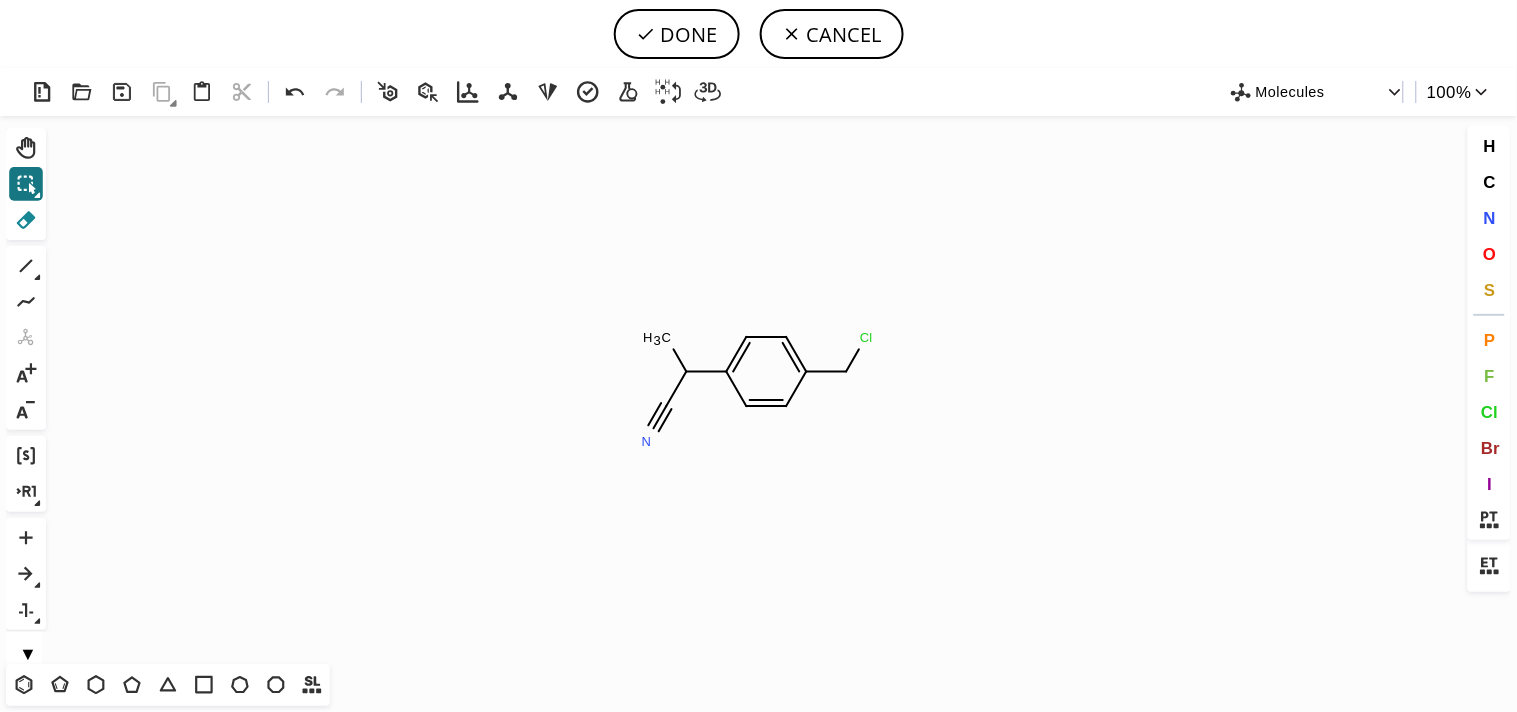 click 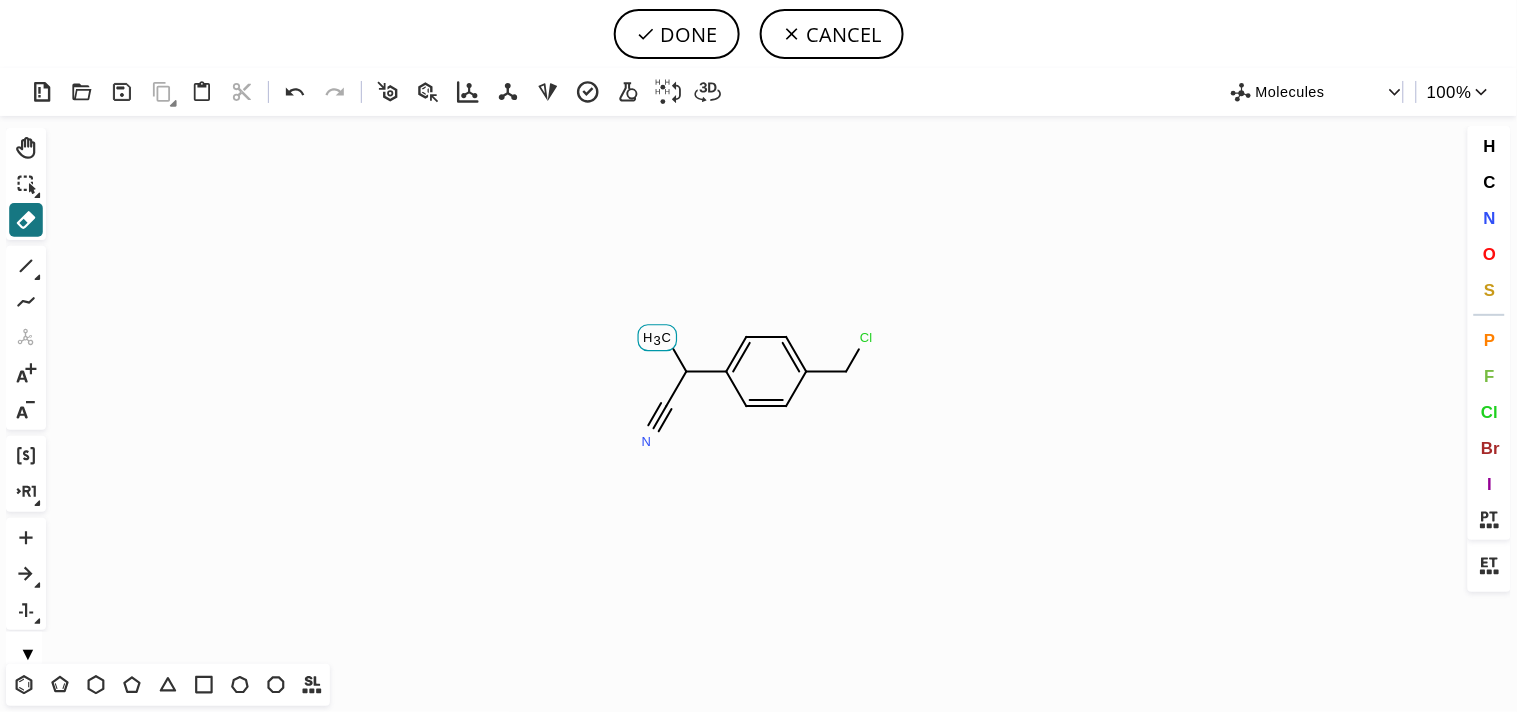 click 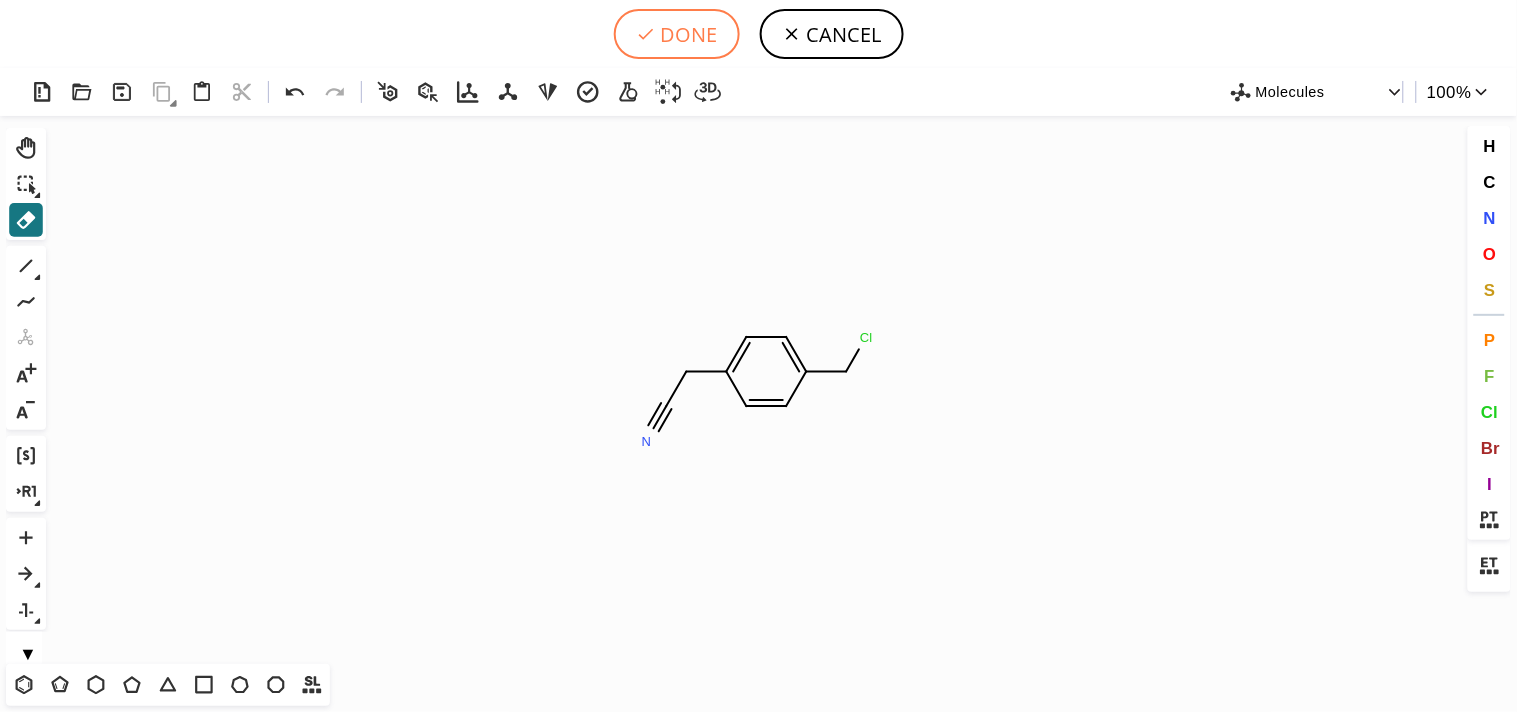 click on "DONE" at bounding box center [677, 34] 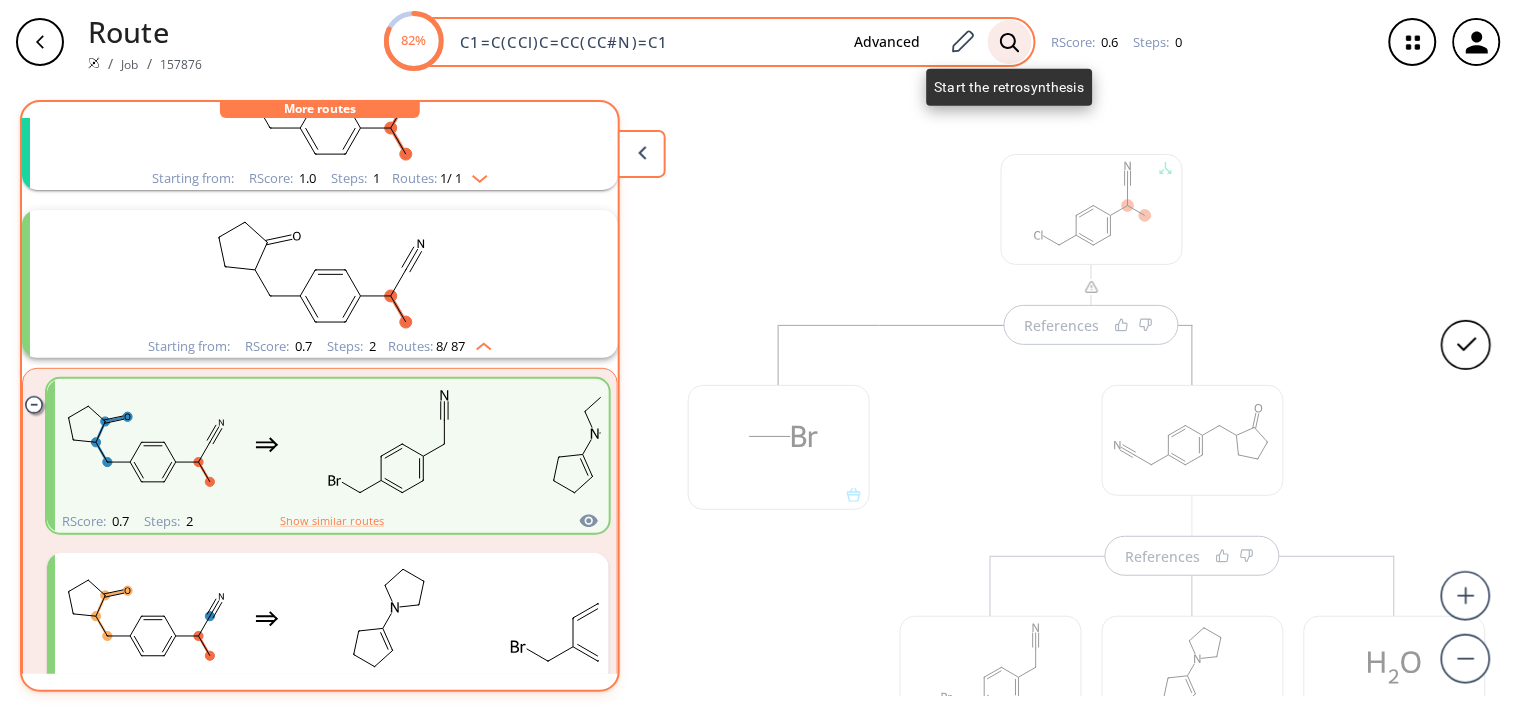 click at bounding box center (1010, 42) 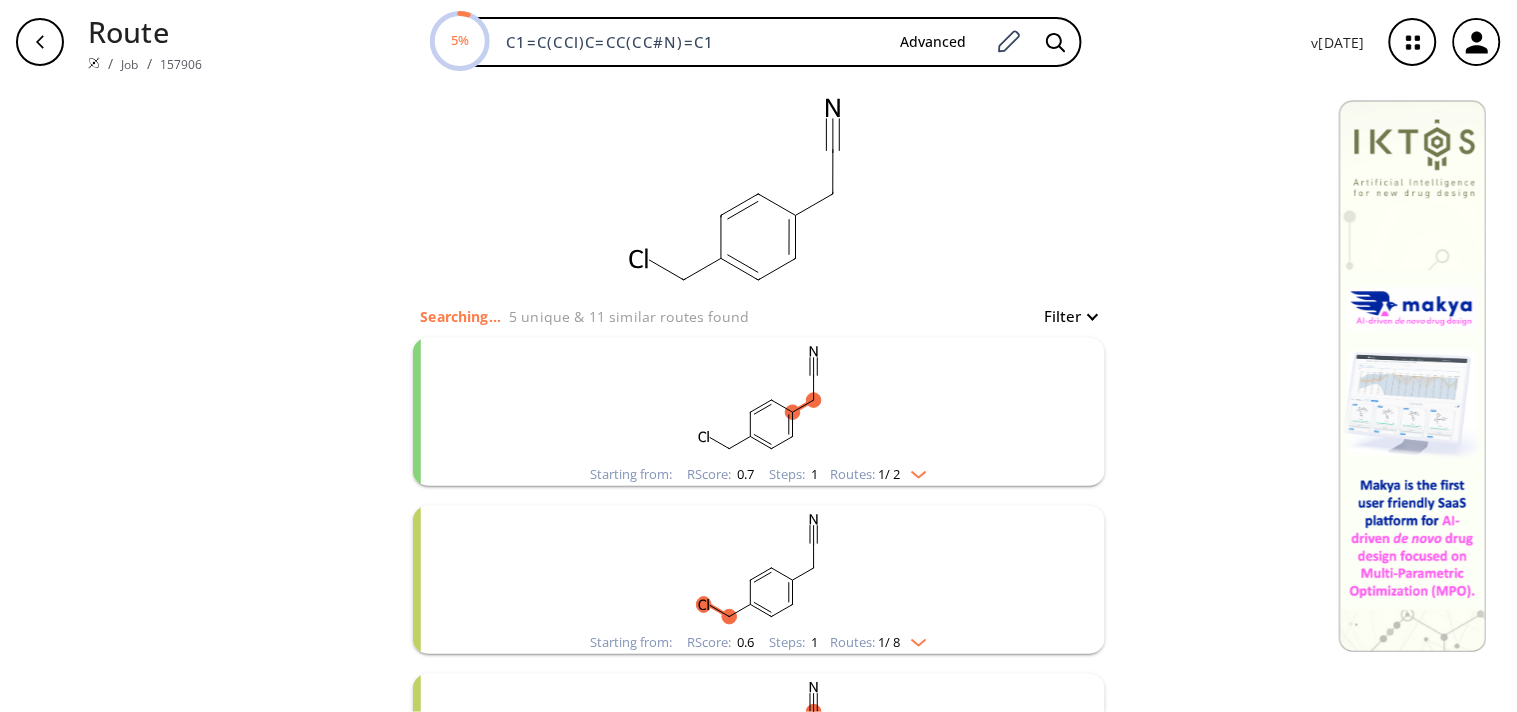 click 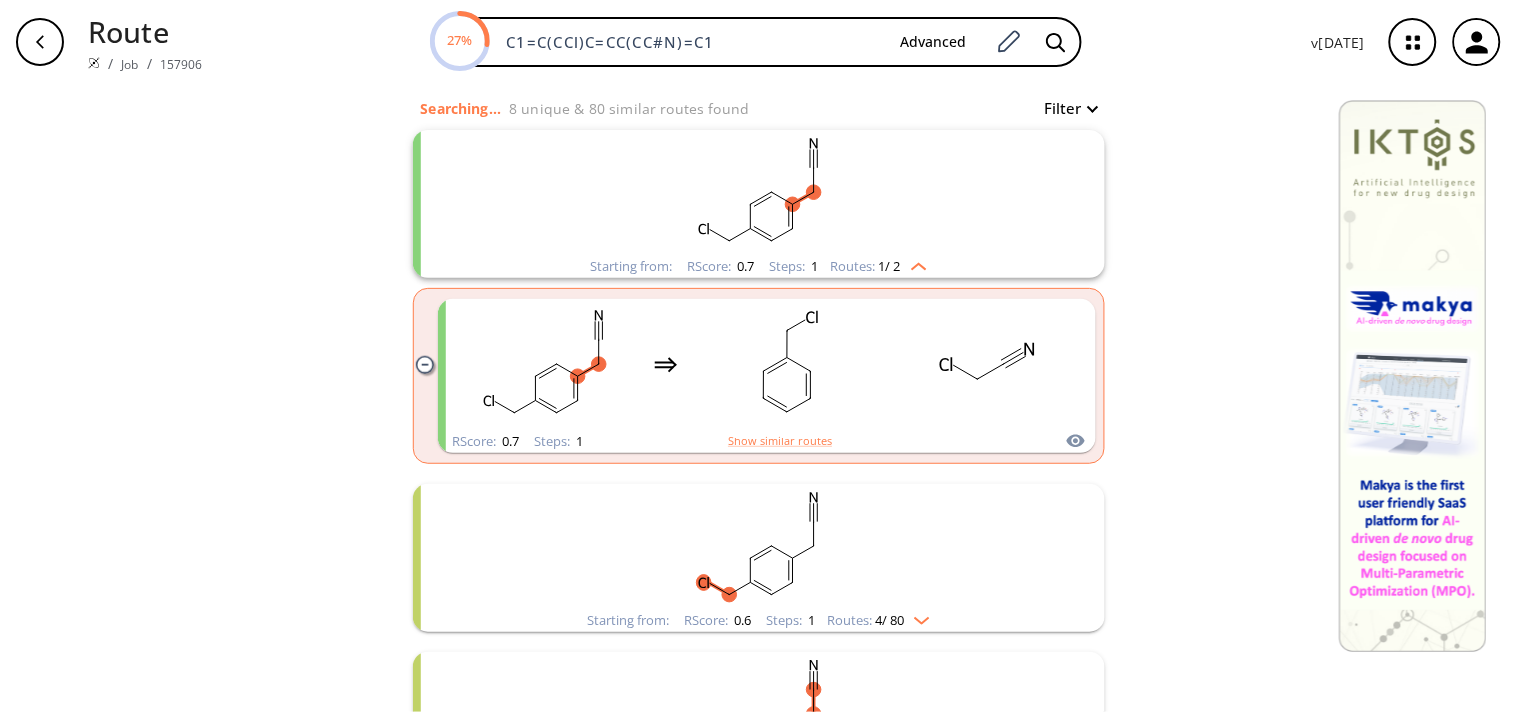 scroll, scrollTop: 283, scrollLeft: 0, axis: vertical 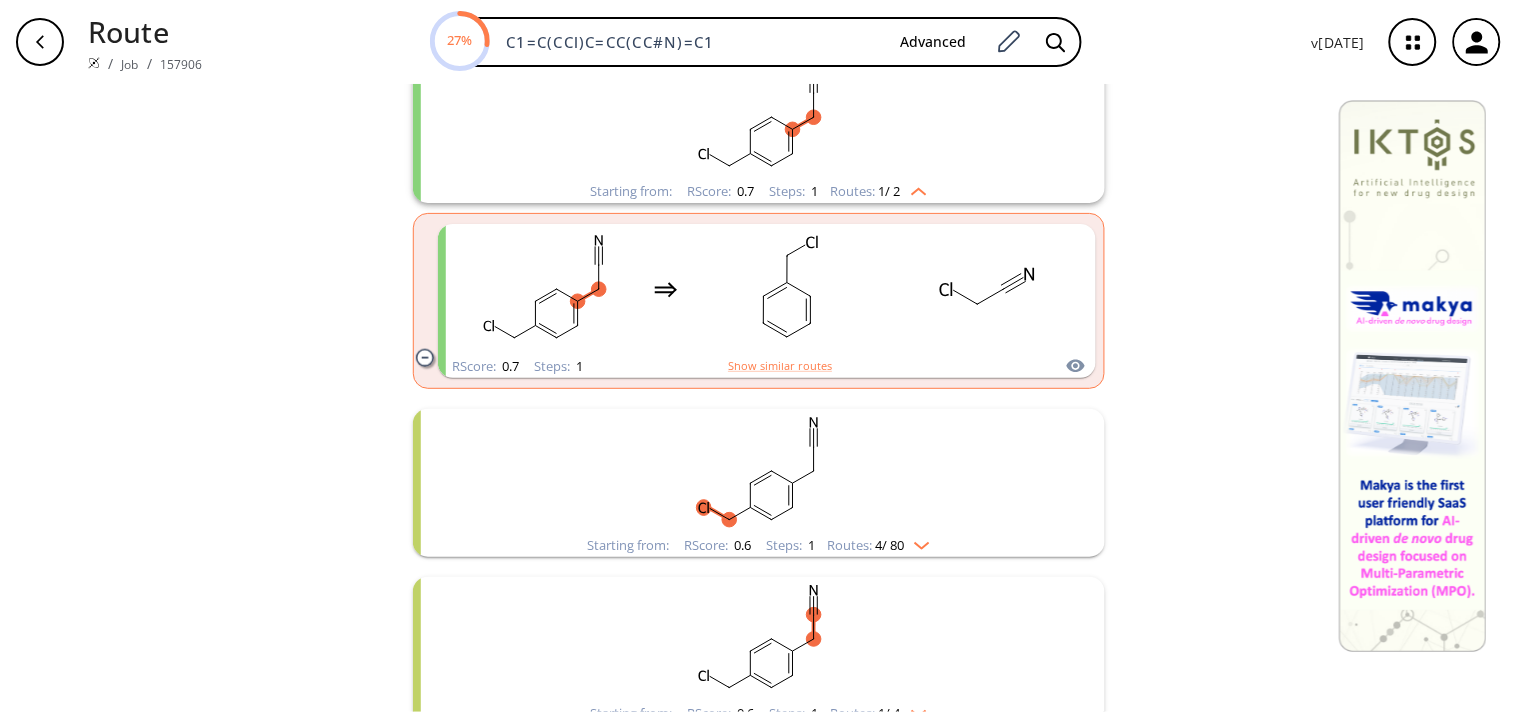 click 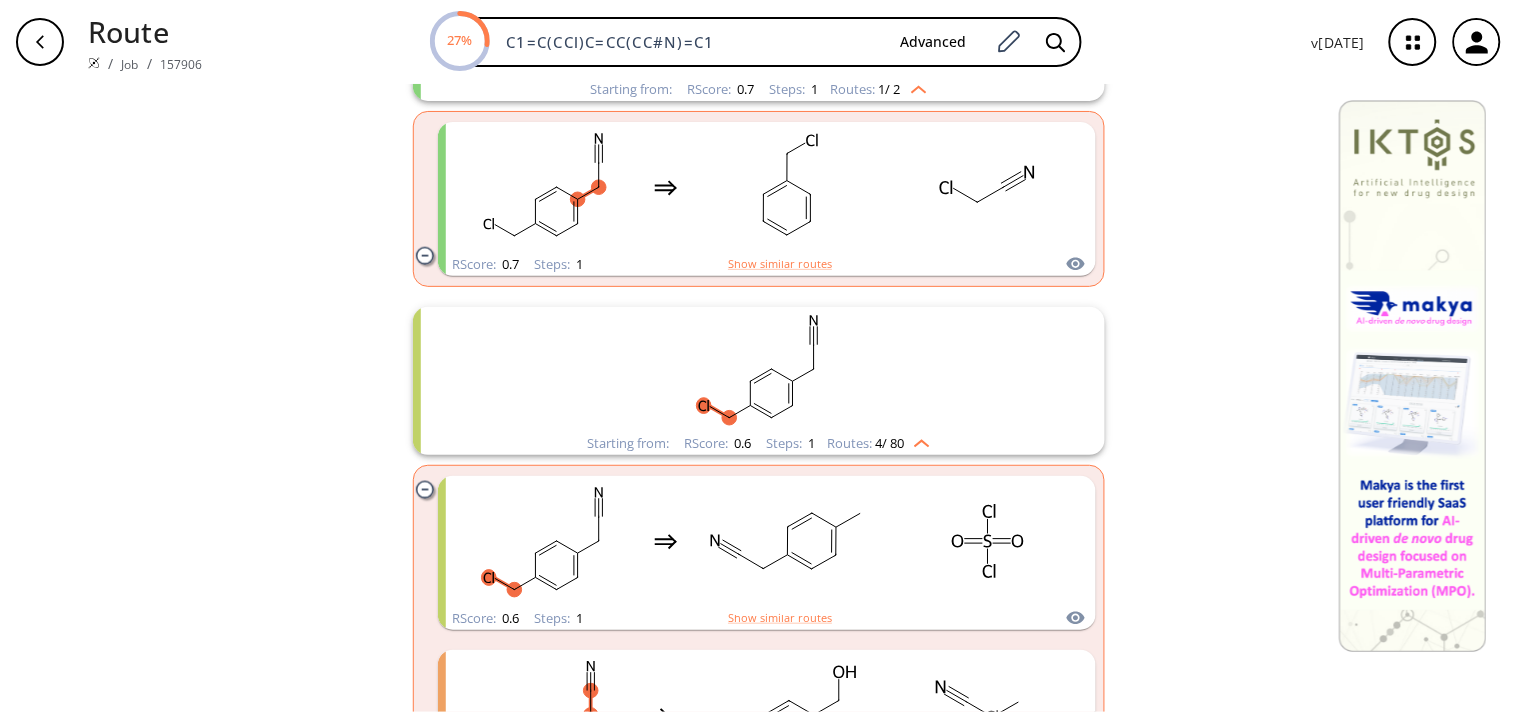 scroll, scrollTop: 386, scrollLeft: 0, axis: vertical 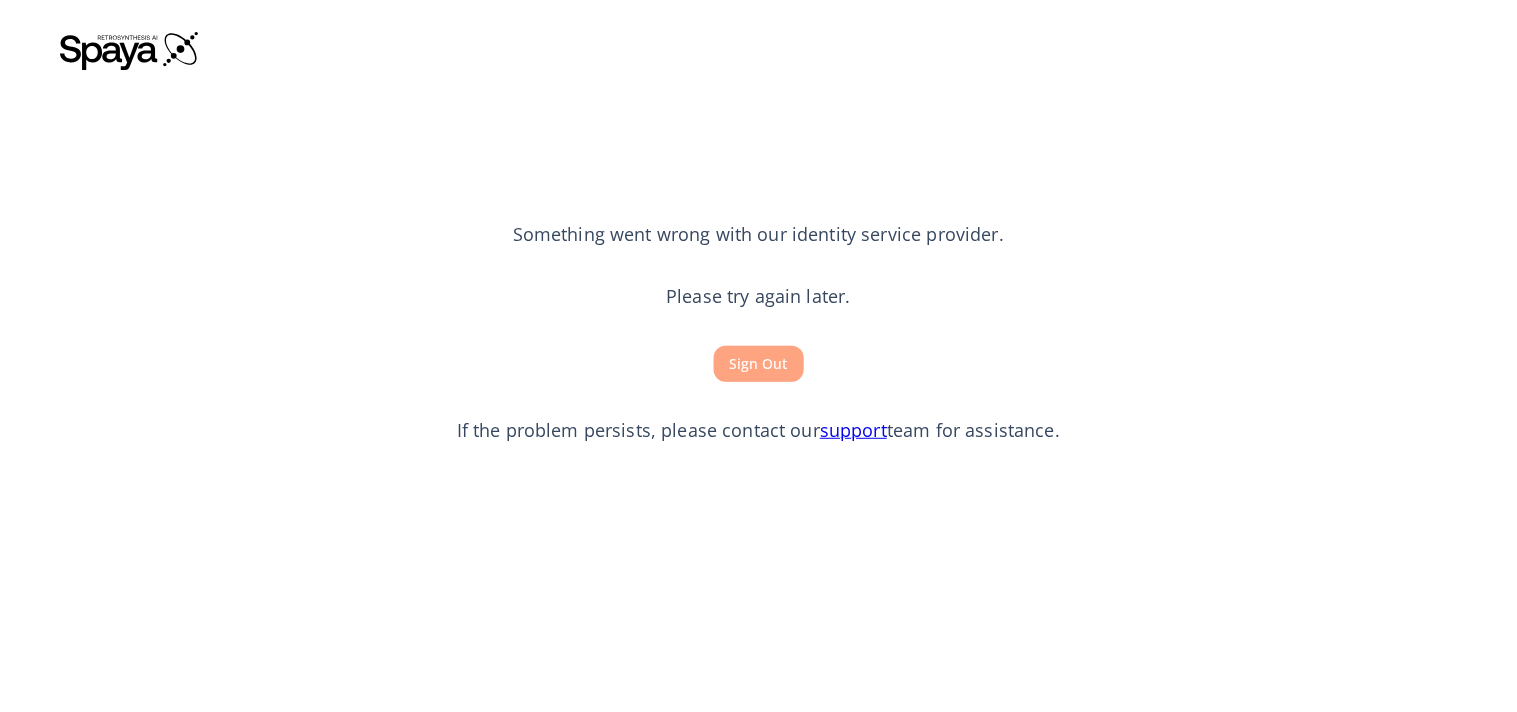 click on "Sign Out" at bounding box center (759, 364) 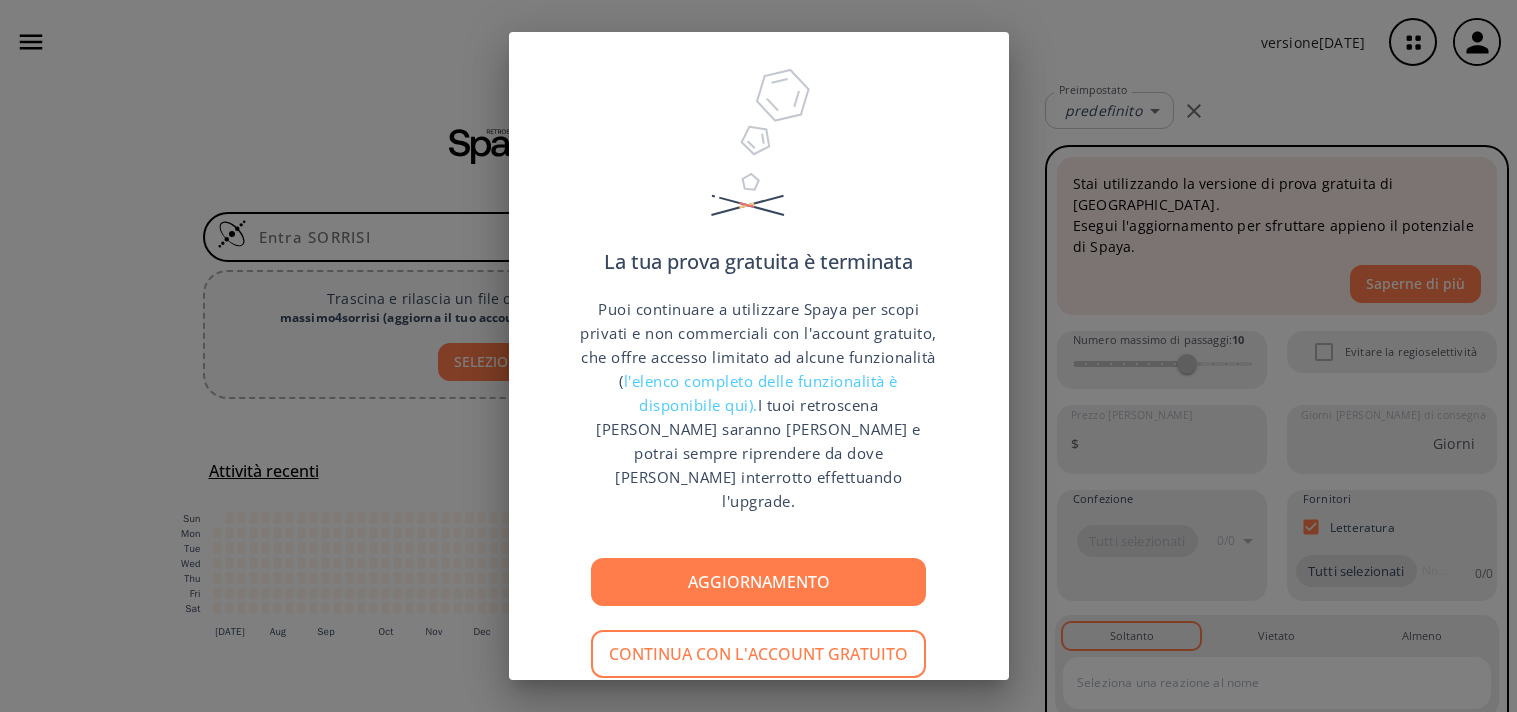 click on "Aggiornamento Continua con l'account gratuito" at bounding box center [758, 618] 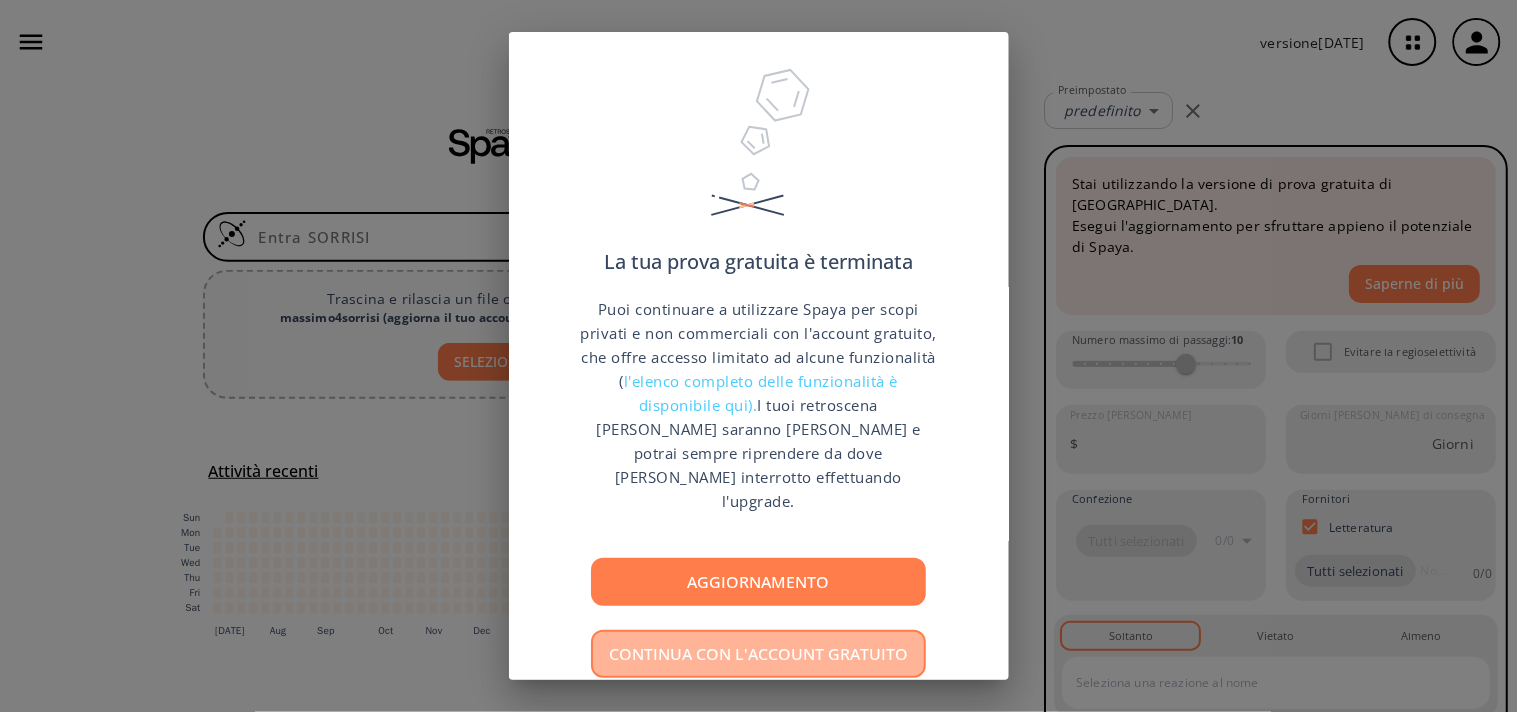 click on "Continua con l'account gratuito" at bounding box center (758, 654) 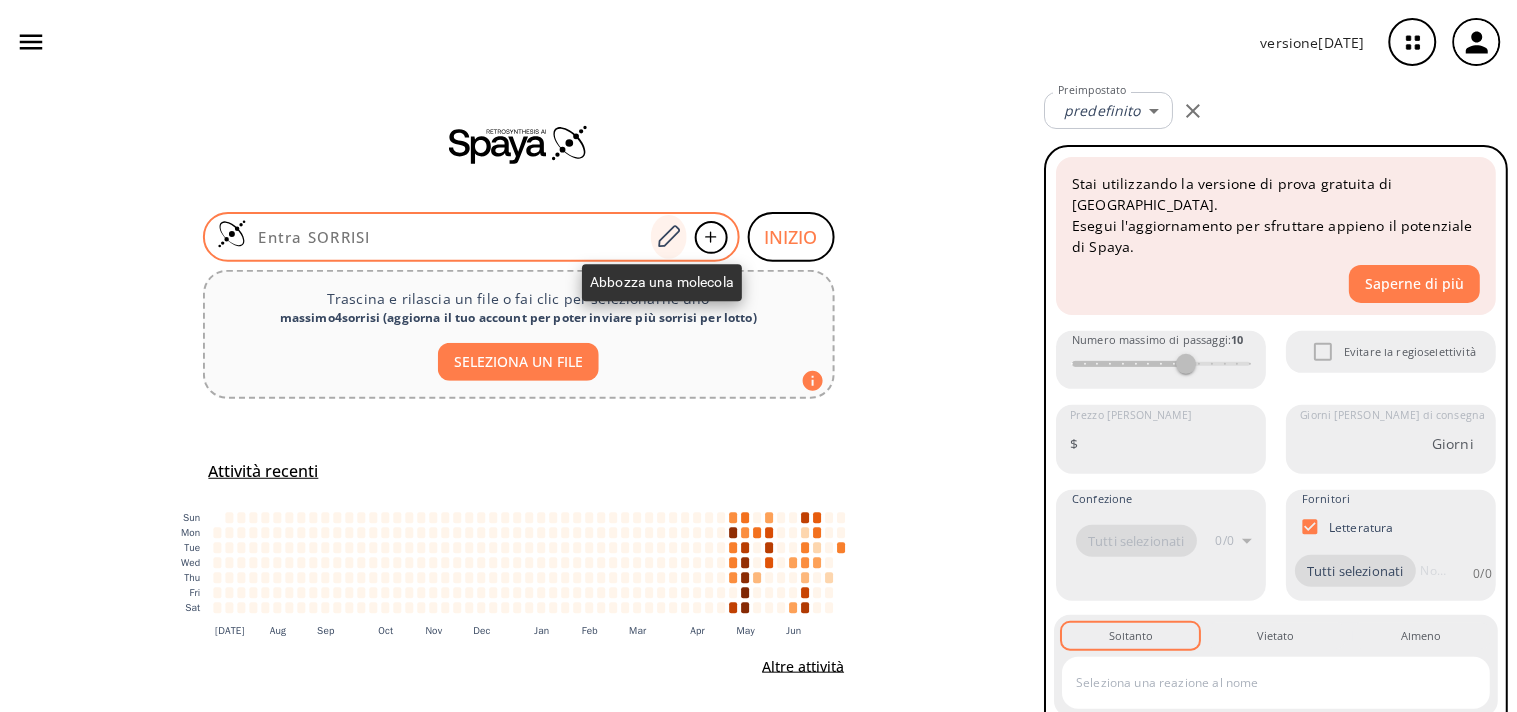 click 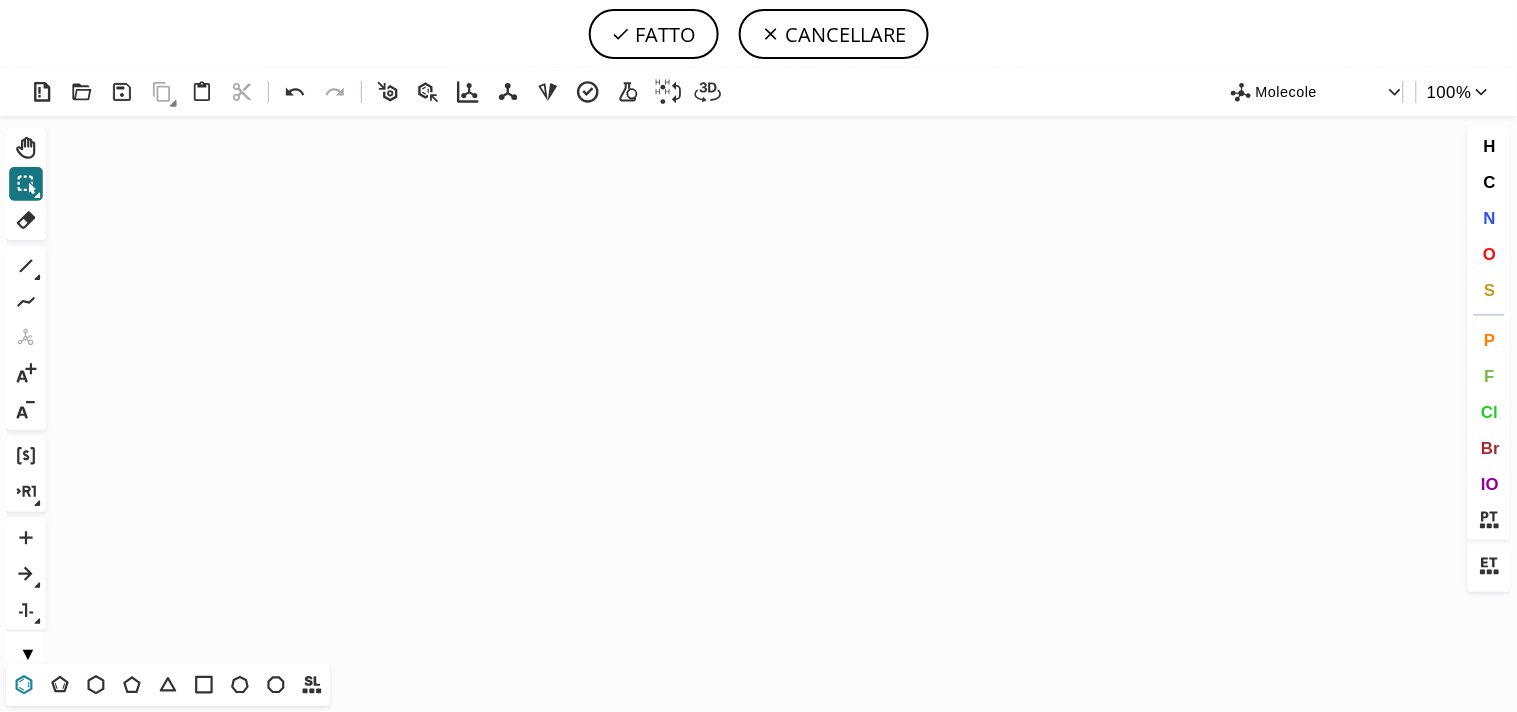 click 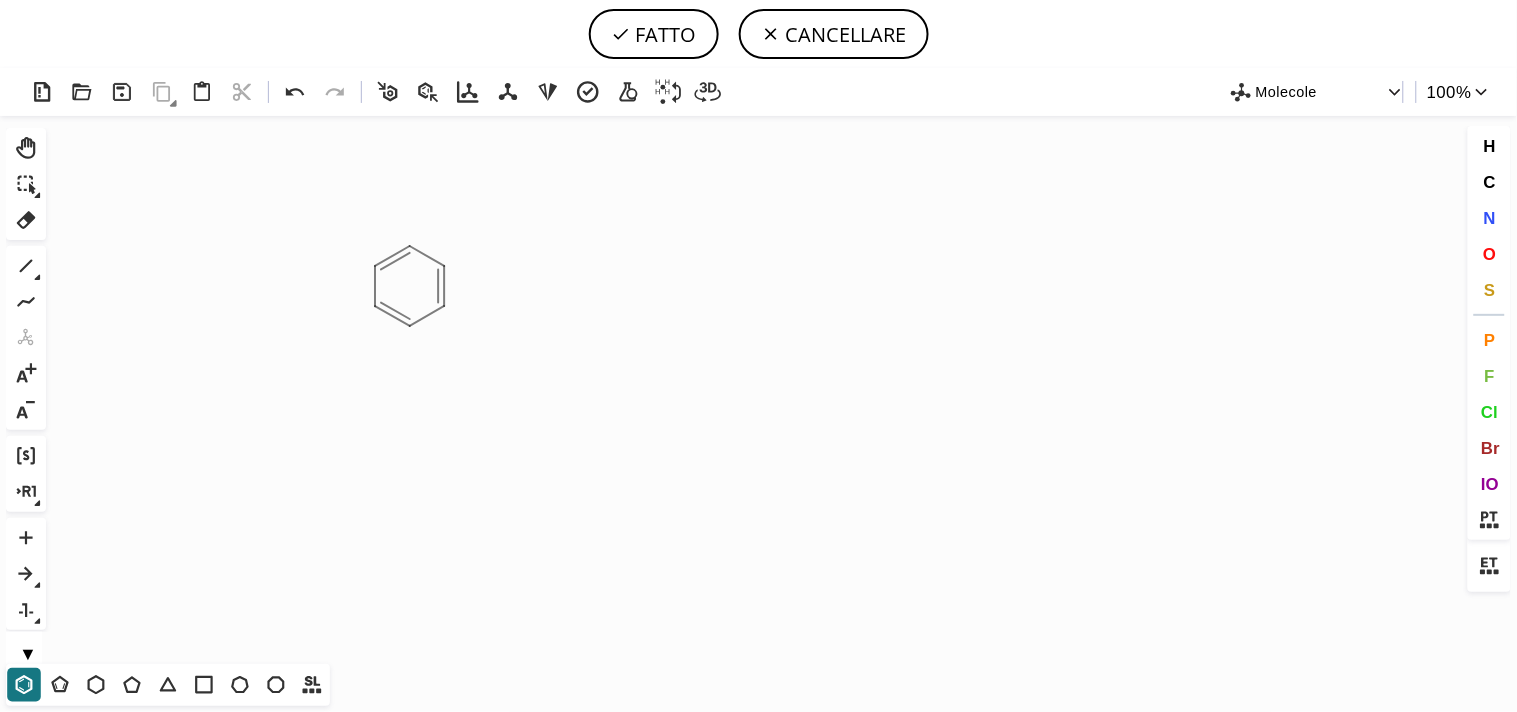 click on "Created with [PERSON_NAME] 2.3.0" 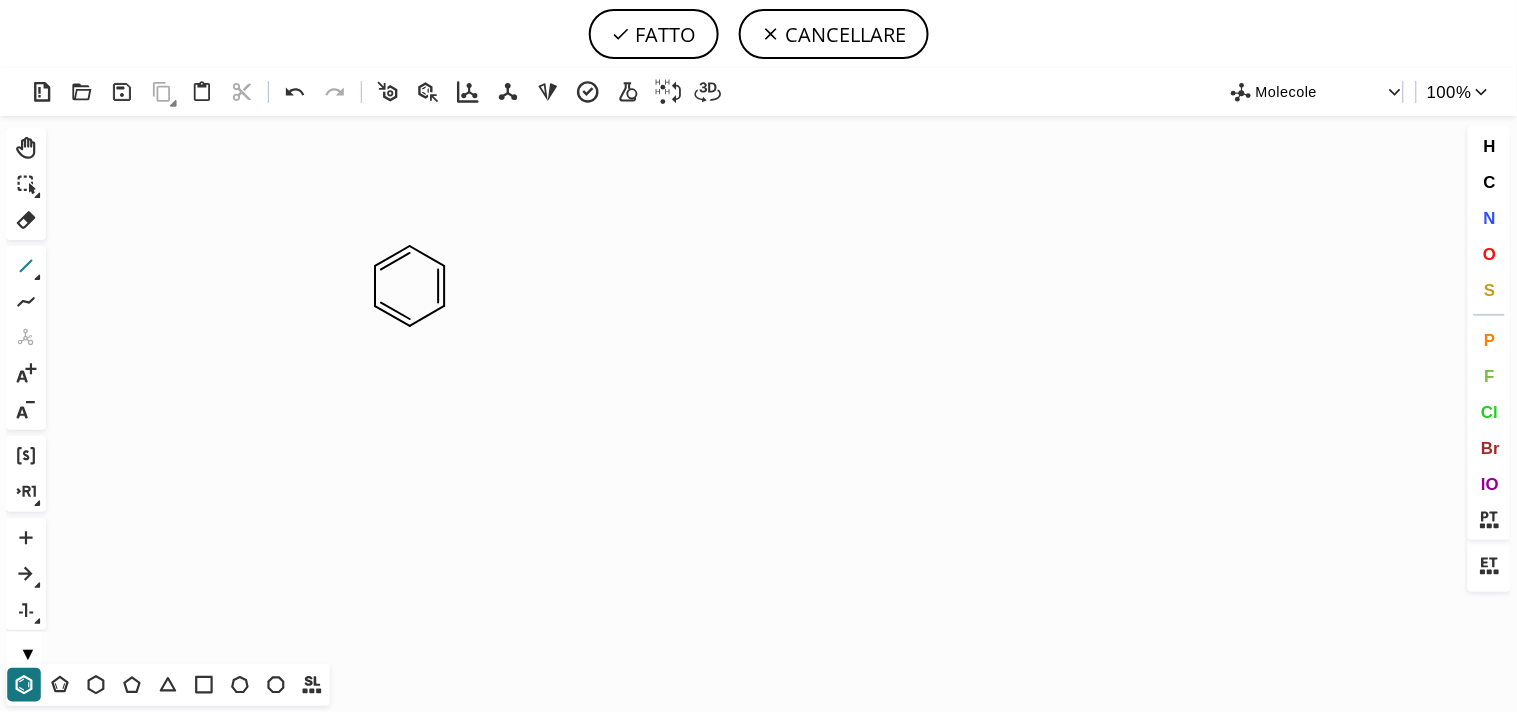 click 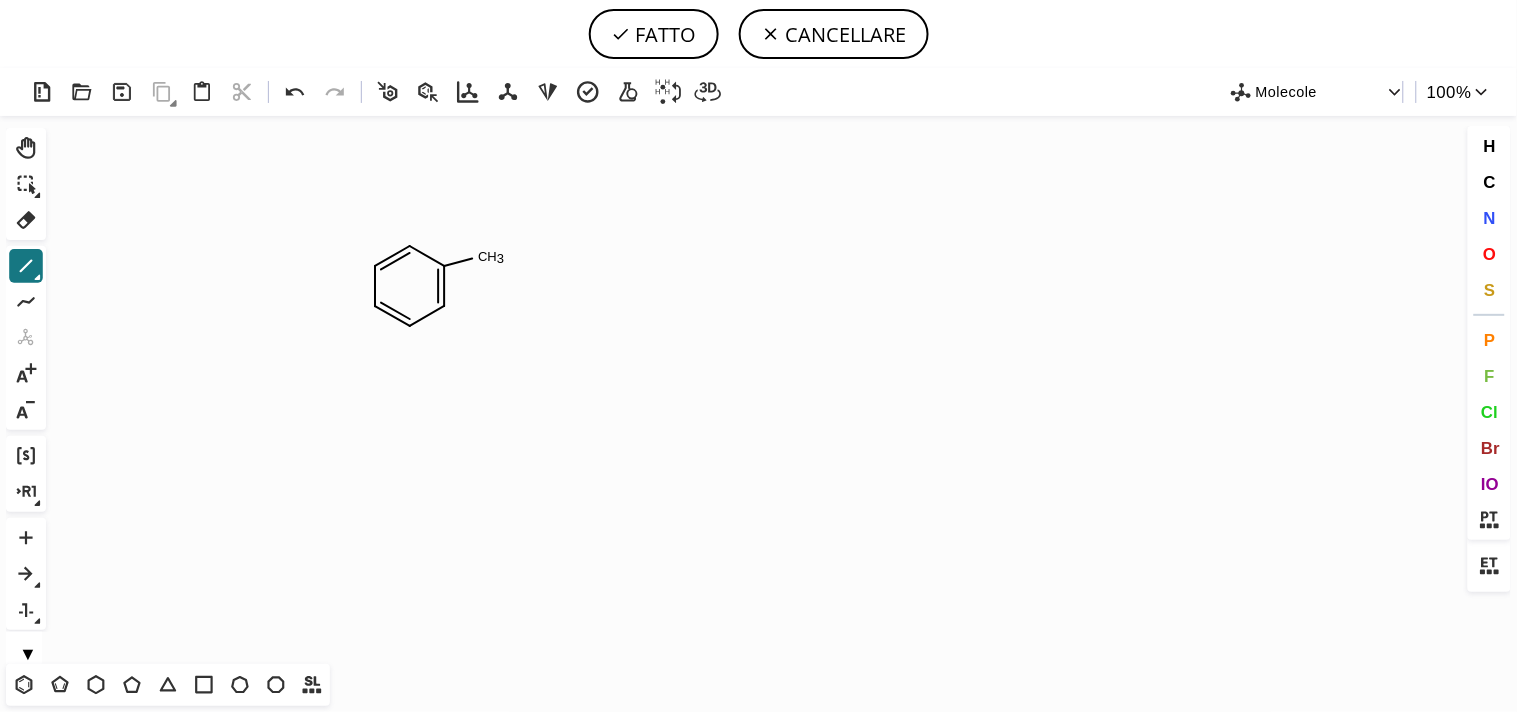 drag, startPoint x: 445, startPoint y: 268, endPoint x: 476, endPoint y: 258, distance: 32.572994 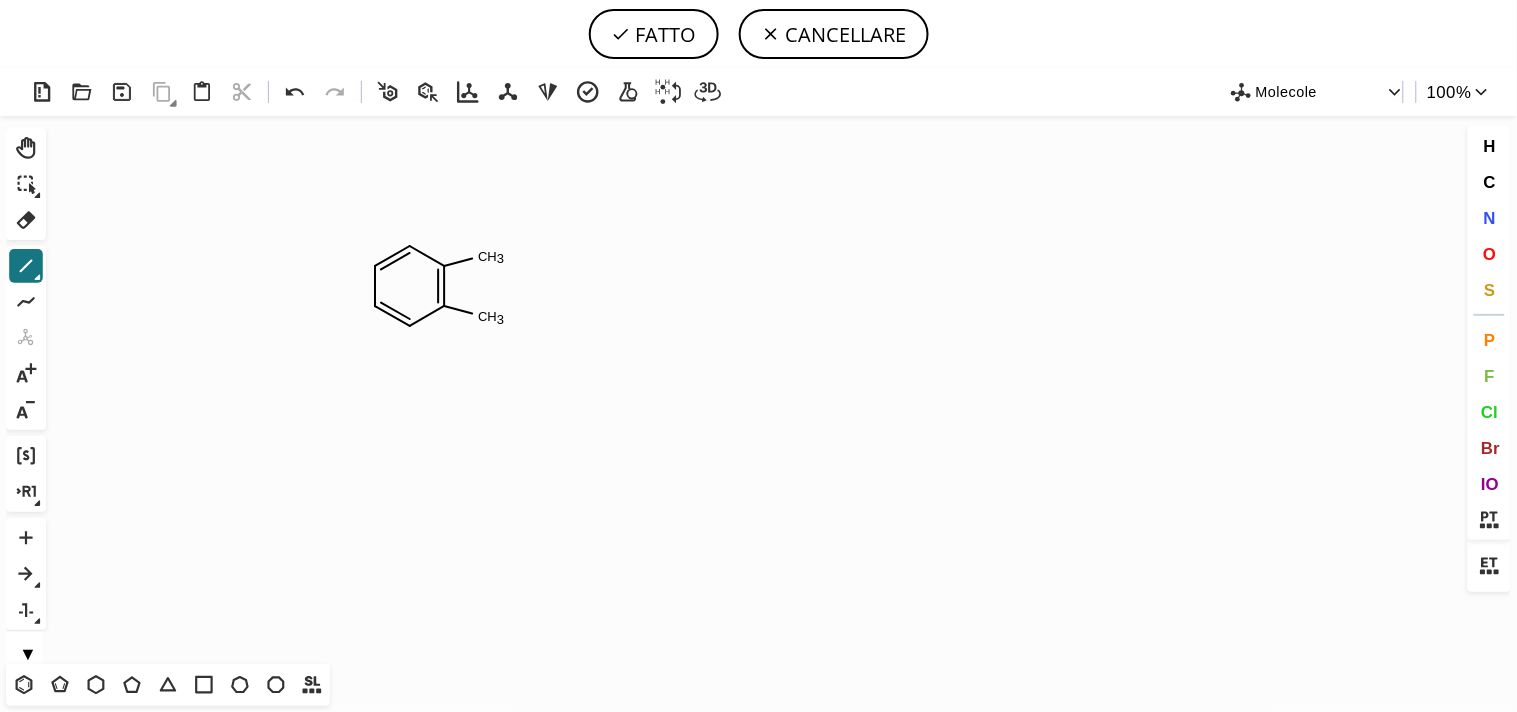 drag, startPoint x: 440, startPoint y: 307, endPoint x: 482, endPoint y: 321, distance: 44.27189 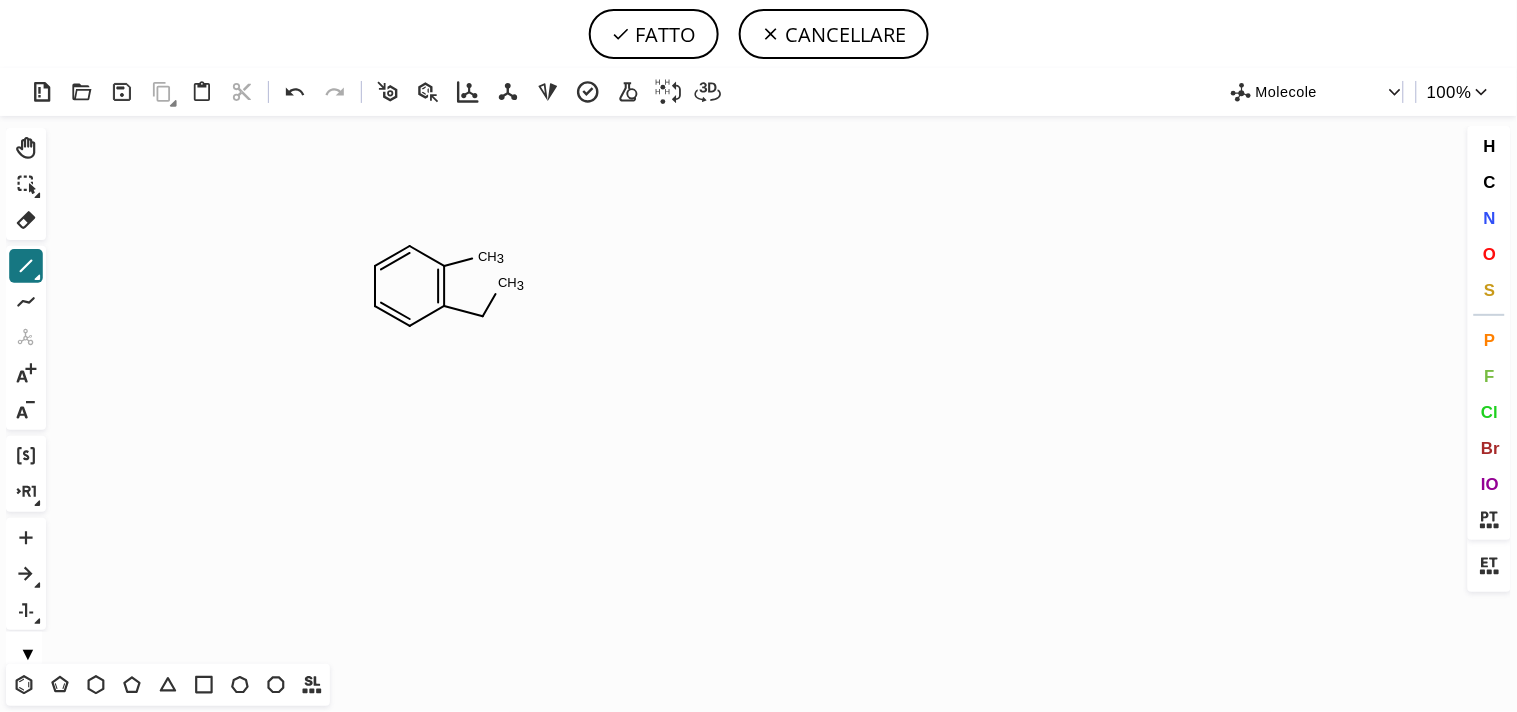 drag, startPoint x: 493, startPoint y: 315, endPoint x: 503, endPoint y: 287, distance: 29.732138 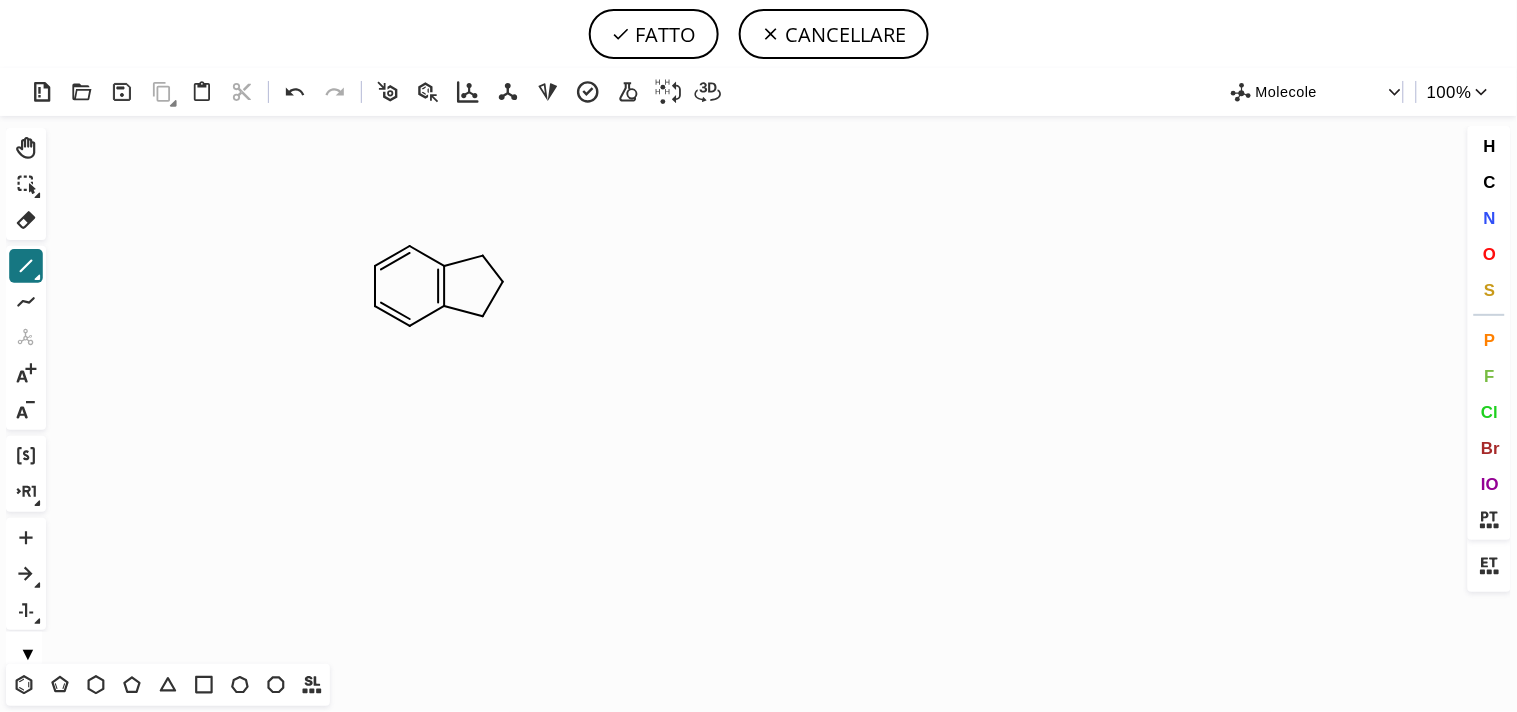drag, startPoint x: 484, startPoint y: 261, endPoint x: 496, endPoint y: 276, distance: 19.209373 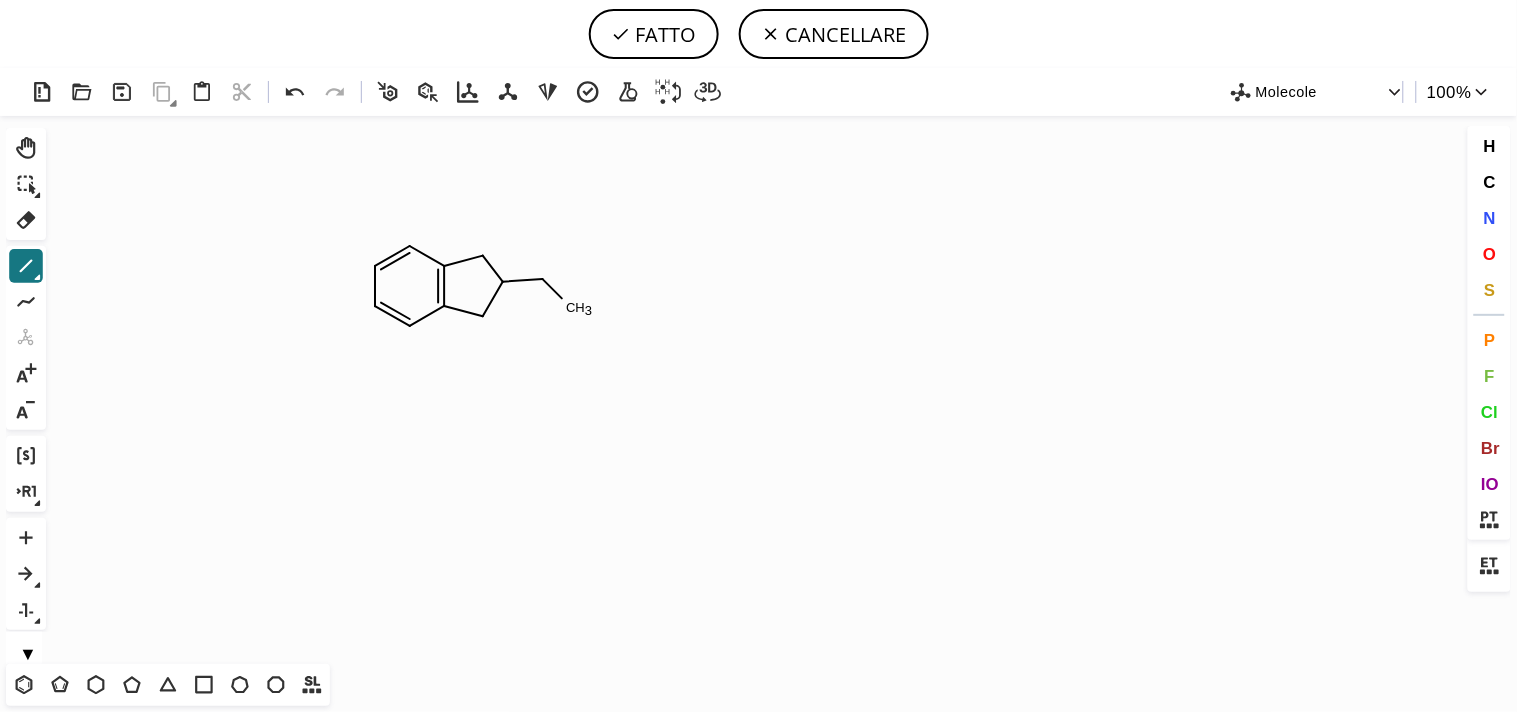 drag, startPoint x: 548, startPoint y: 283, endPoint x: 567, endPoint y: 298, distance: 24.207438 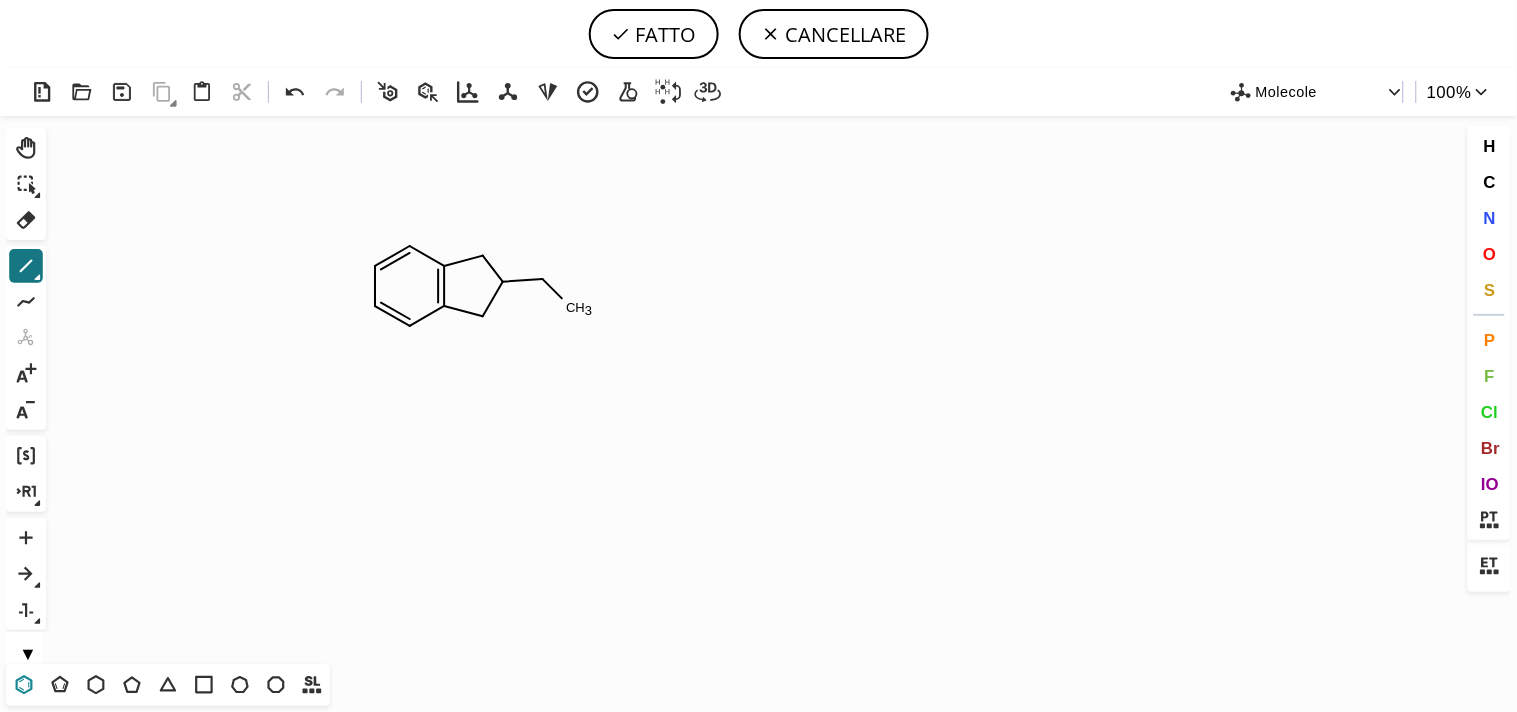 click 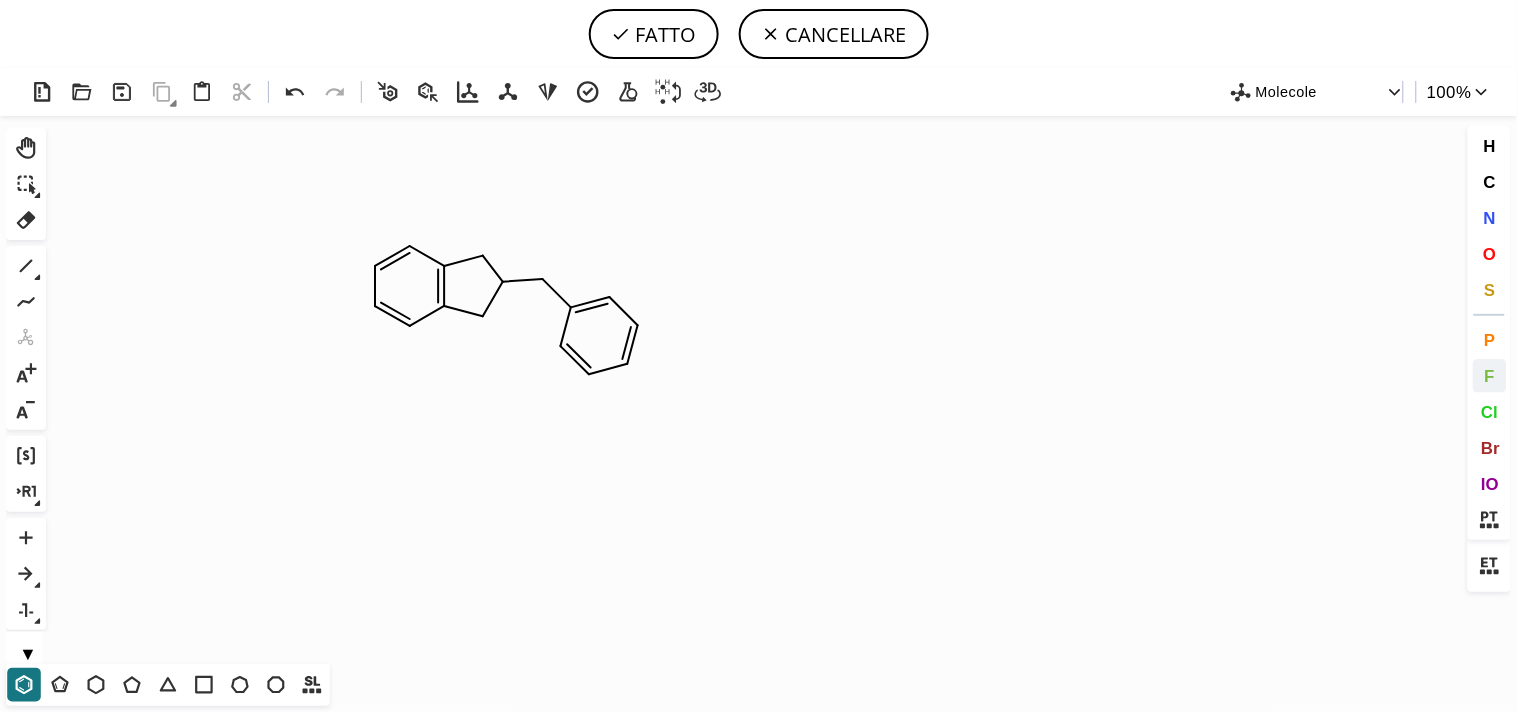 click on "F" at bounding box center (1489, 375) 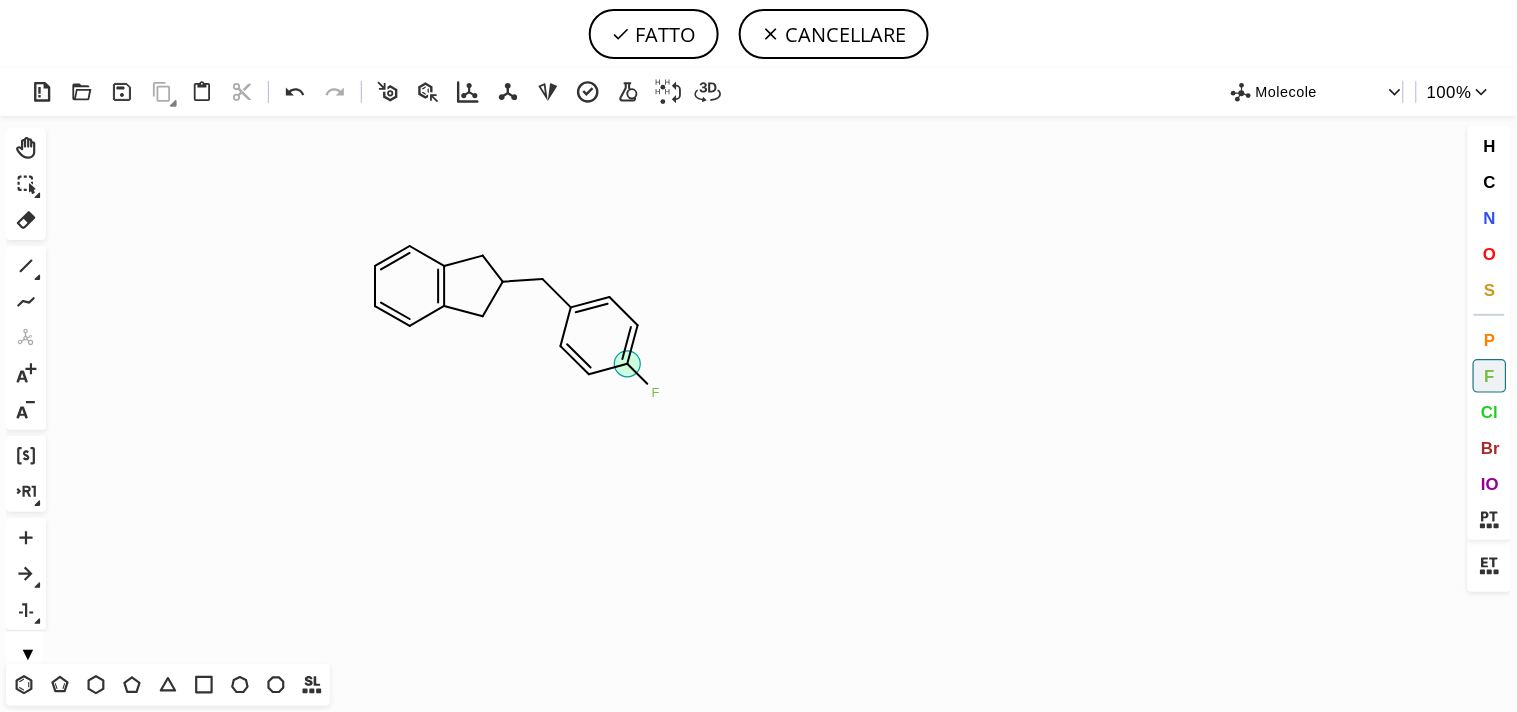 drag, startPoint x: 633, startPoint y: 370, endPoint x: 663, endPoint y: 400, distance: 42.426407 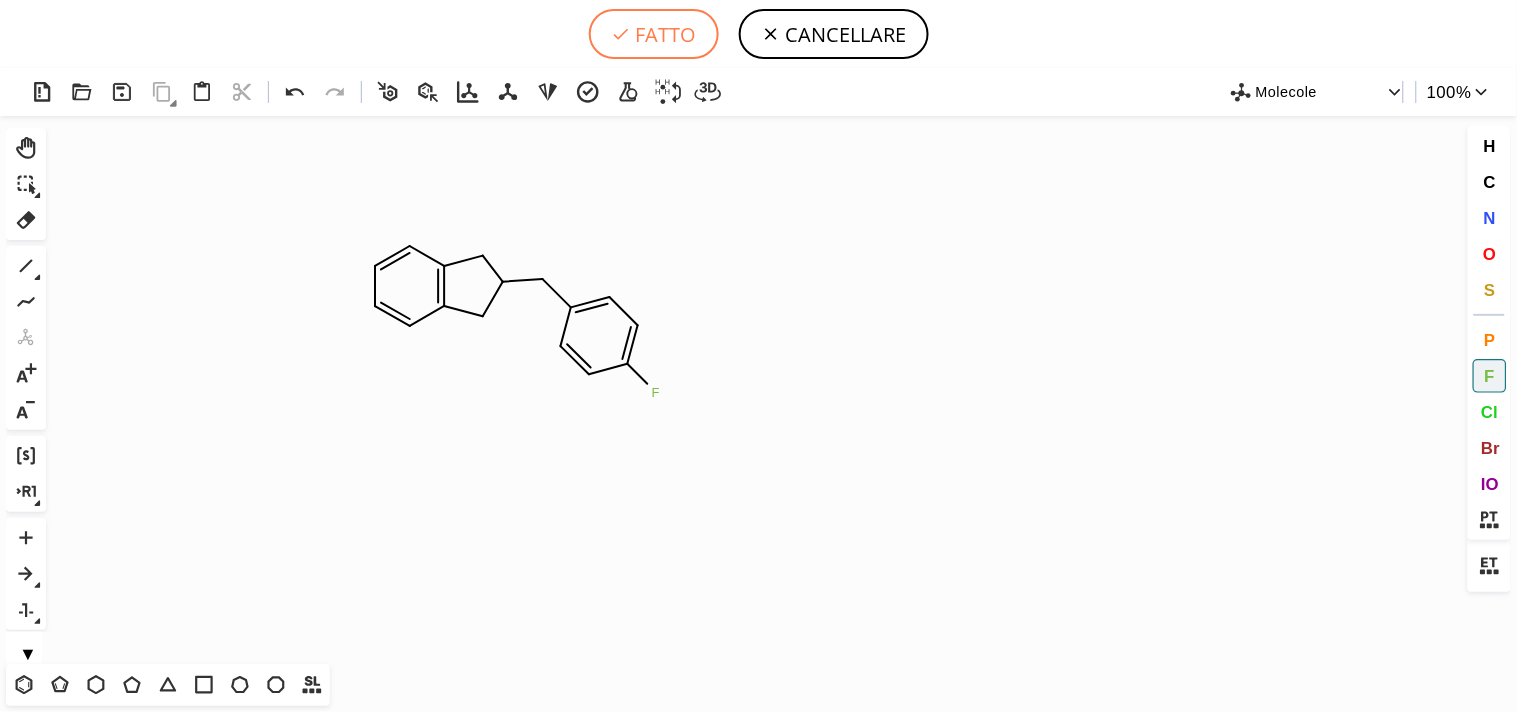 click on "FATTO" at bounding box center [666, 34] 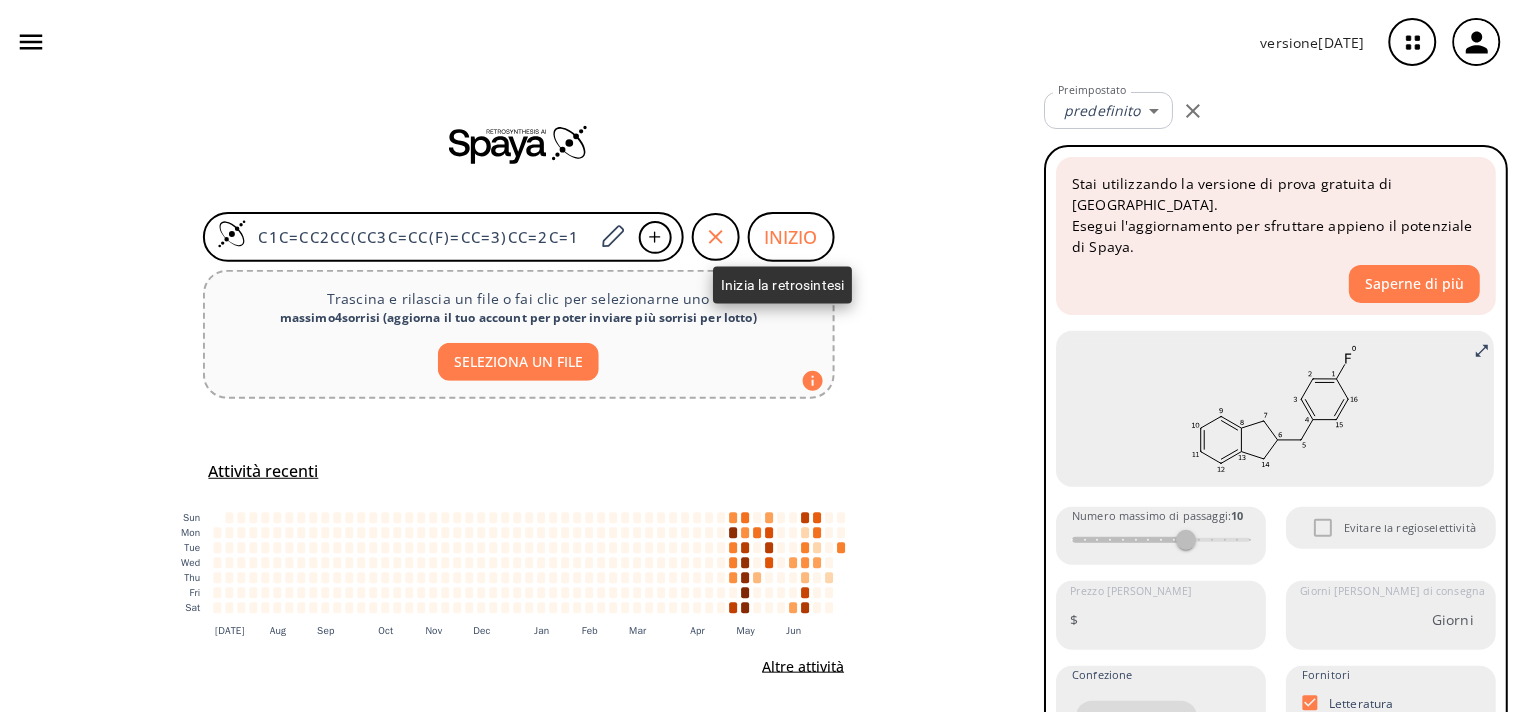 click on "INIZIO" at bounding box center (791, 237) 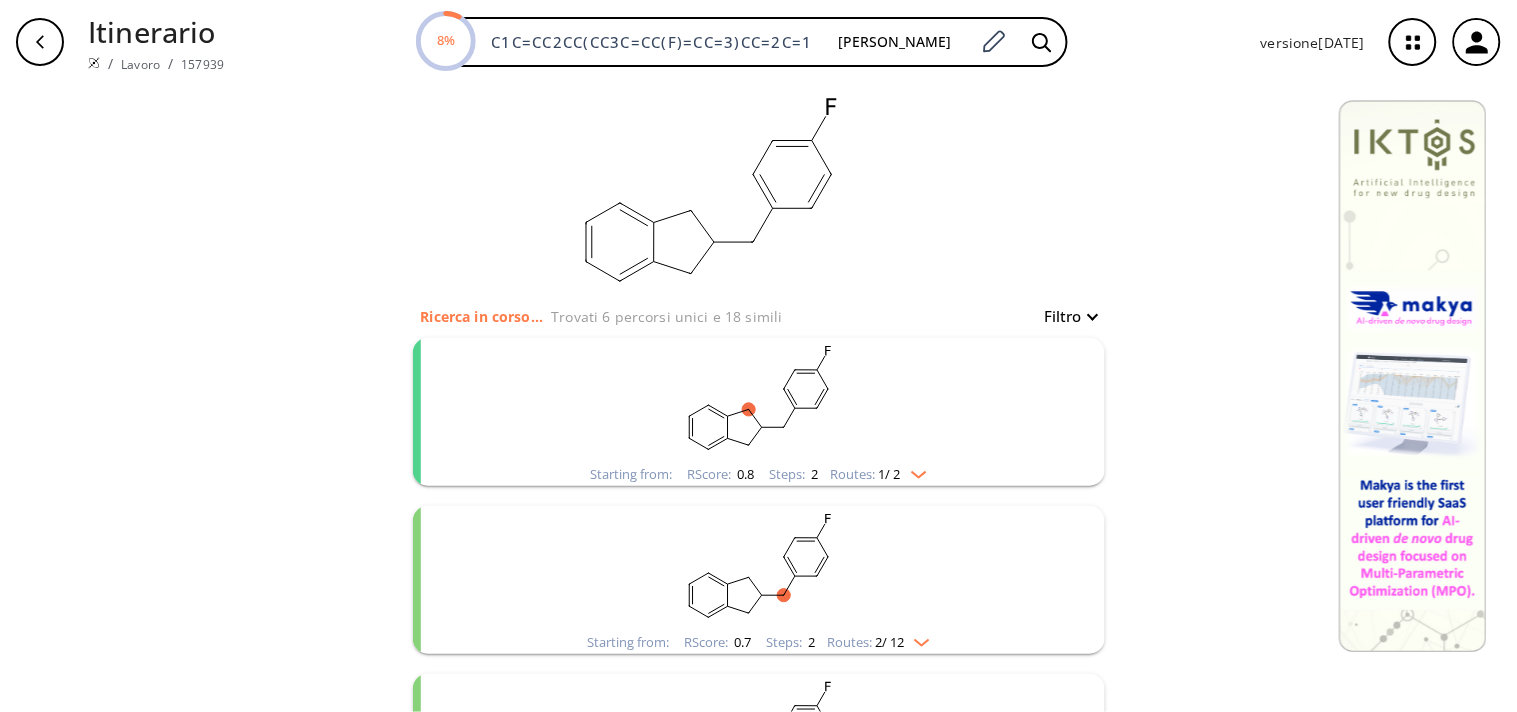 click 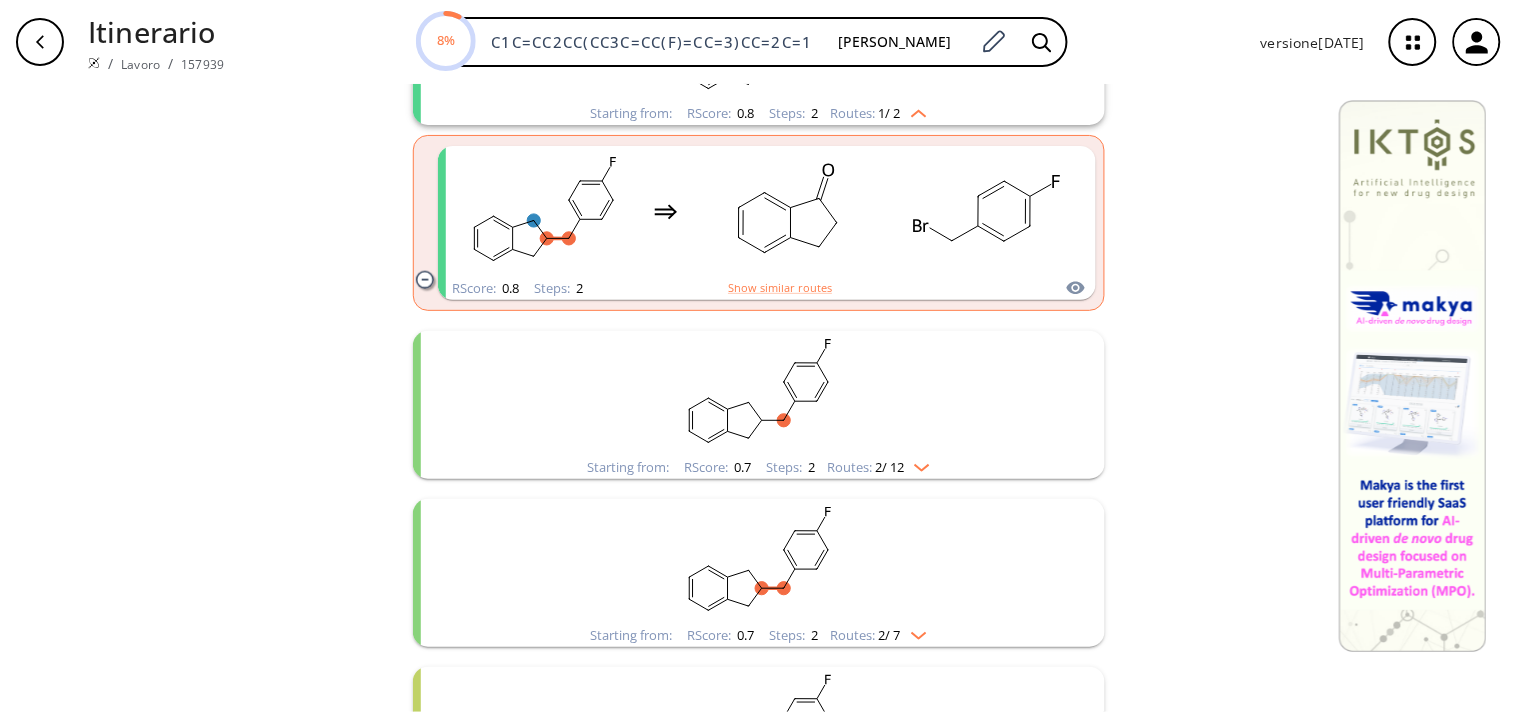scroll, scrollTop: 367, scrollLeft: 0, axis: vertical 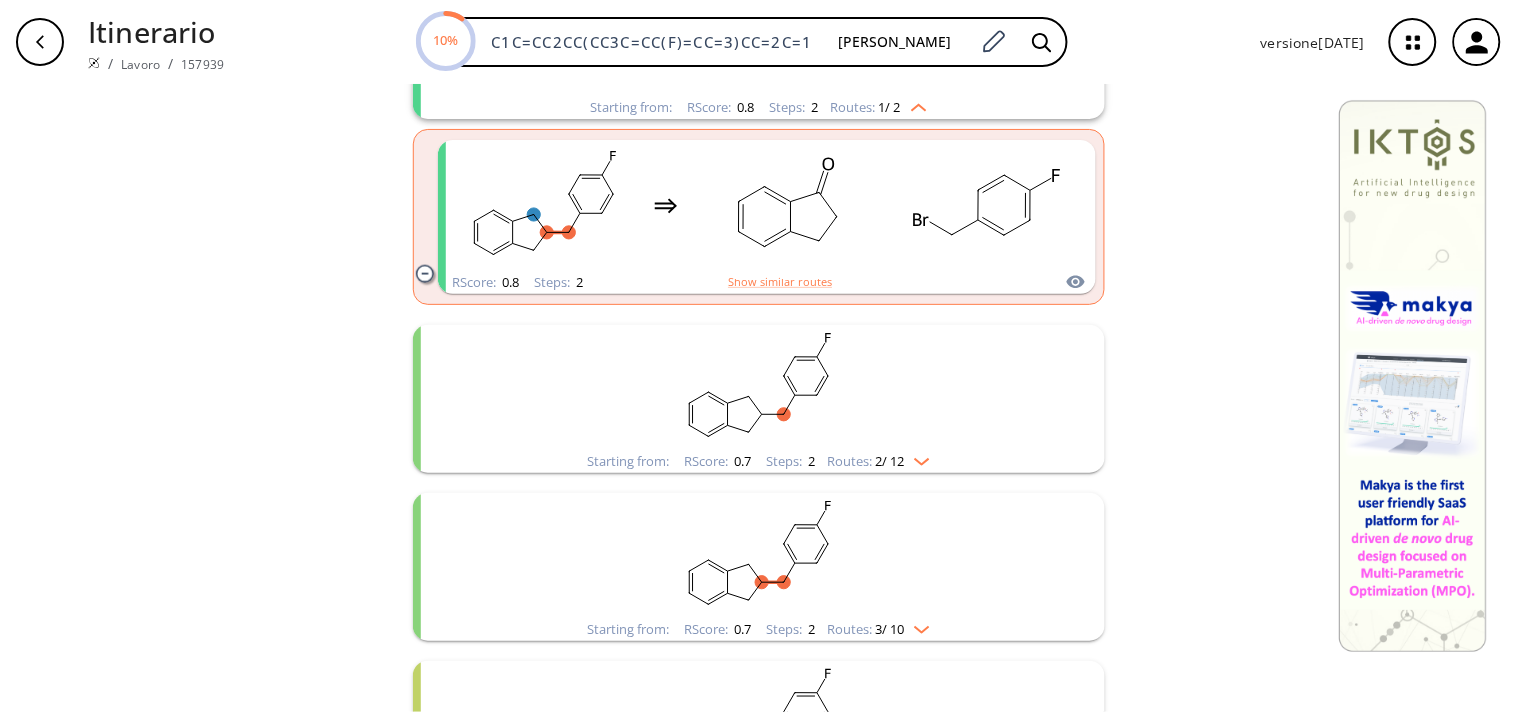 click 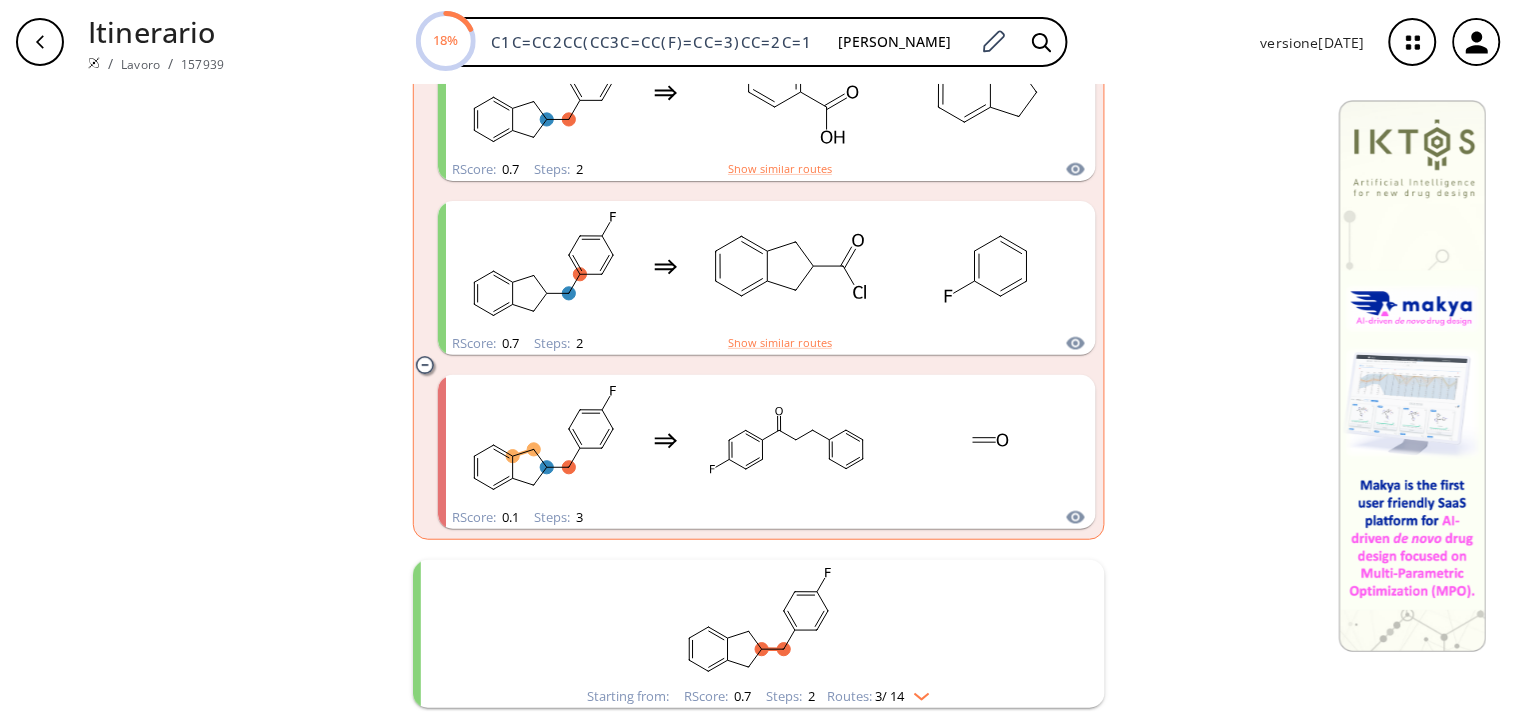 scroll, scrollTop: 1426, scrollLeft: 0, axis: vertical 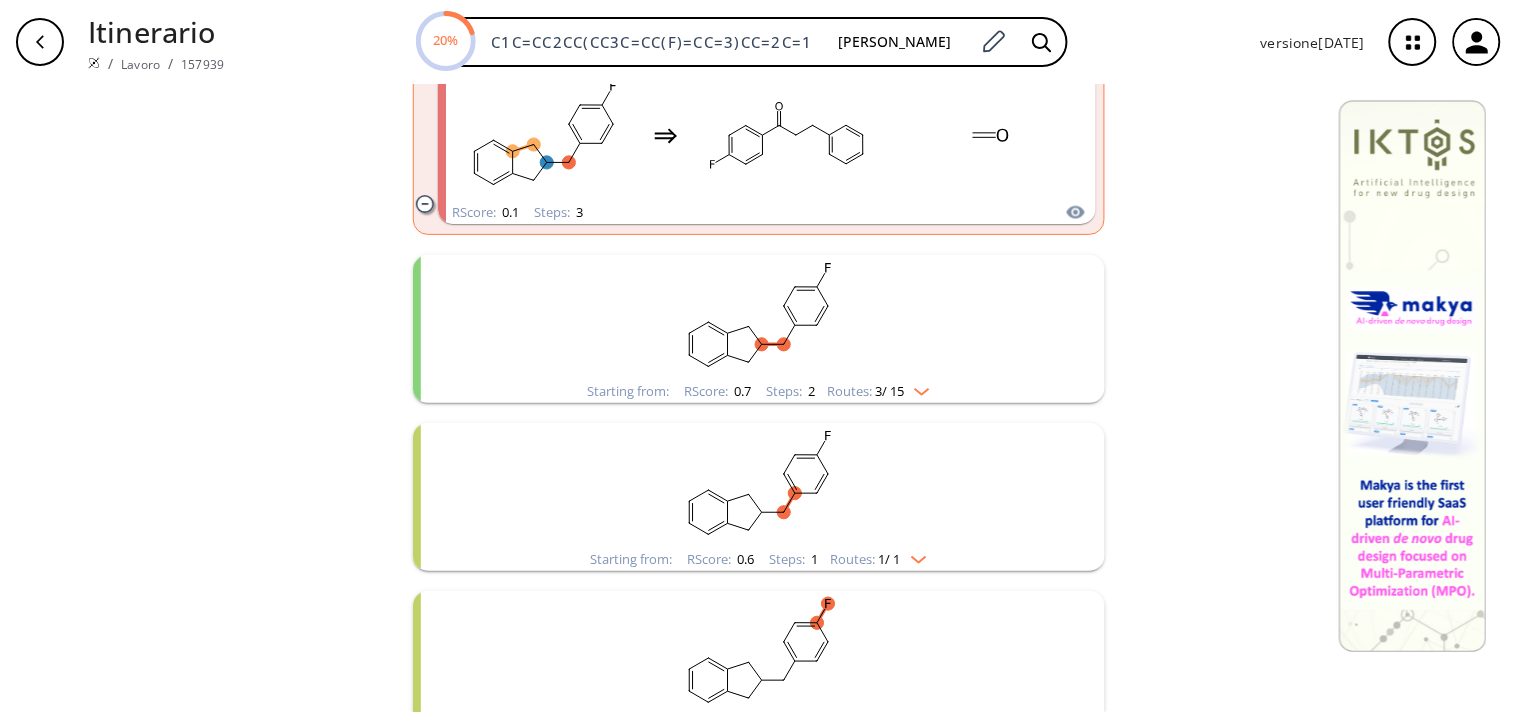 click 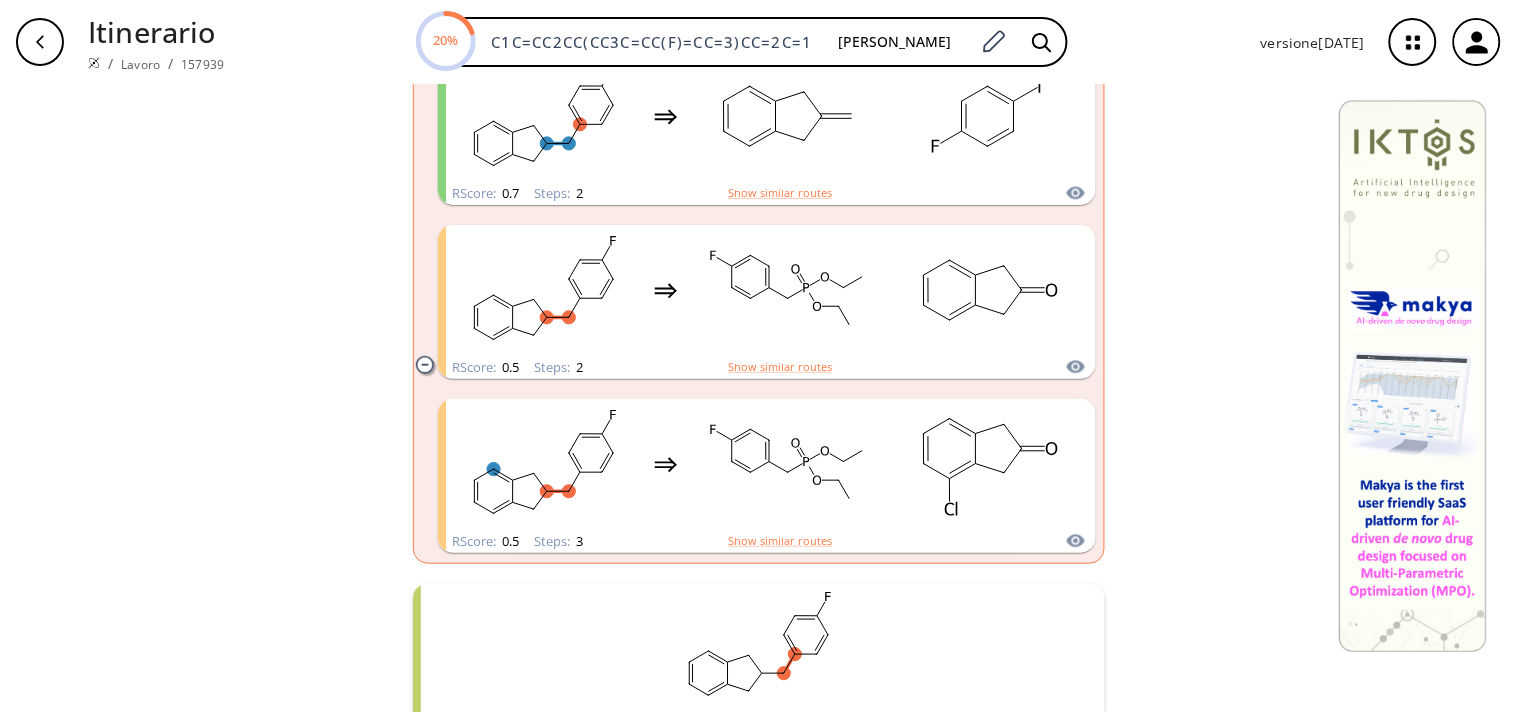 scroll, scrollTop: 2076, scrollLeft: 0, axis: vertical 